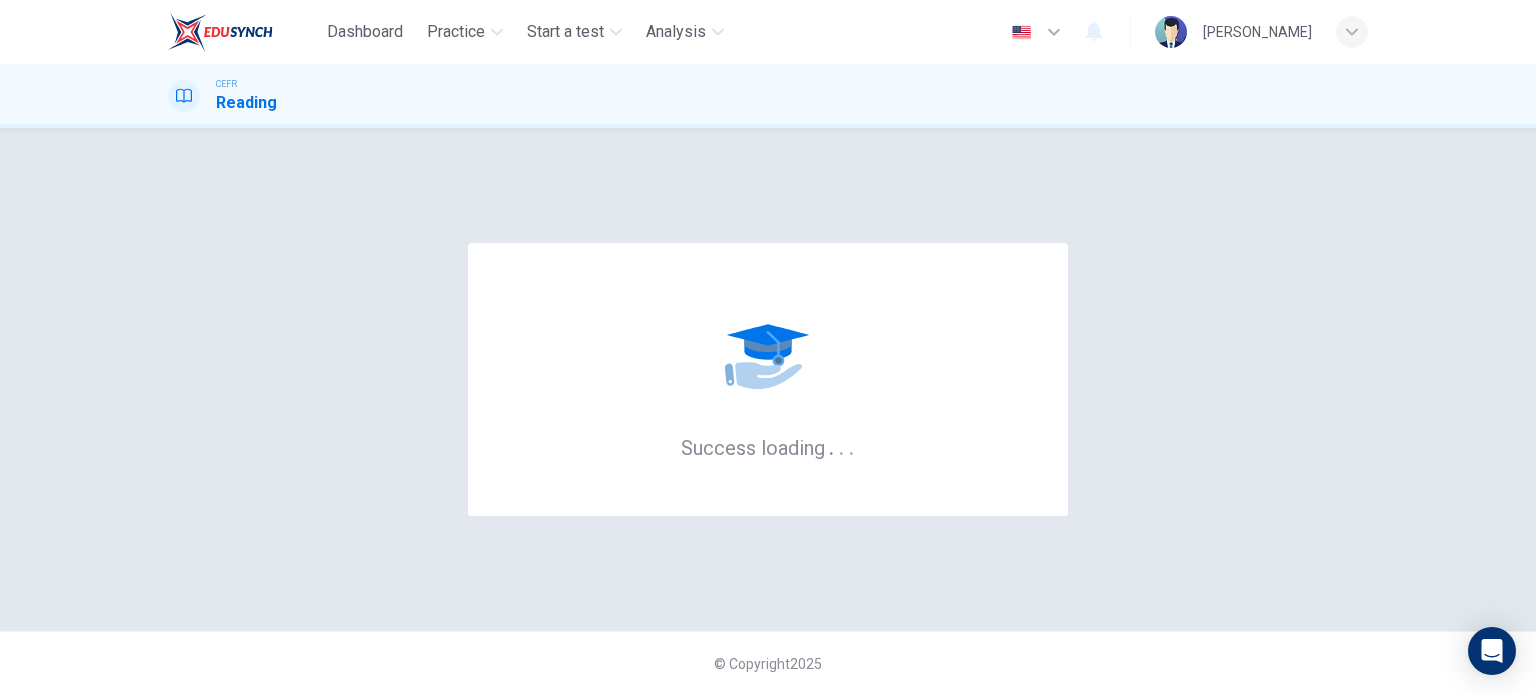 scroll, scrollTop: 0, scrollLeft: 0, axis: both 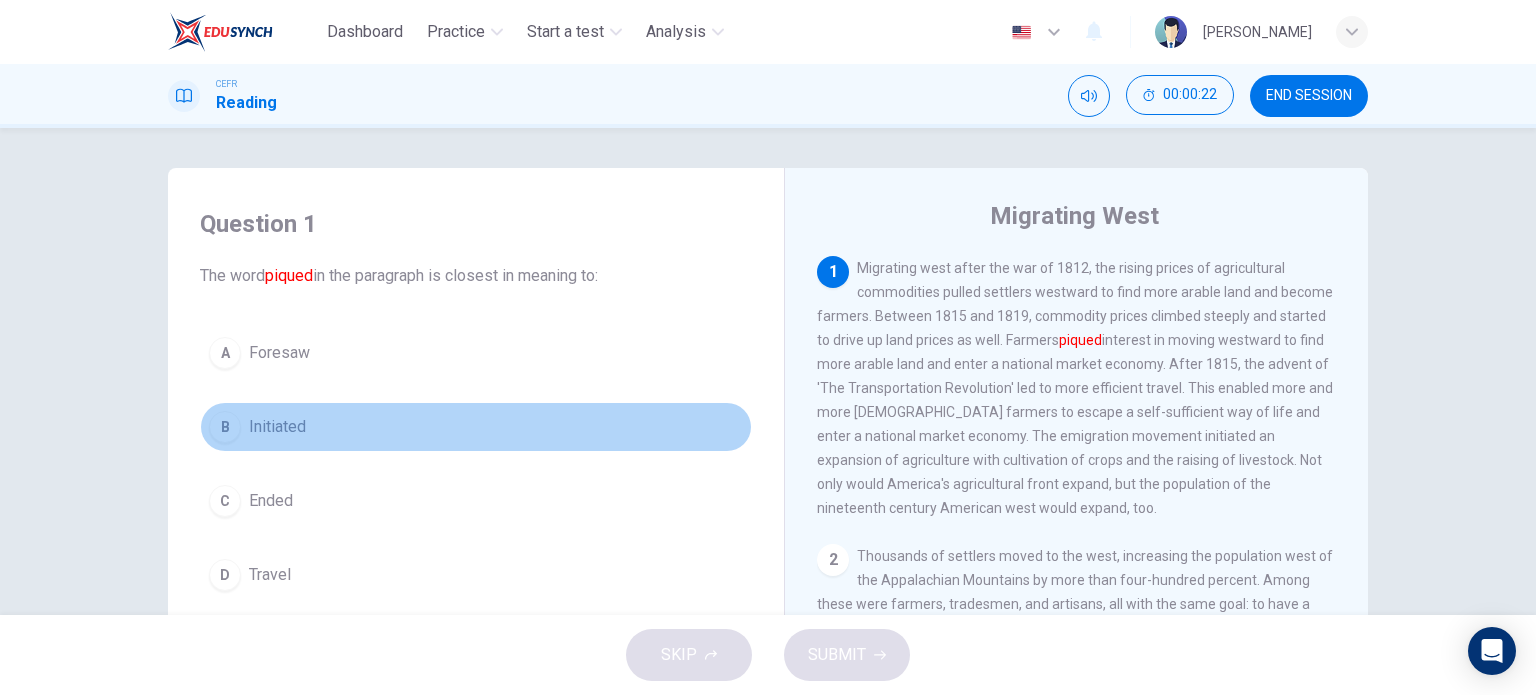 click on "B" at bounding box center (225, 427) 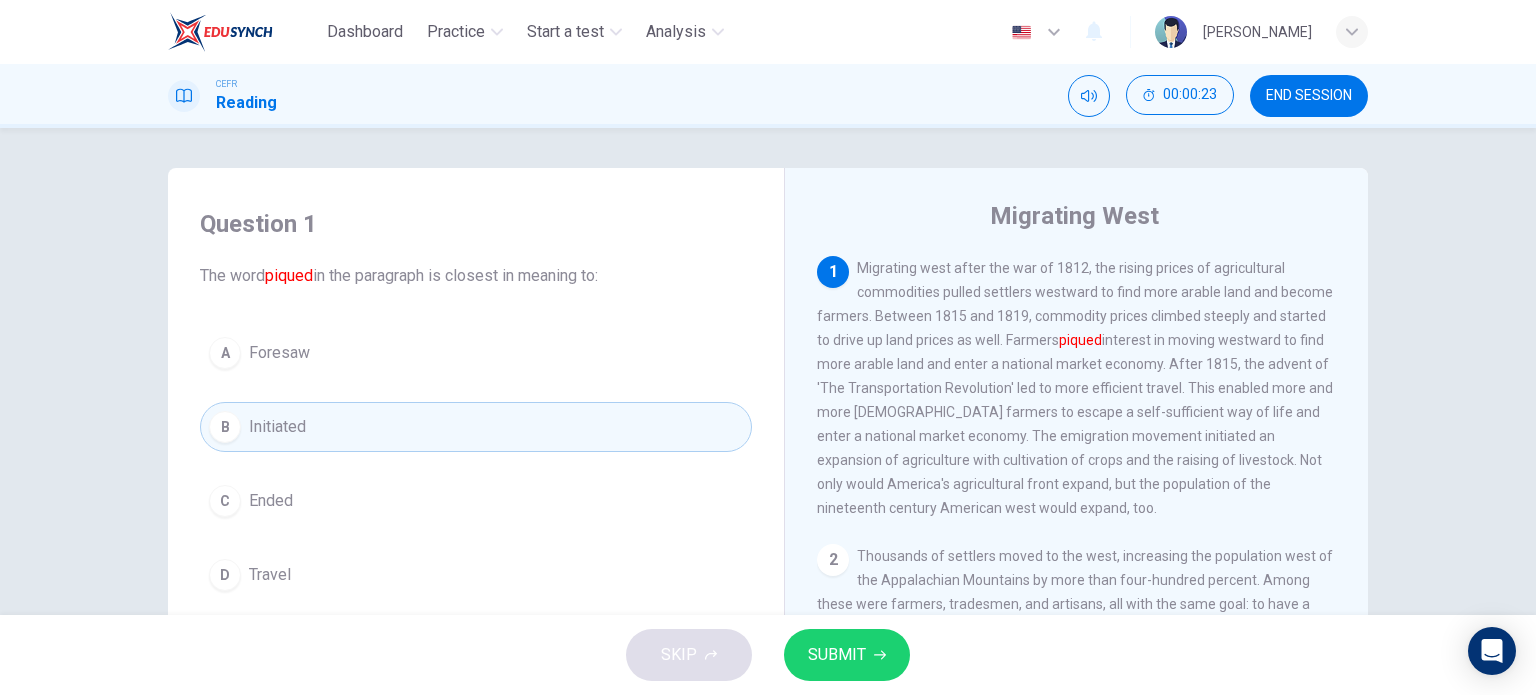 click on "SUBMIT" at bounding box center [837, 655] 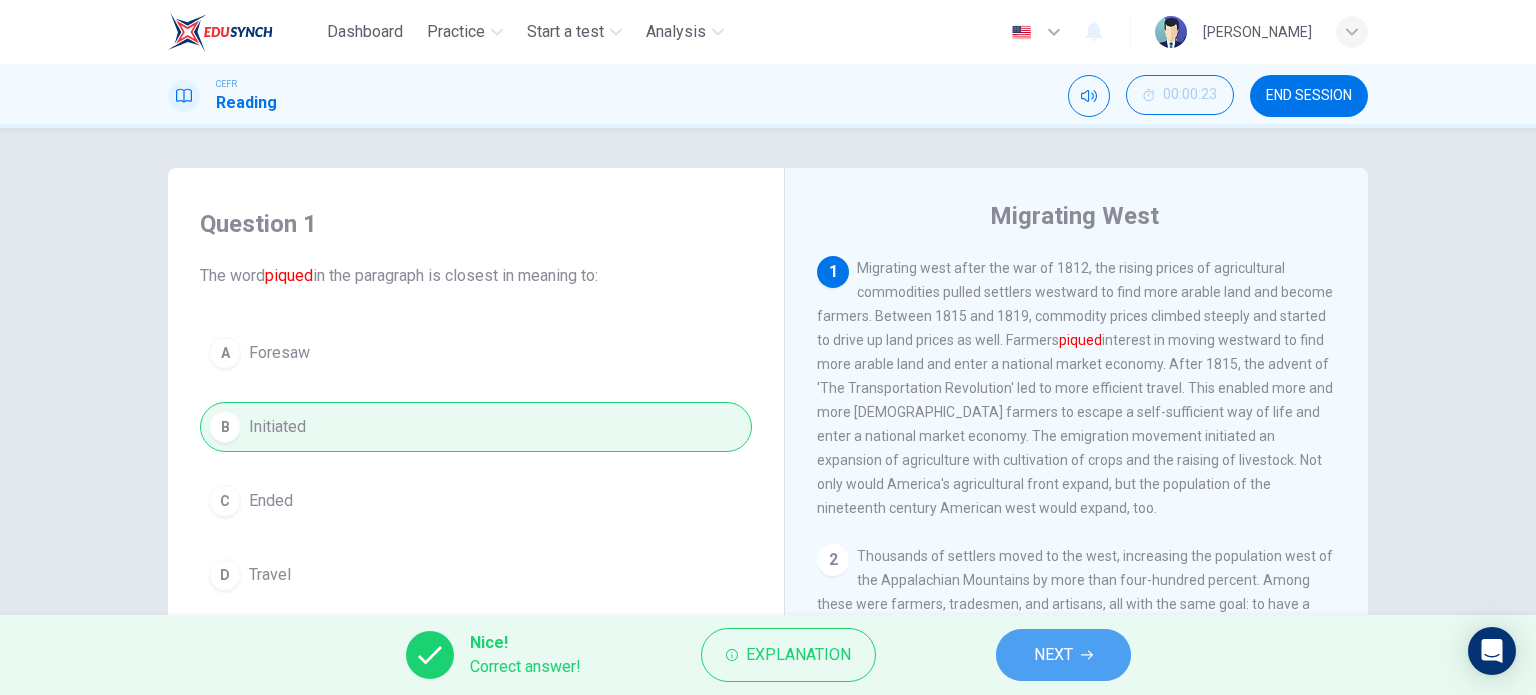 click on "NEXT" at bounding box center [1053, 655] 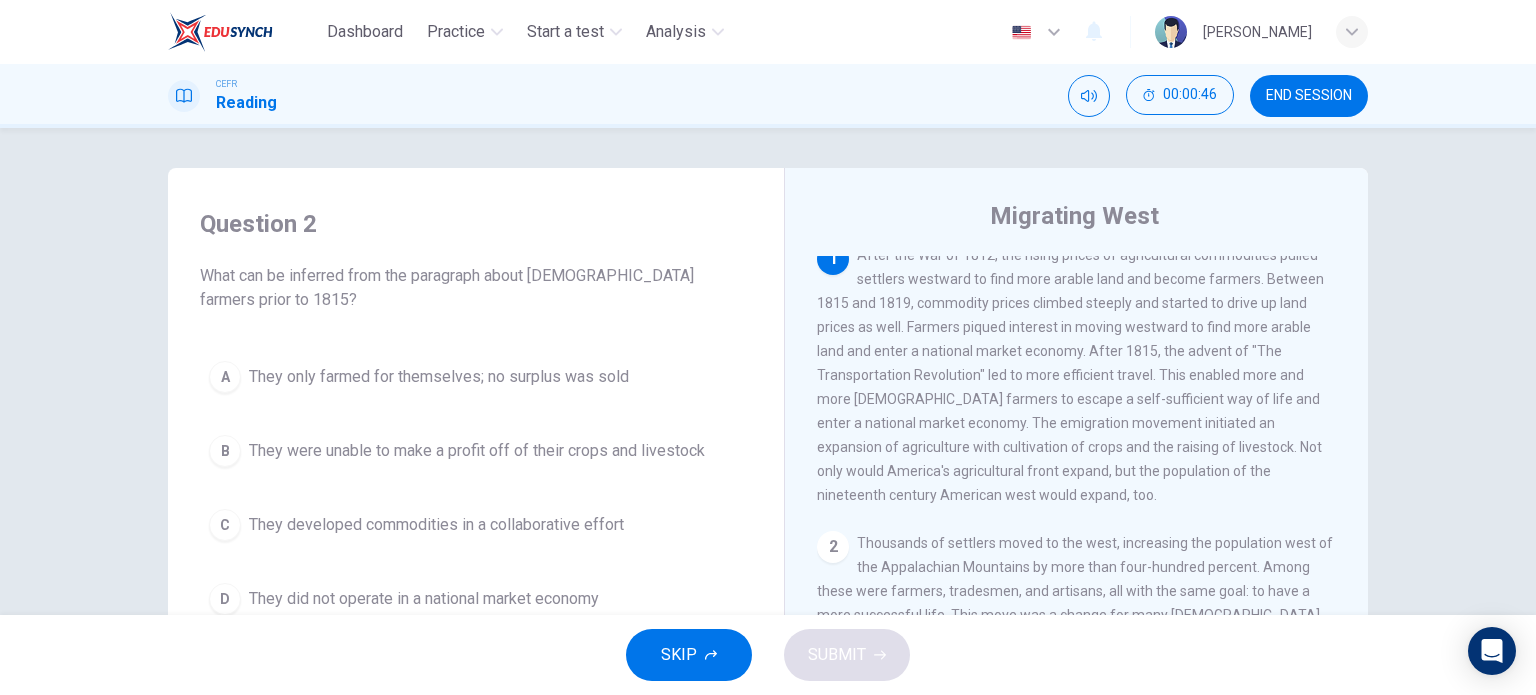 scroll, scrollTop: 18, scrollLeft: 0, axis: vertical 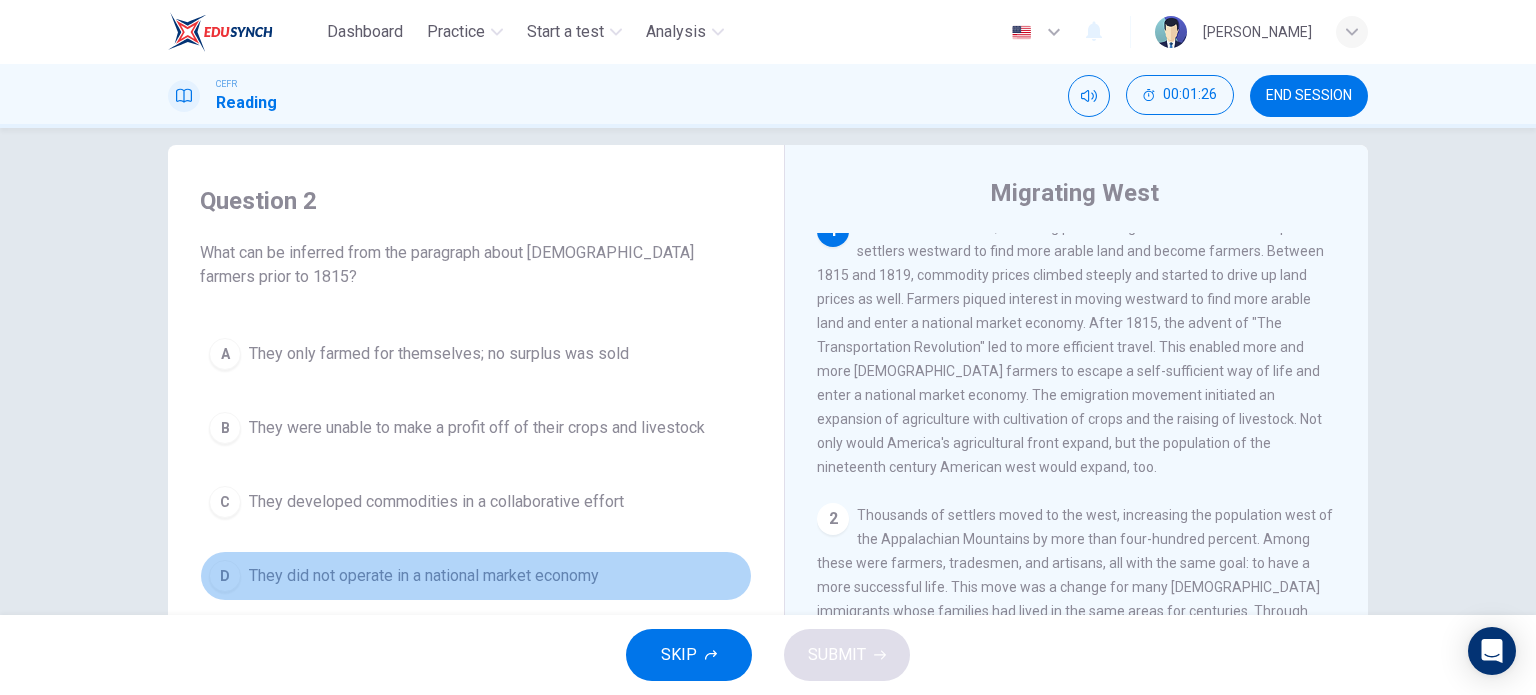 click on "D" at bounding box center [225, 576] 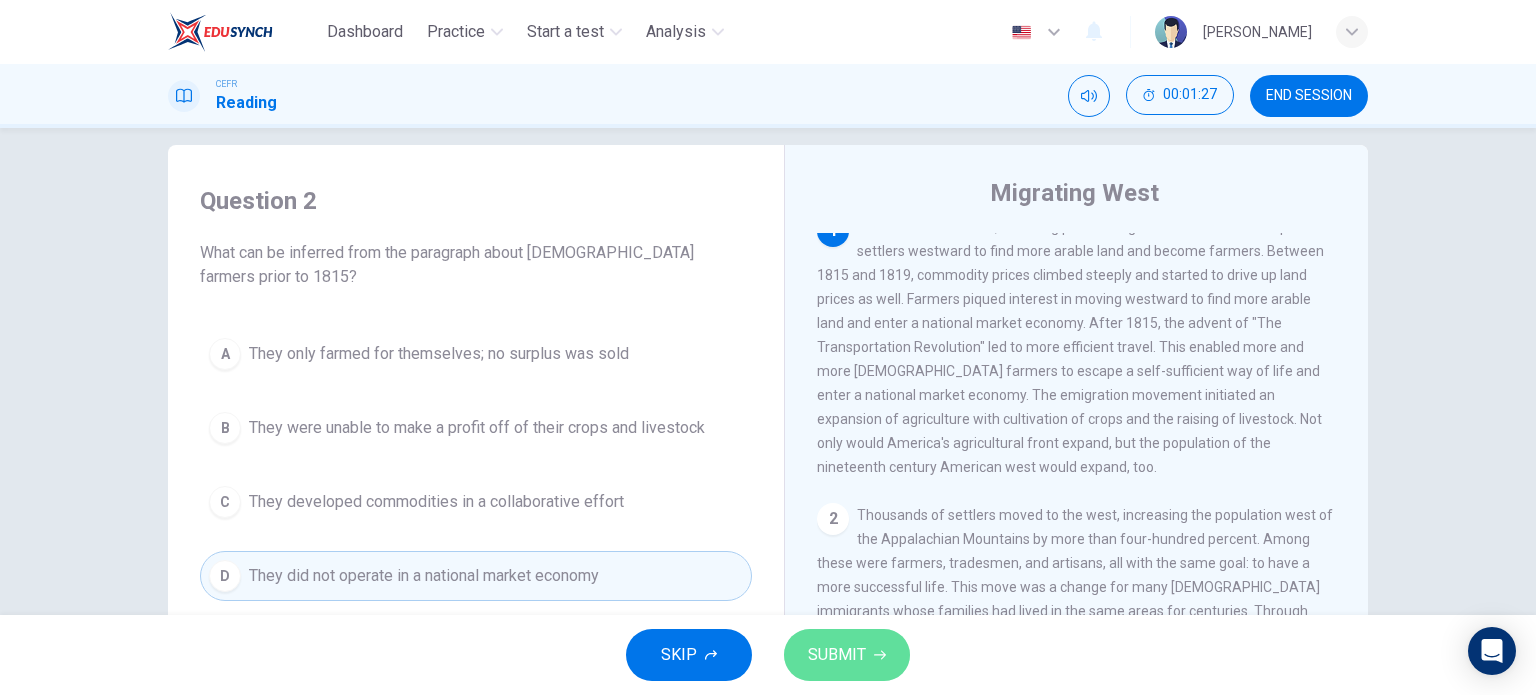 click on "SUBMIT" at bounding box center [847, 655] 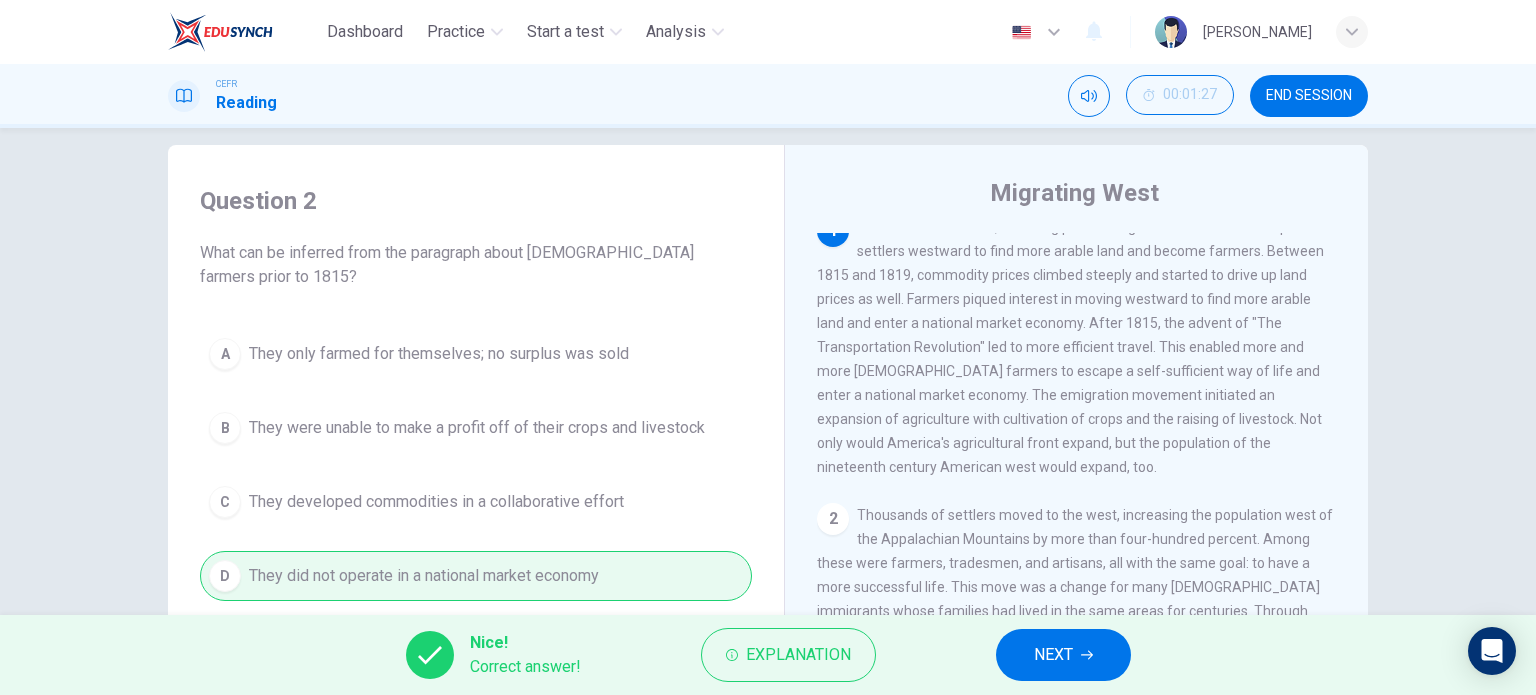 click on "1 After the War of 1812, the rising prices of agricultural commodities pulled settlers westward to find more arable land and become farmers. Between 1815 and 1819, commodity prices climbed steeply and started to drive up land prices as well. Farmers piqued interest in moving westward to find more arable land and enter a national market economy. After 1815, the advent of "The Transportation Revolution" led to more efficient travel. This enabled more and more [DEMOGRAPHIC_DATA] farmers to escape a self-sufficient way of life and enter a national market economy. The emigration movement initiated an expansion of agriculture with cultivation of crops and the raising of livestock. Not only would America's agricultural front expand, but the population of the nineteenth century American west would expand, too. 2 3 4 5" at bounding box center [1090, 536] 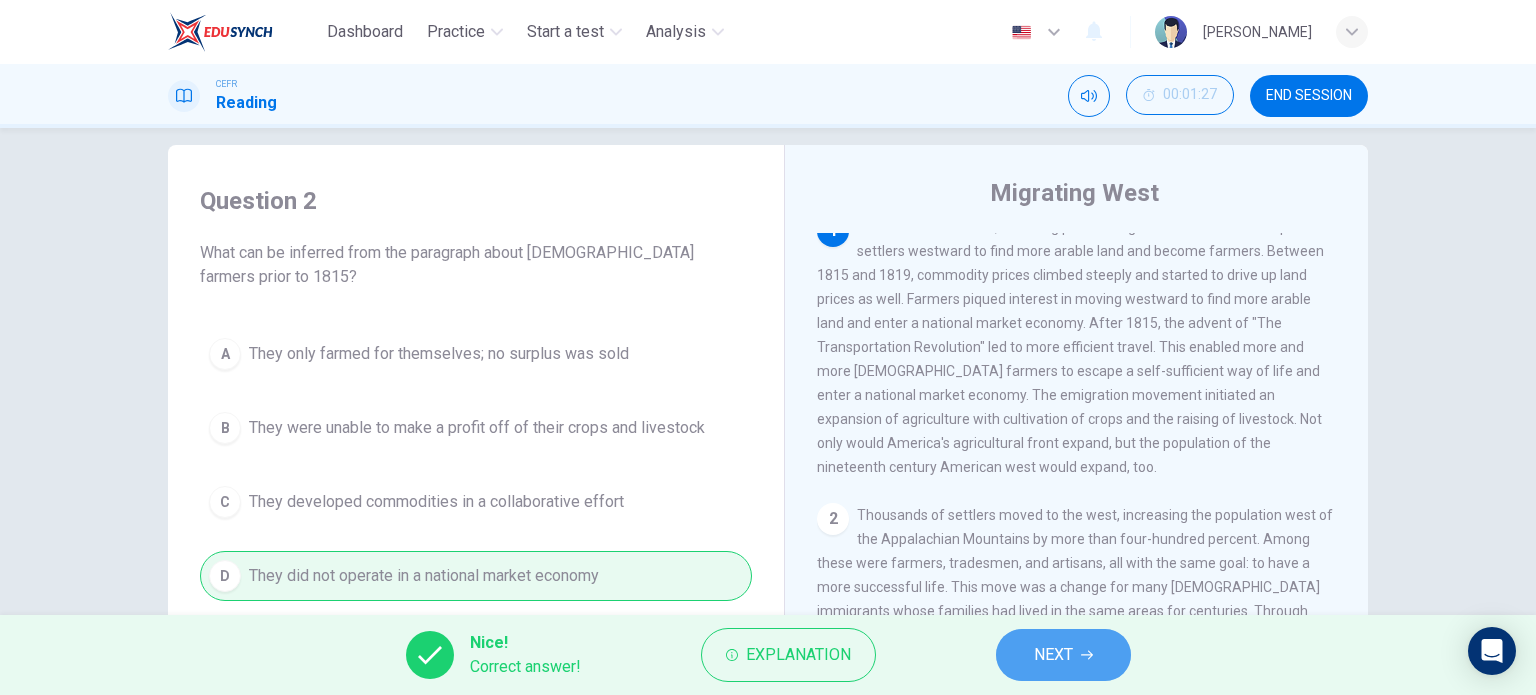 click on "NEXT" at bounding box center (1053, 655) 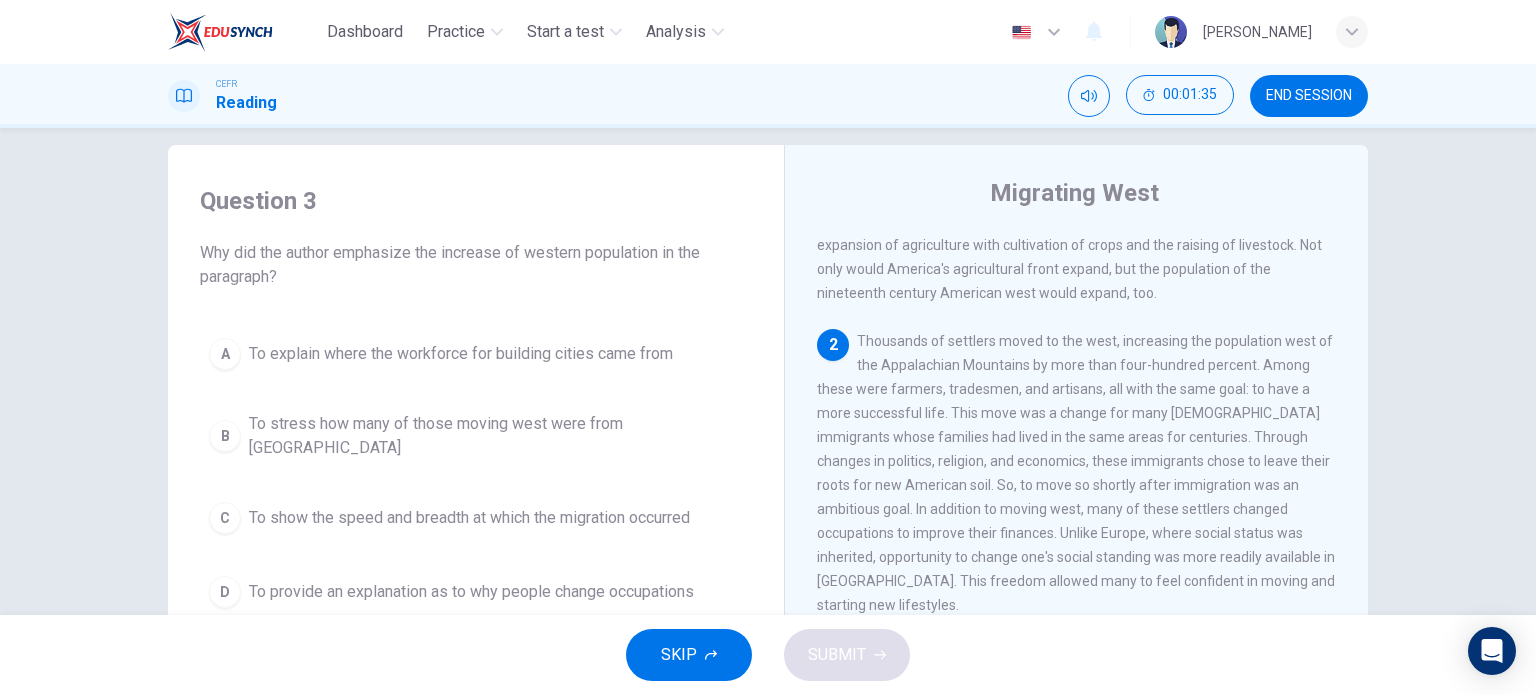 scroll, scrollTop: 194, scrollLeft: 0, axis: vertical 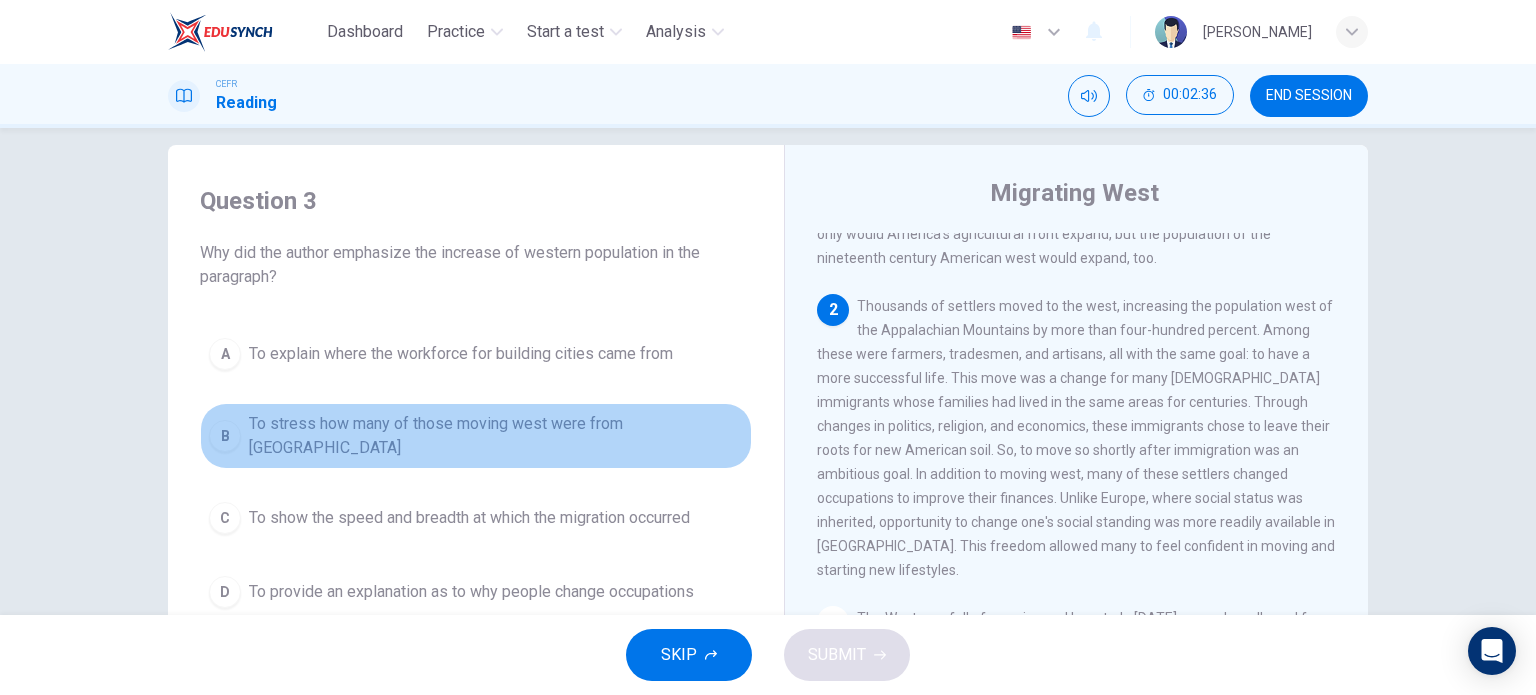 click on "B" at bounding box center [225, 436] 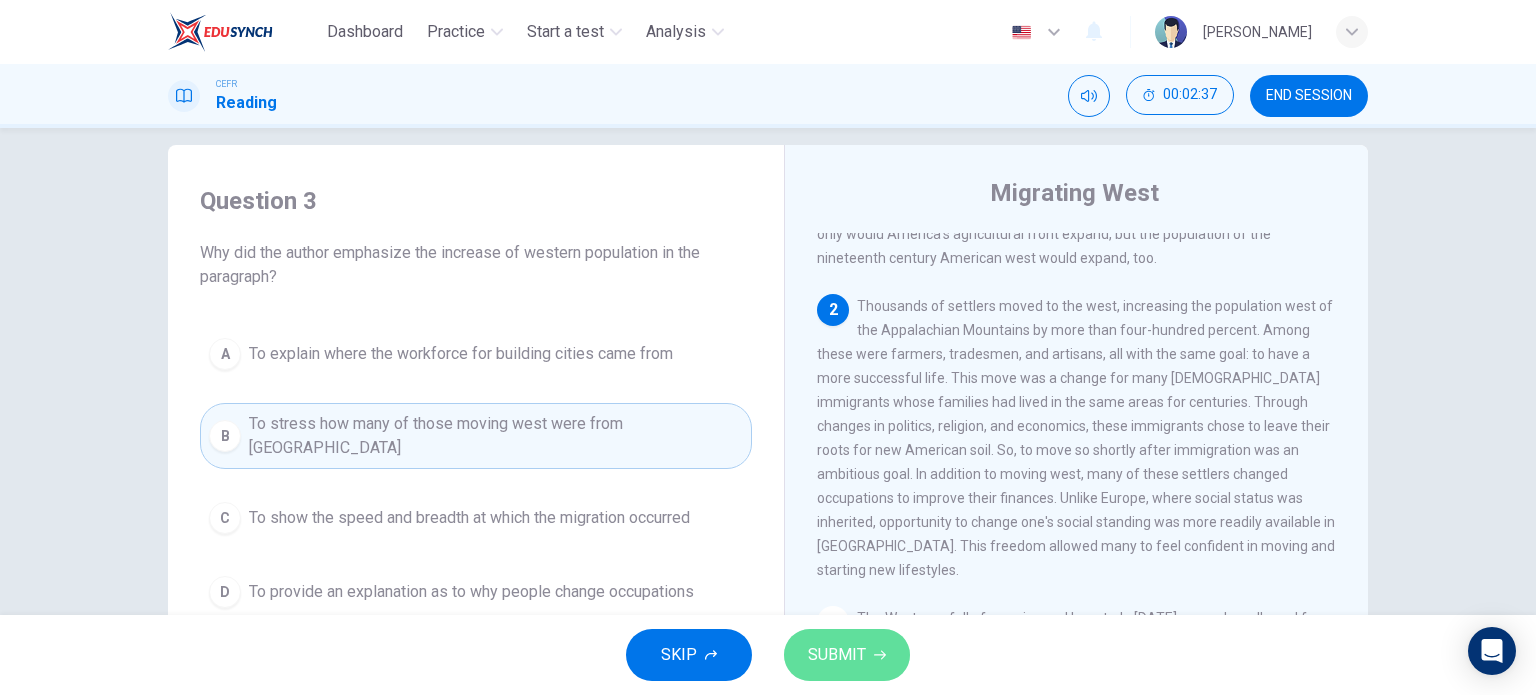 click on "SUBMIT" at bounding box center (837, 655) 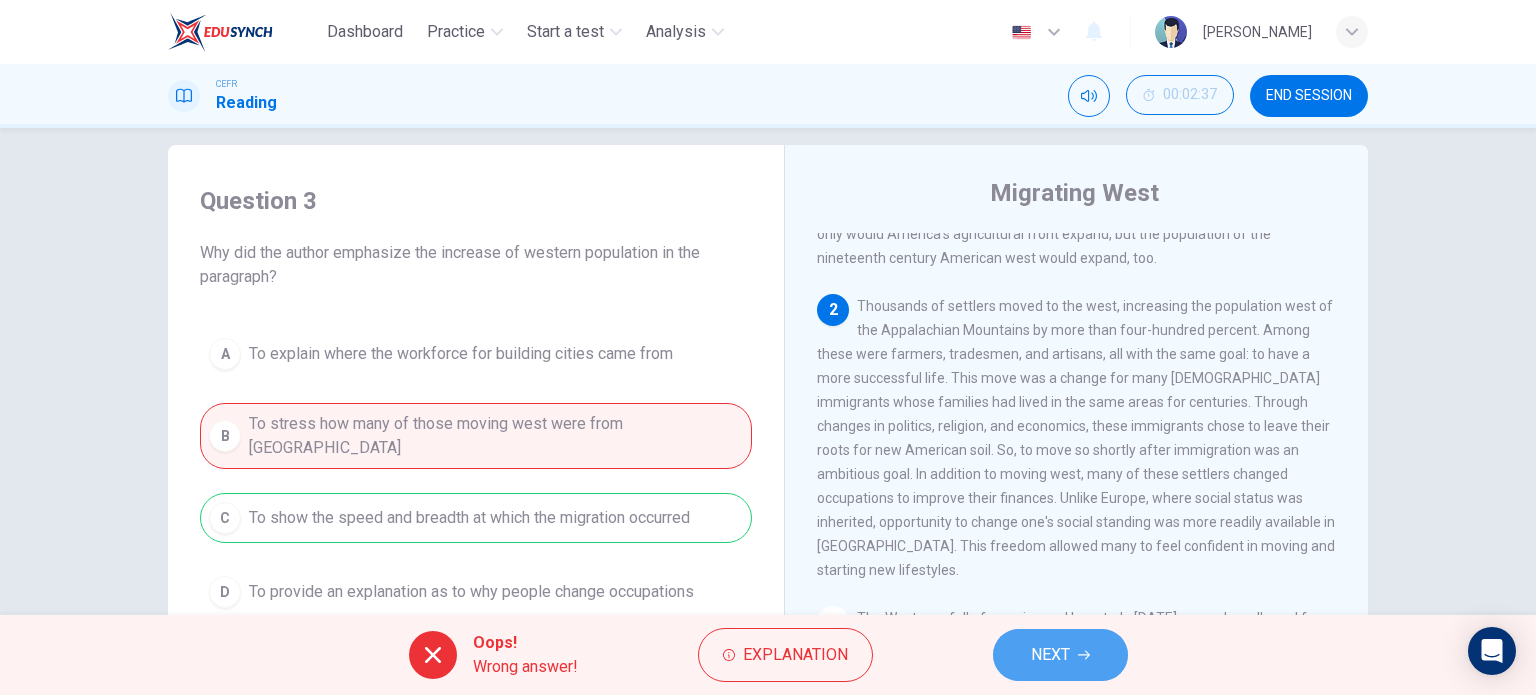click on "NEXT" at bounding box center (1060, 655) 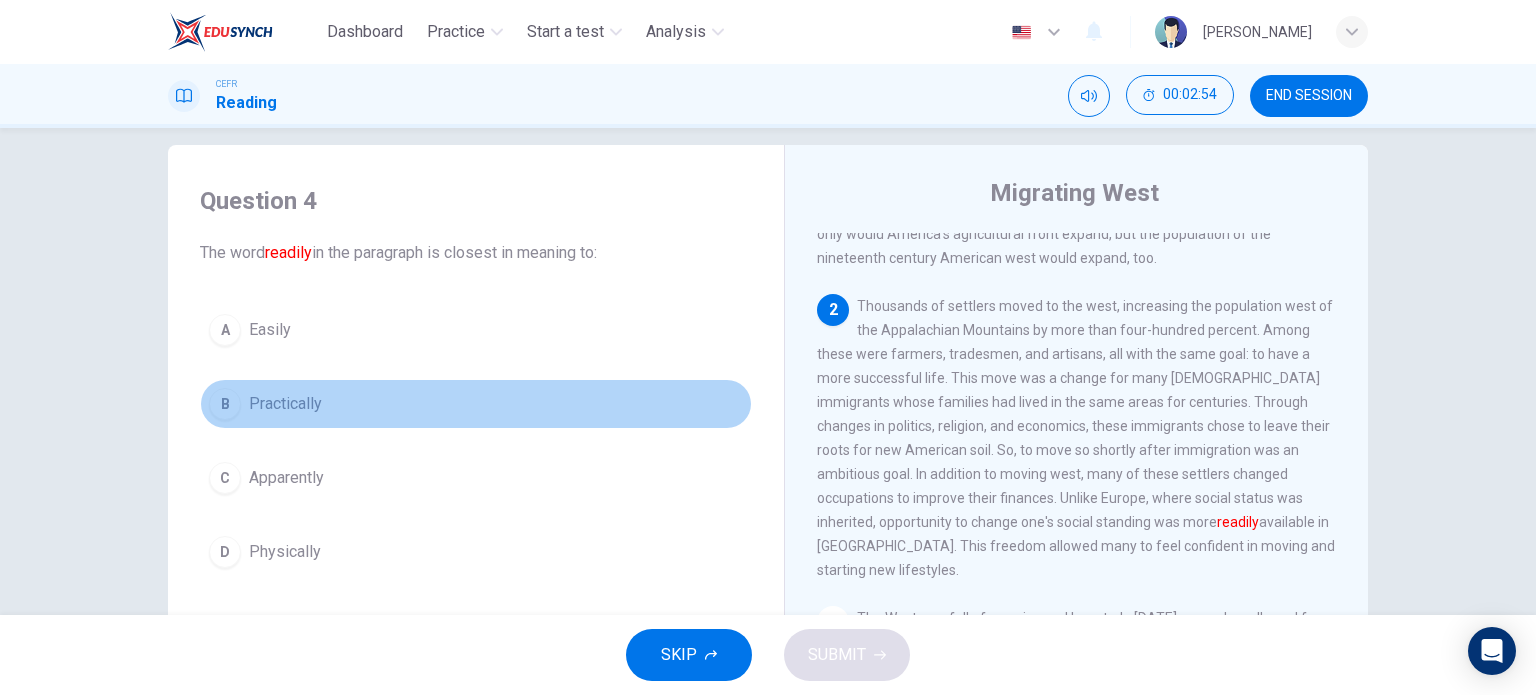 click on "B" at bounding box center [225, 404] 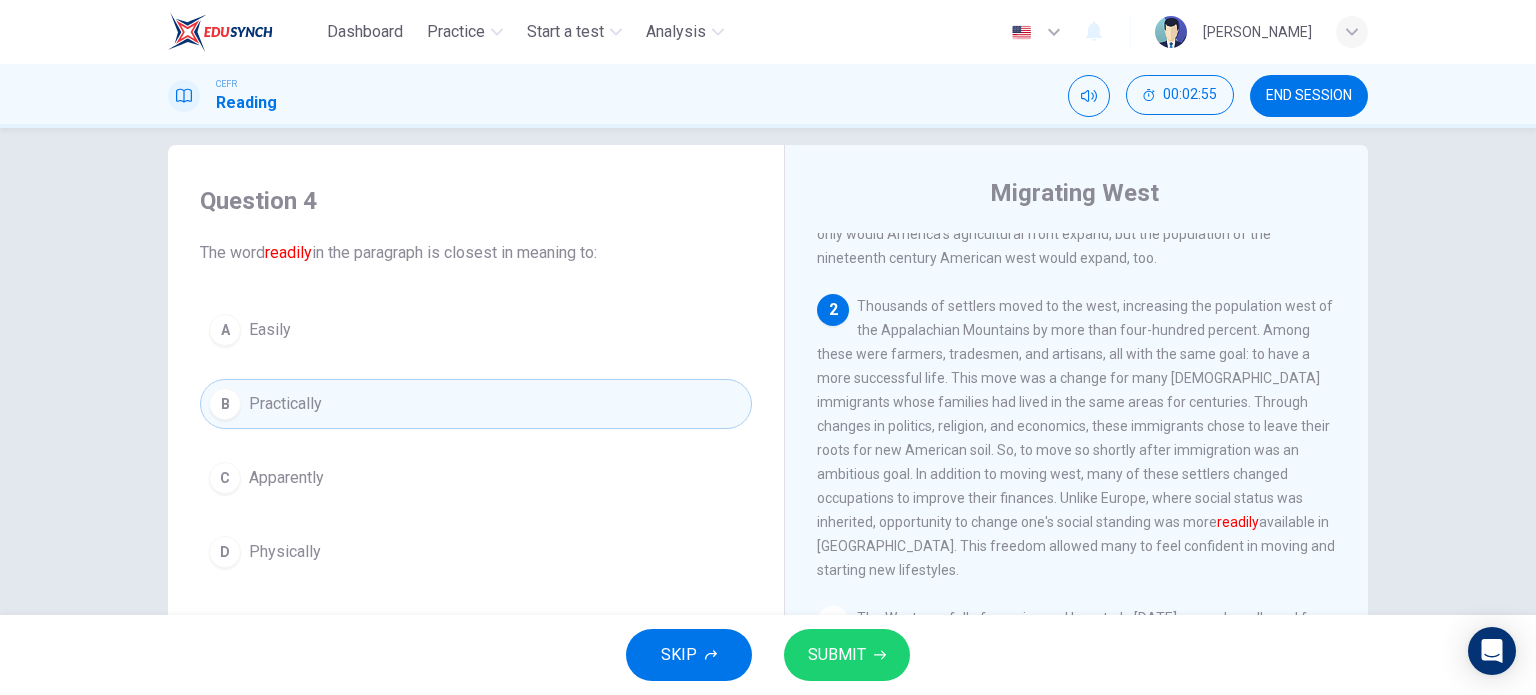 click on "SUBMIT" at bounding box center [837, 655] 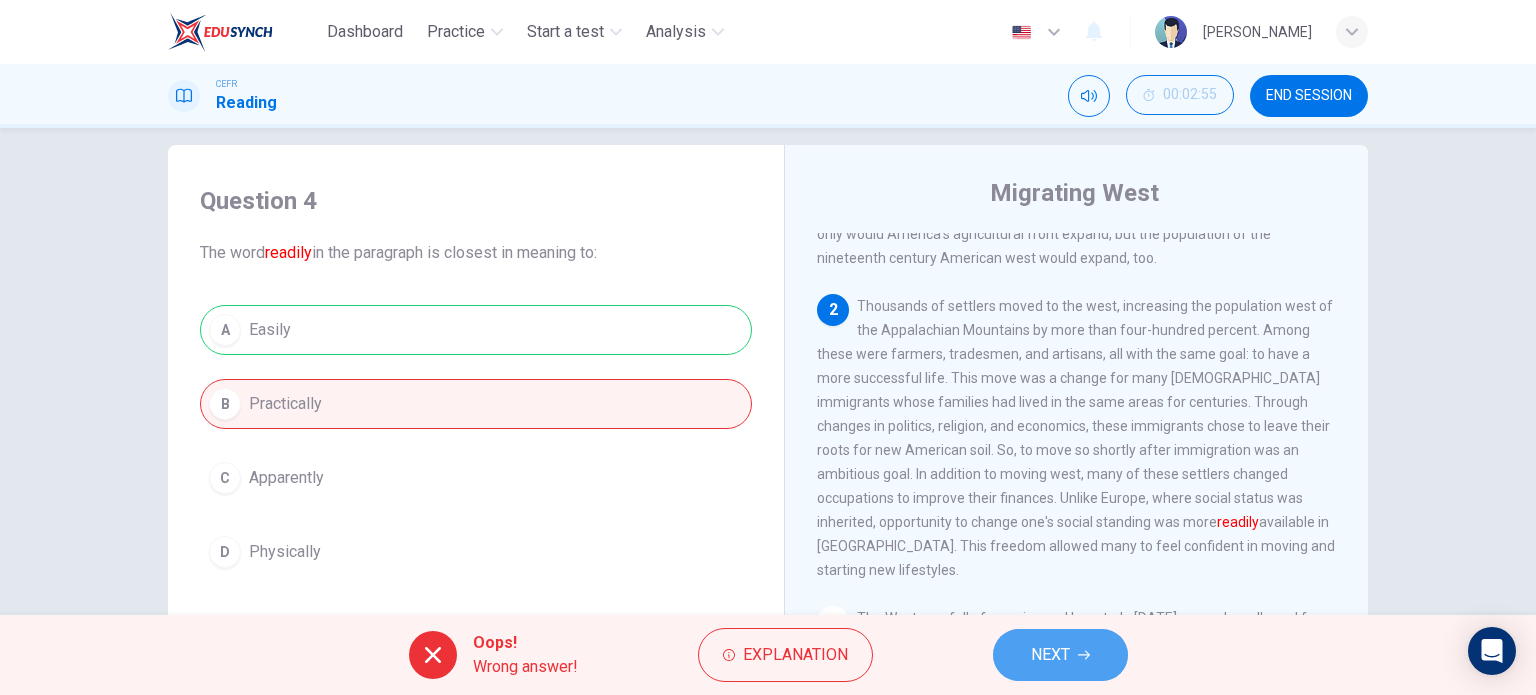 click on "NEXT" at bounding box center (1060, 655) 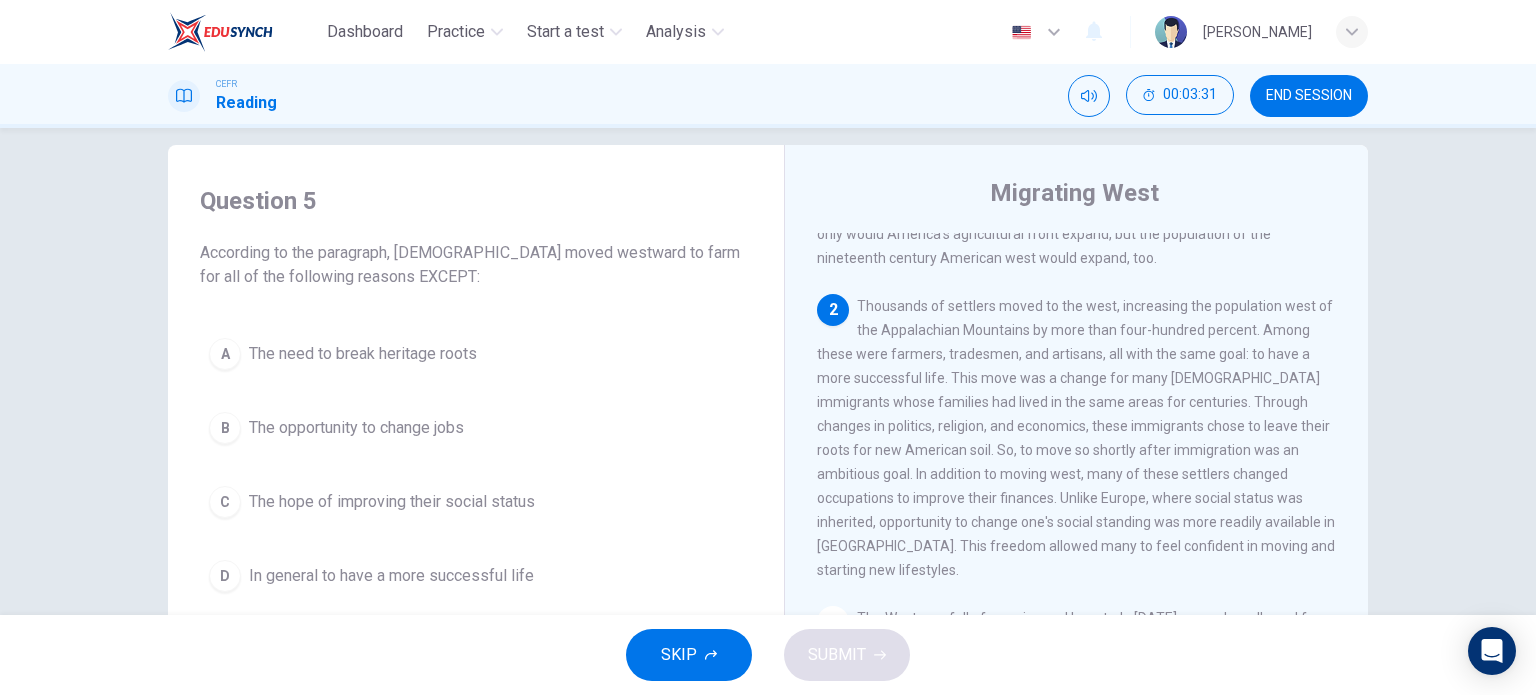 click on "A The need to break heritage roots" at bounding box center (476, 354) 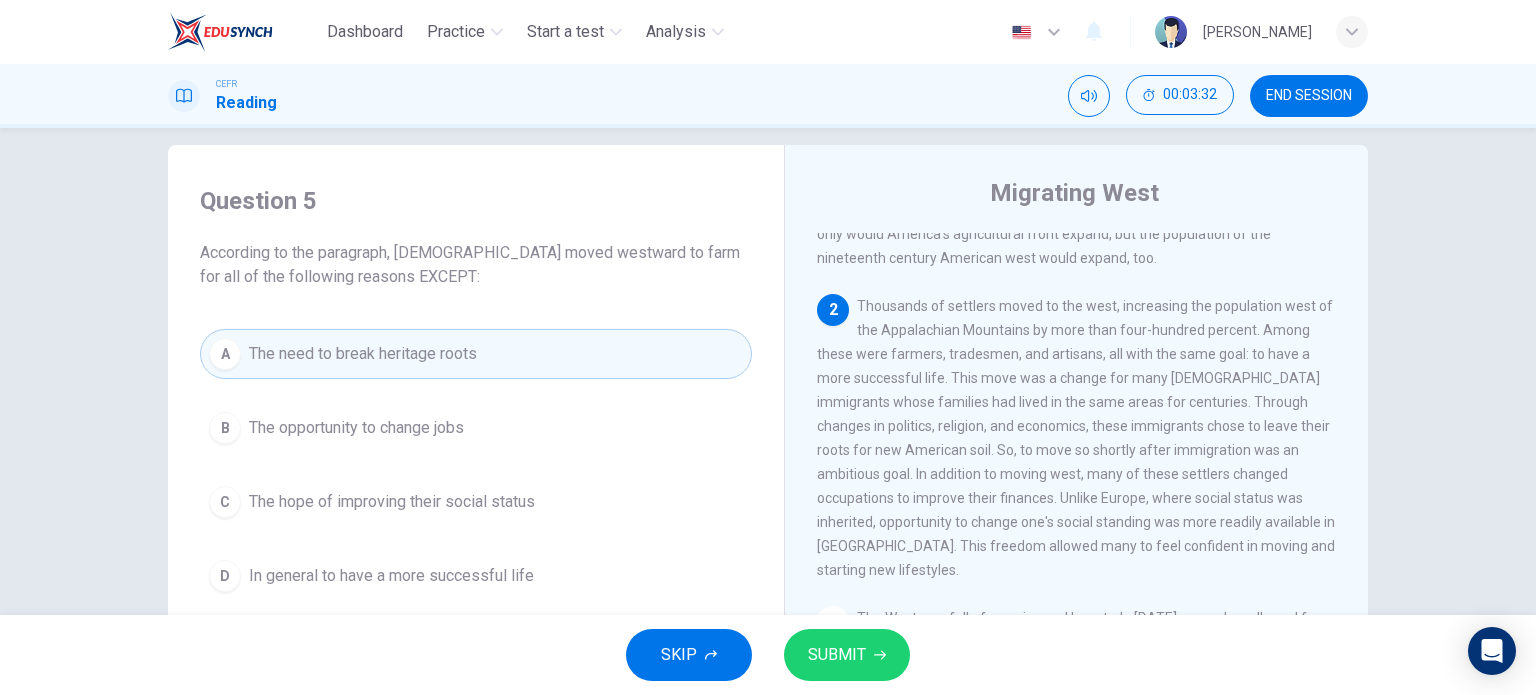 click on "SUBMIT" at bounding box center (837, 655) 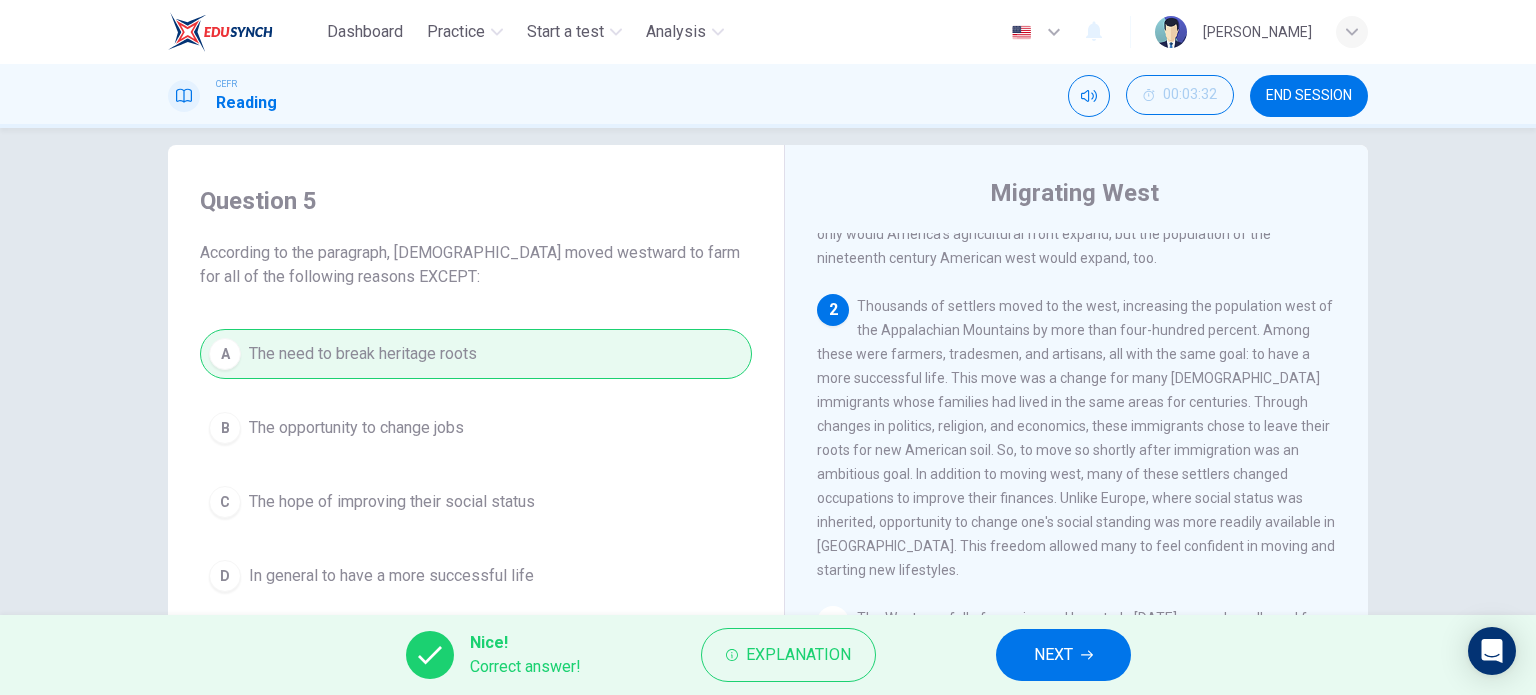 click on "Nice! Correct answer! Explanation NEXT" at bounding box center (768, 655) 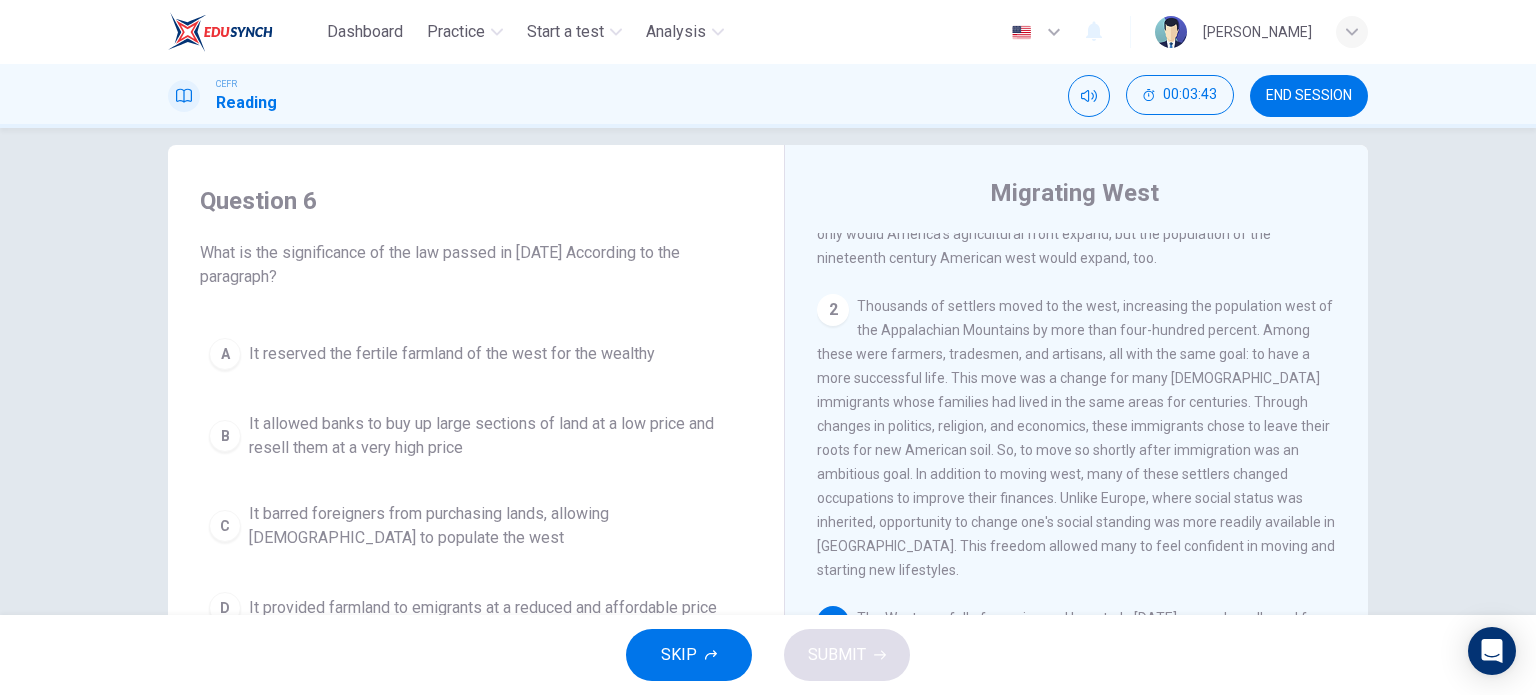 drag, startPoint x: 1344, startPoint y: 417, endPoint x: 1332, endPoint y: 243, distance: 174.4133 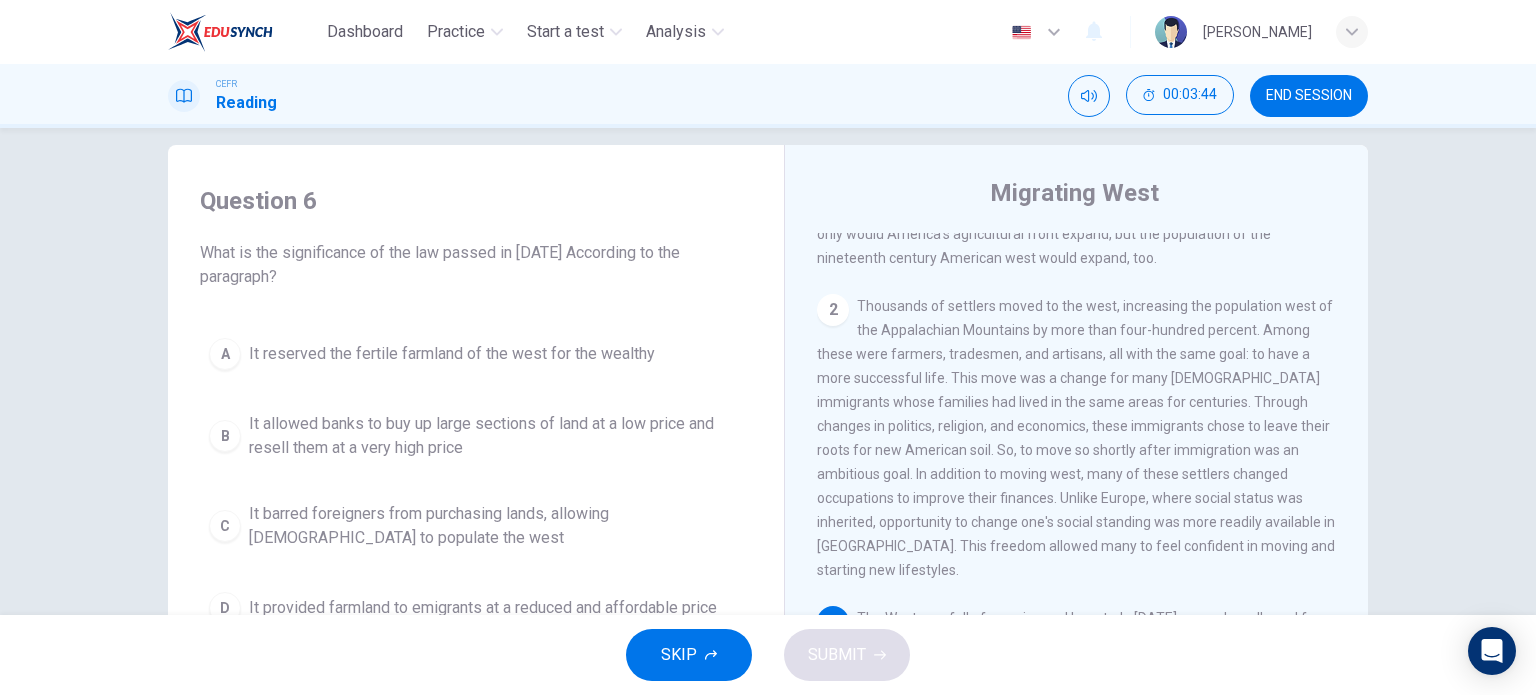 scroll, scrollTop: 0, scrollLeft: 0, axis: both 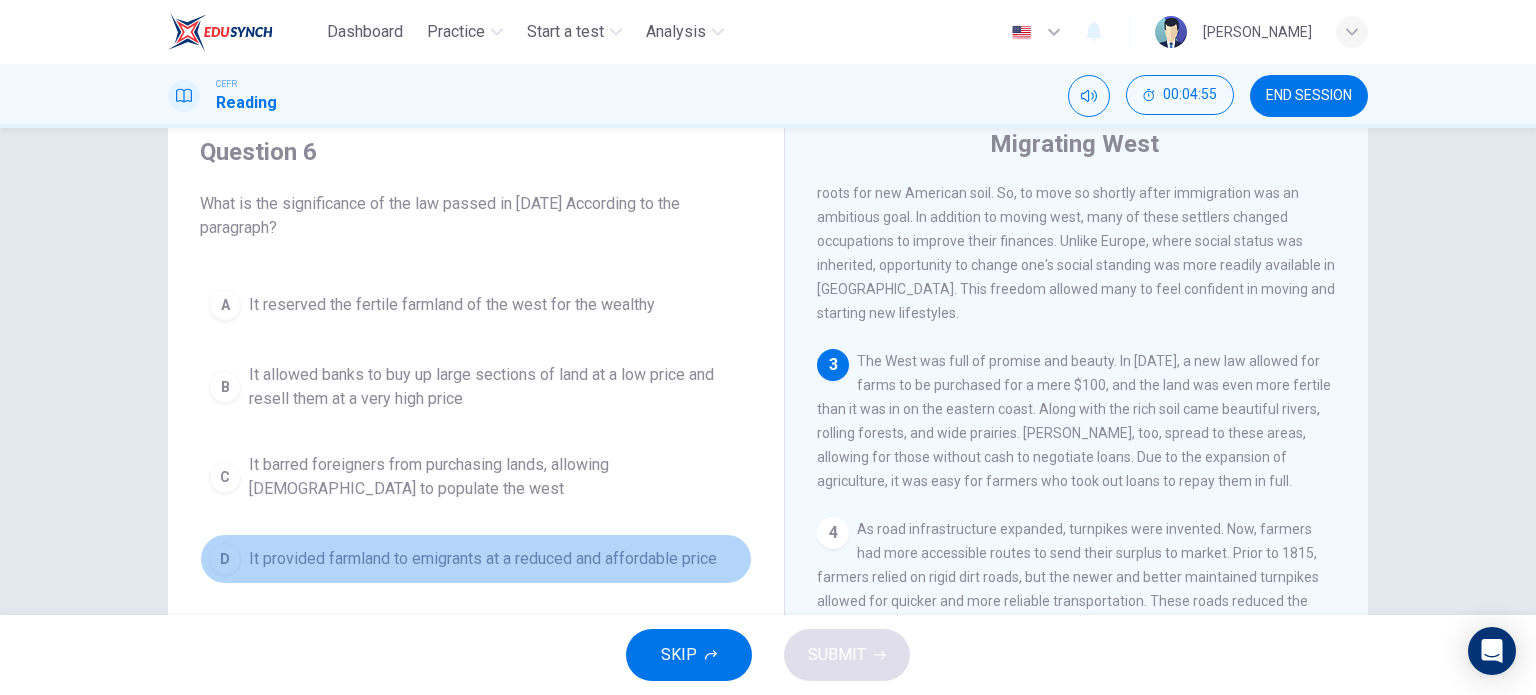 click on "D" at bounding box center [225, 559] 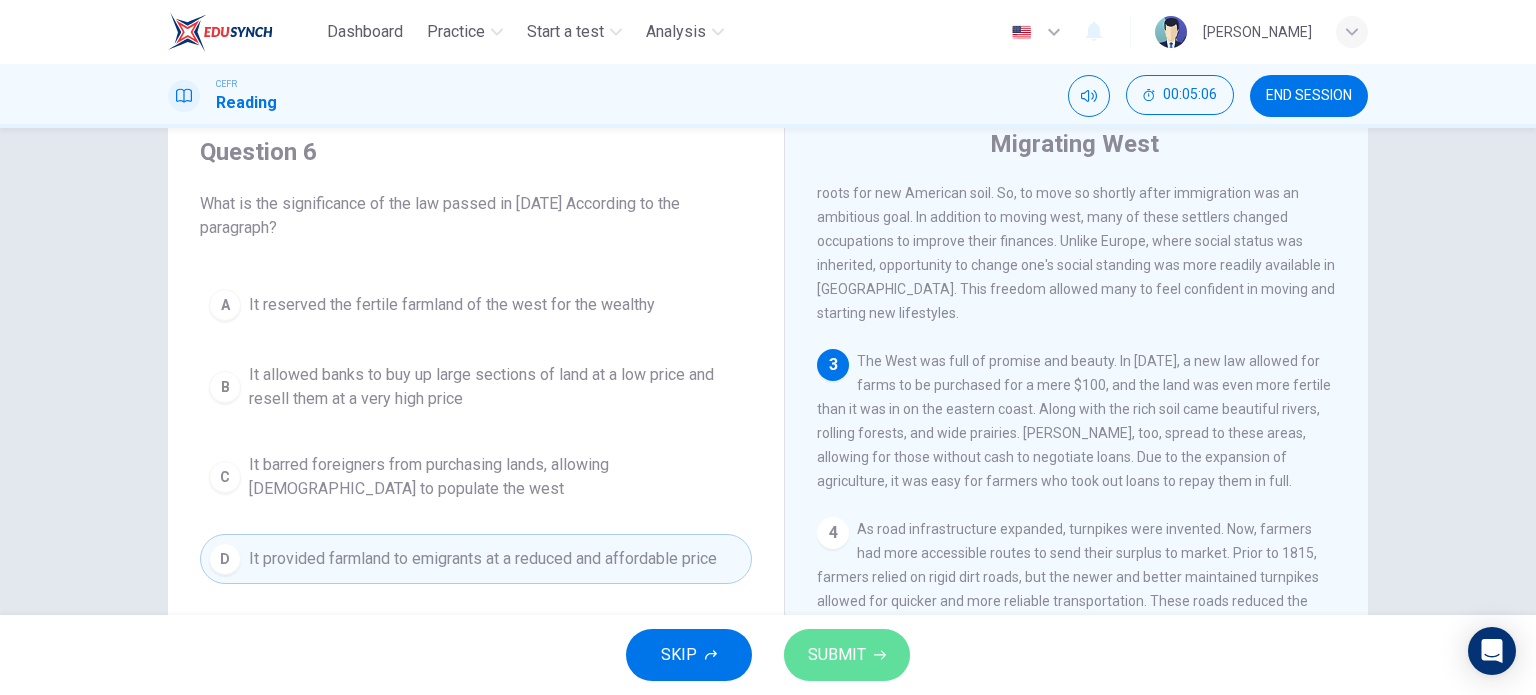 click on "SUBMIT" at bounding box center [847, 655] 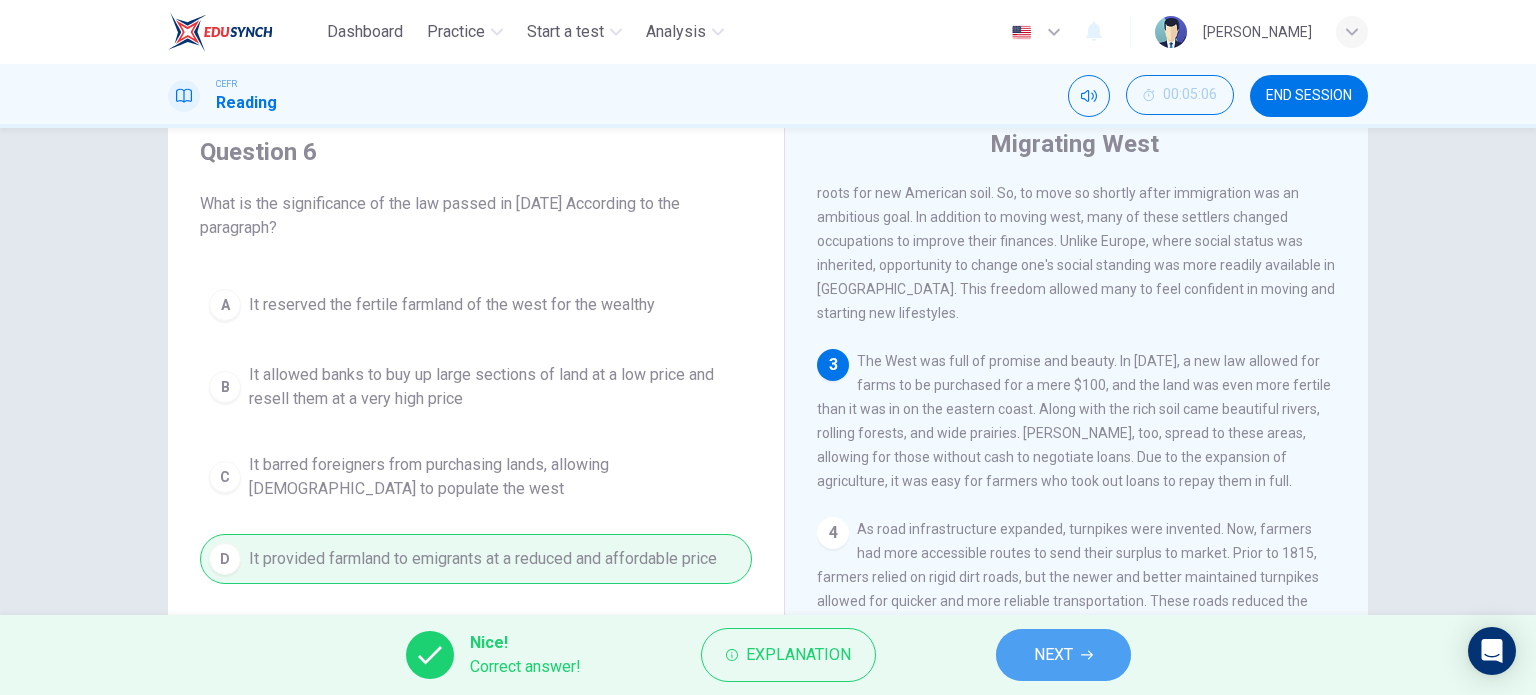 click on "NEXT" at bounding box center (1063, 655) 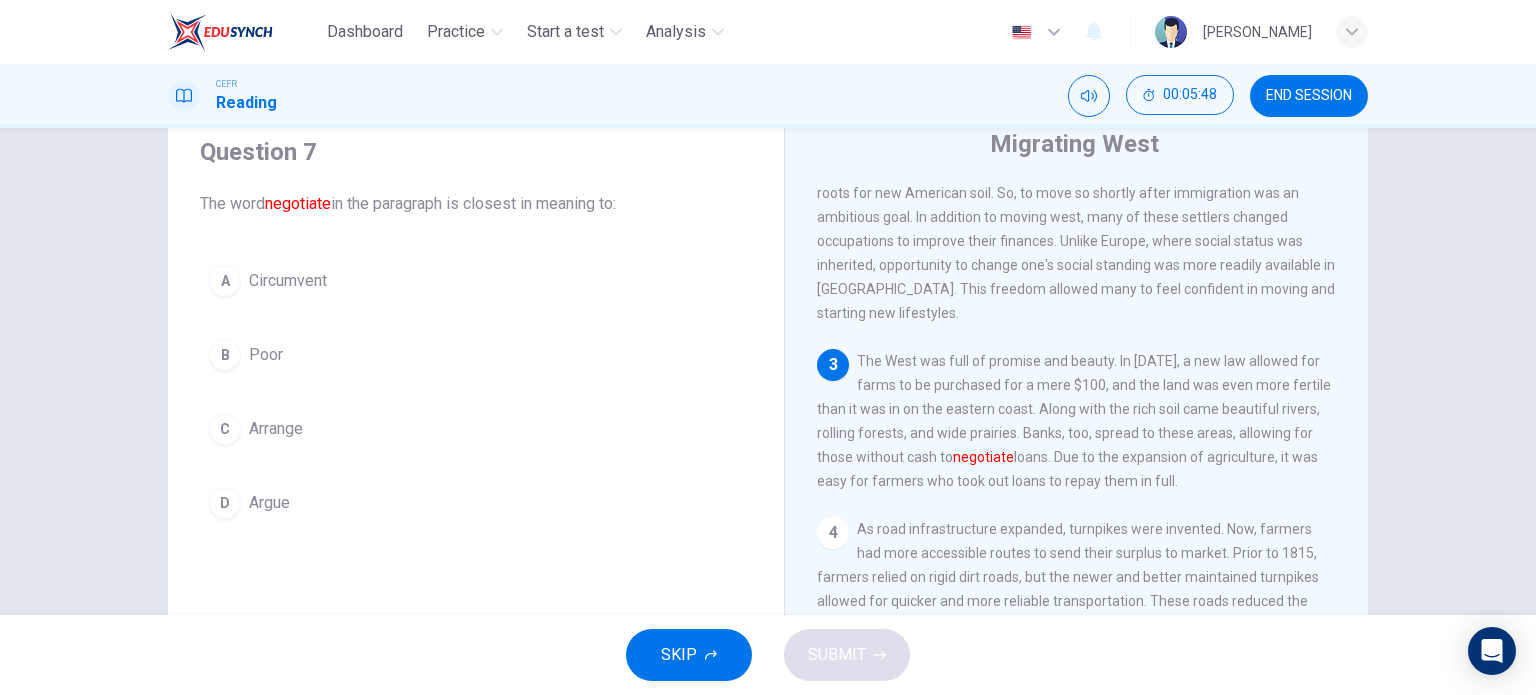 click on "C" at bounding box center (225, 429) 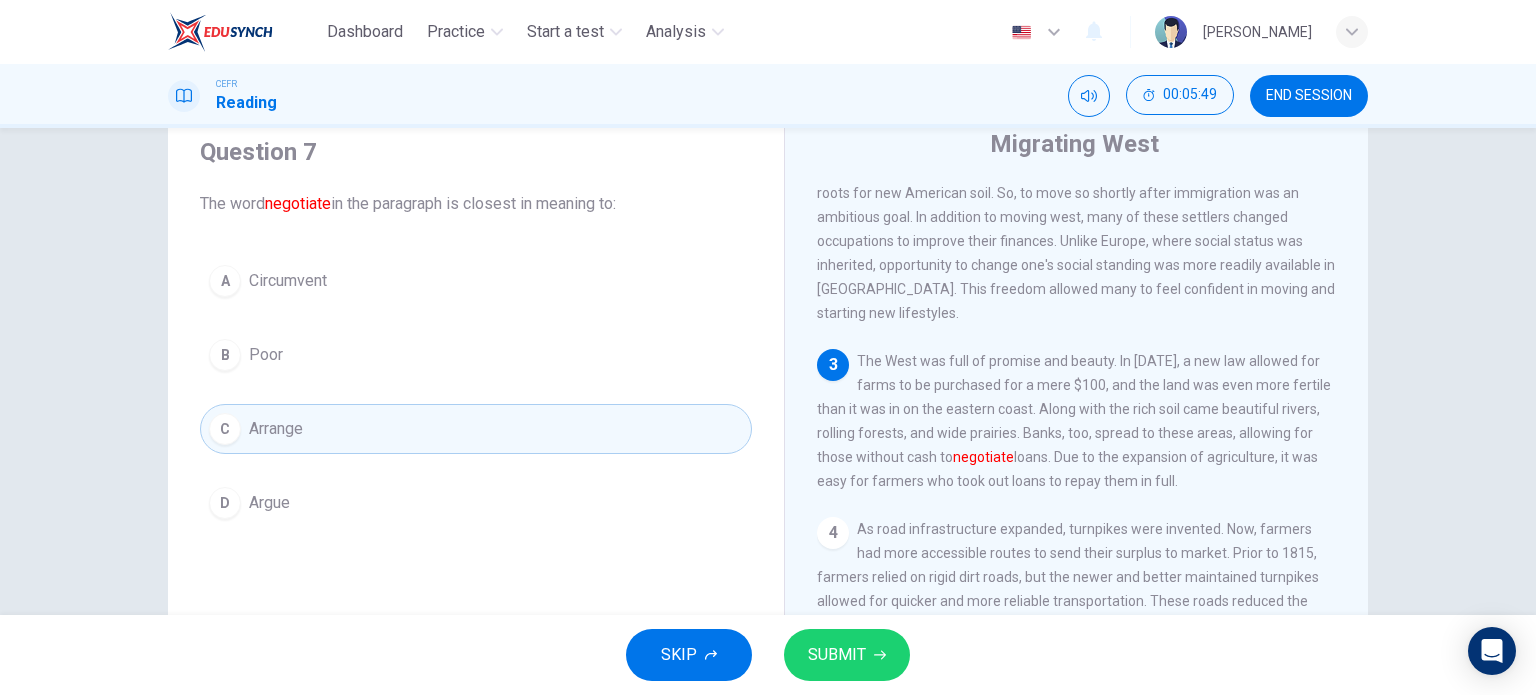 click on "SUBMIT" at bounding box center (837, 655) 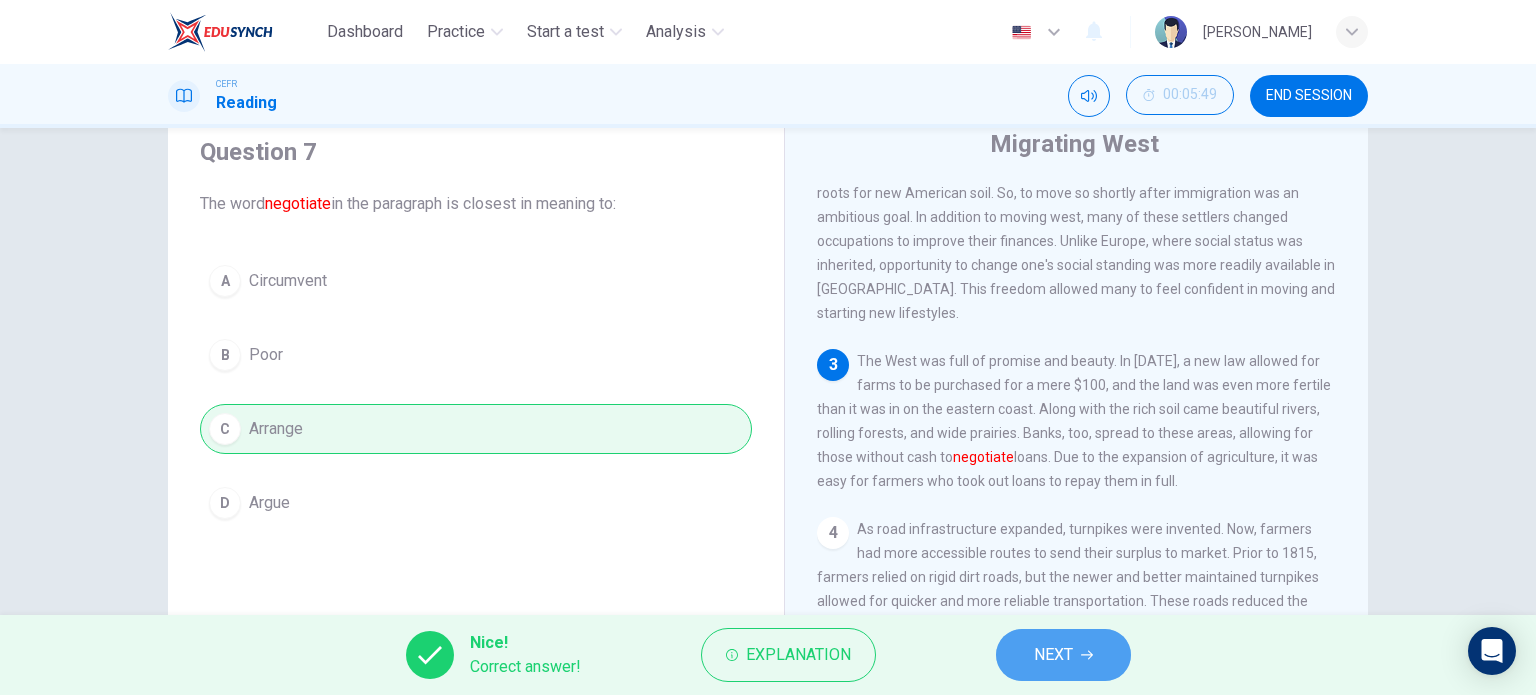 click on "NEXT" at bounding box center [1063, 655] 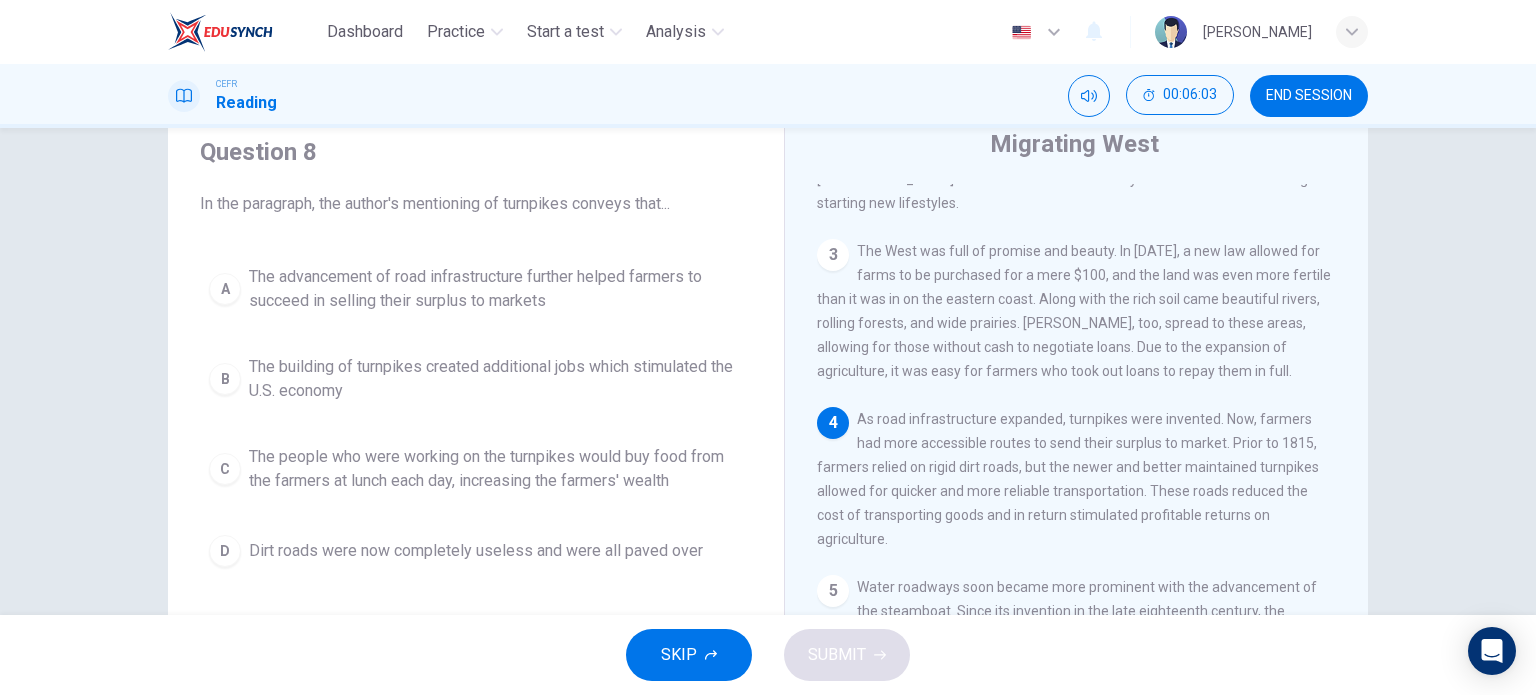 scroll, scrollTop: 579, scrollLeft: 0, axis: vertical 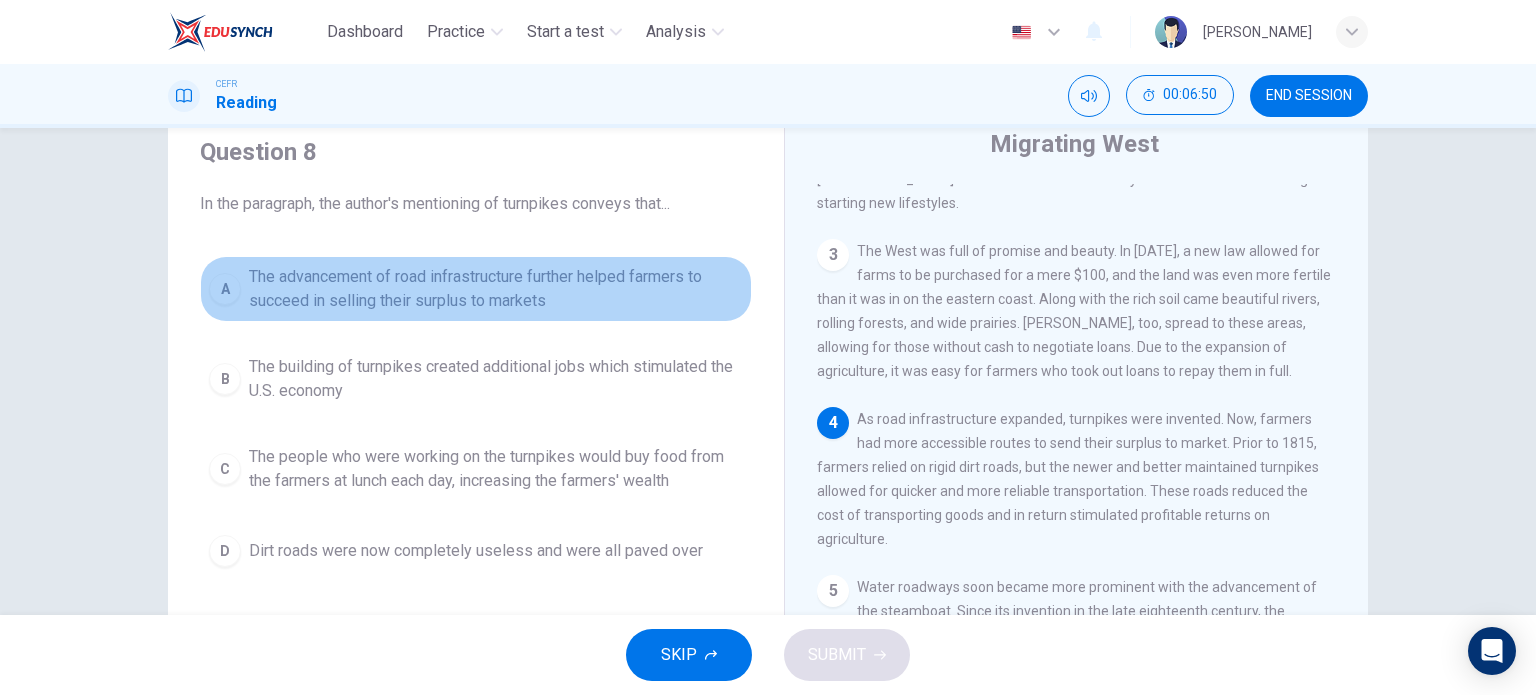 click on "A" at bounding box center (225, 289) 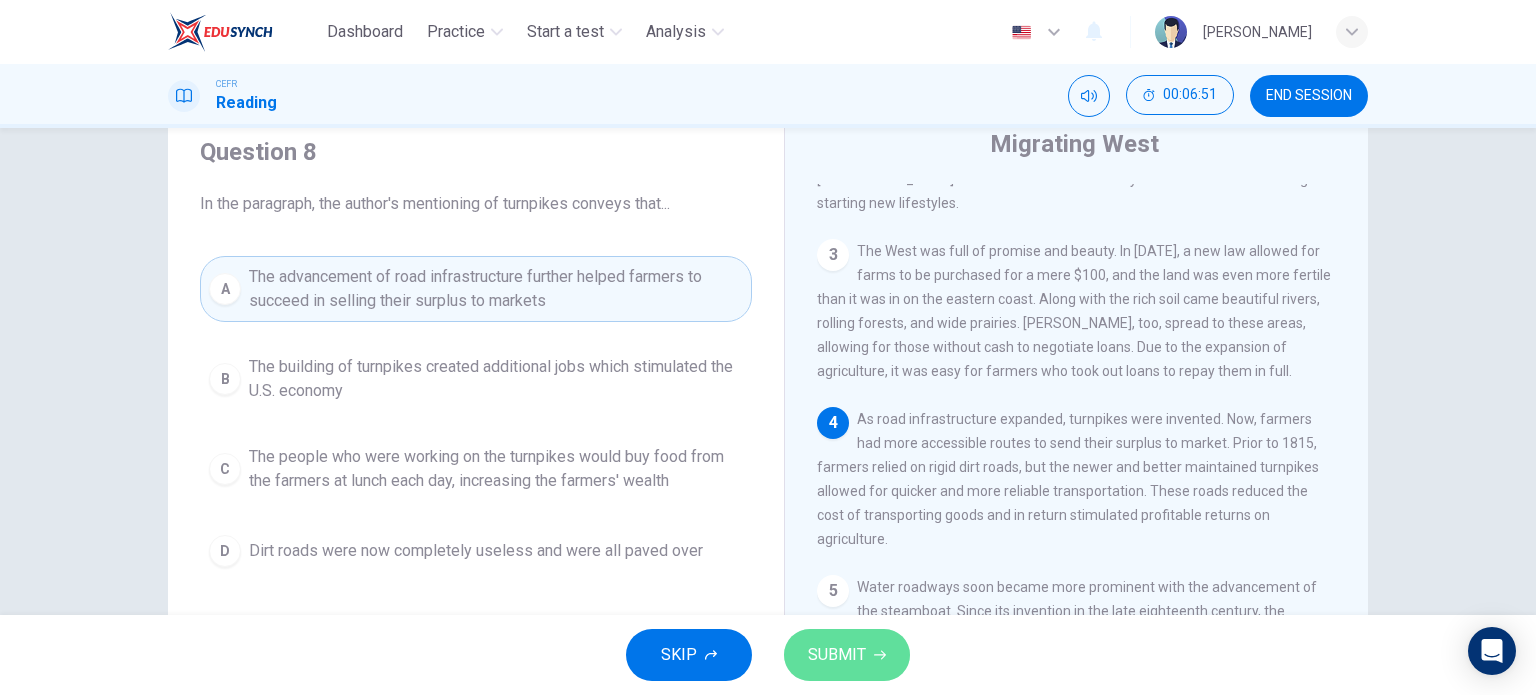 click on "SUBMIT" at bounding box center [847, 655] 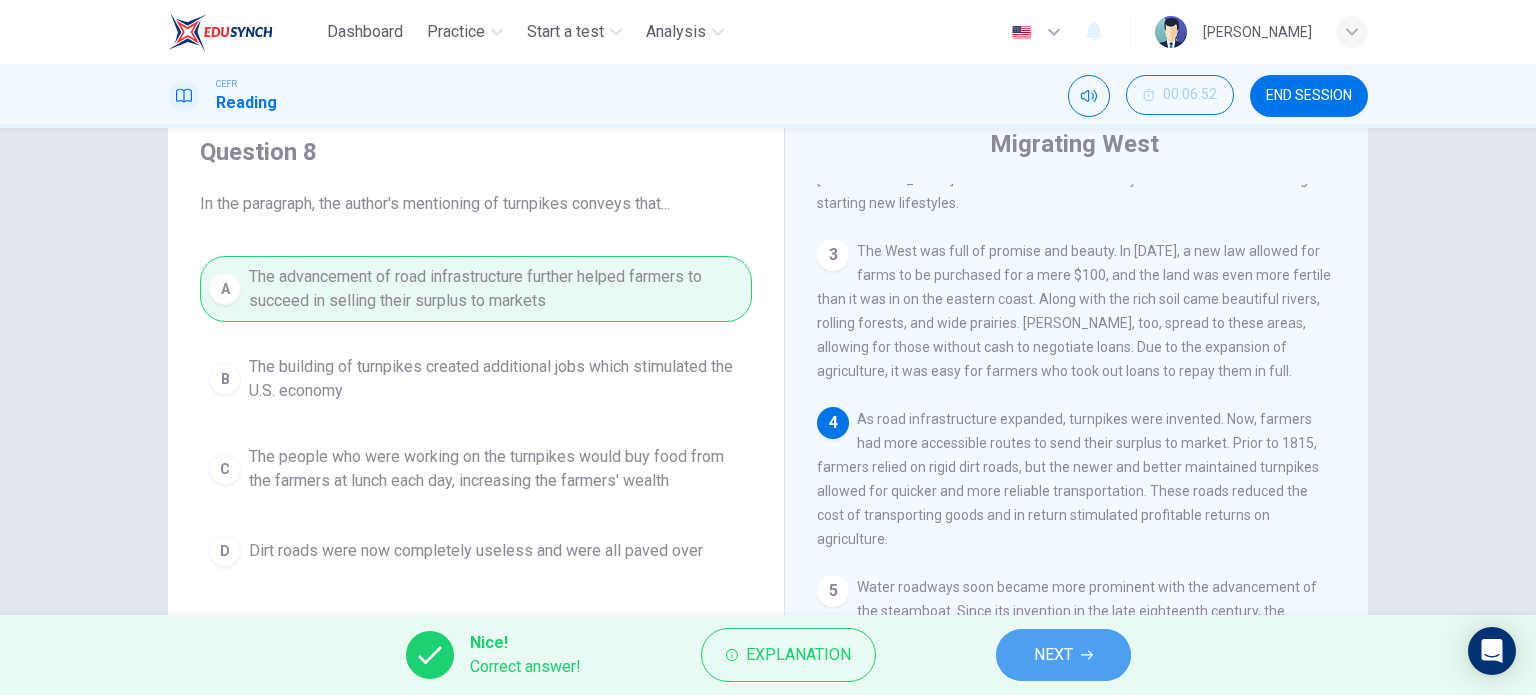 click on "NEXT" at bounding box center [1063, 655] 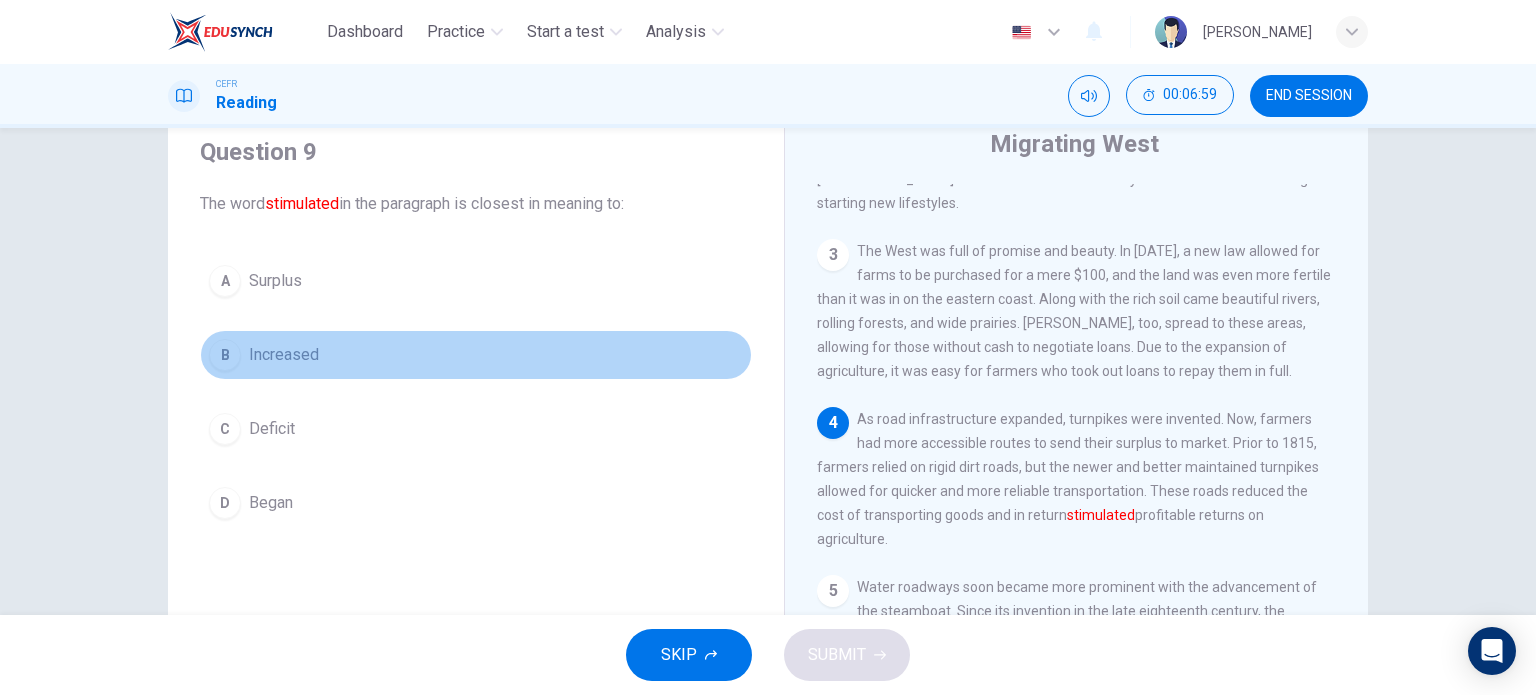 click on "Increased" at bounding box center [284, 355] 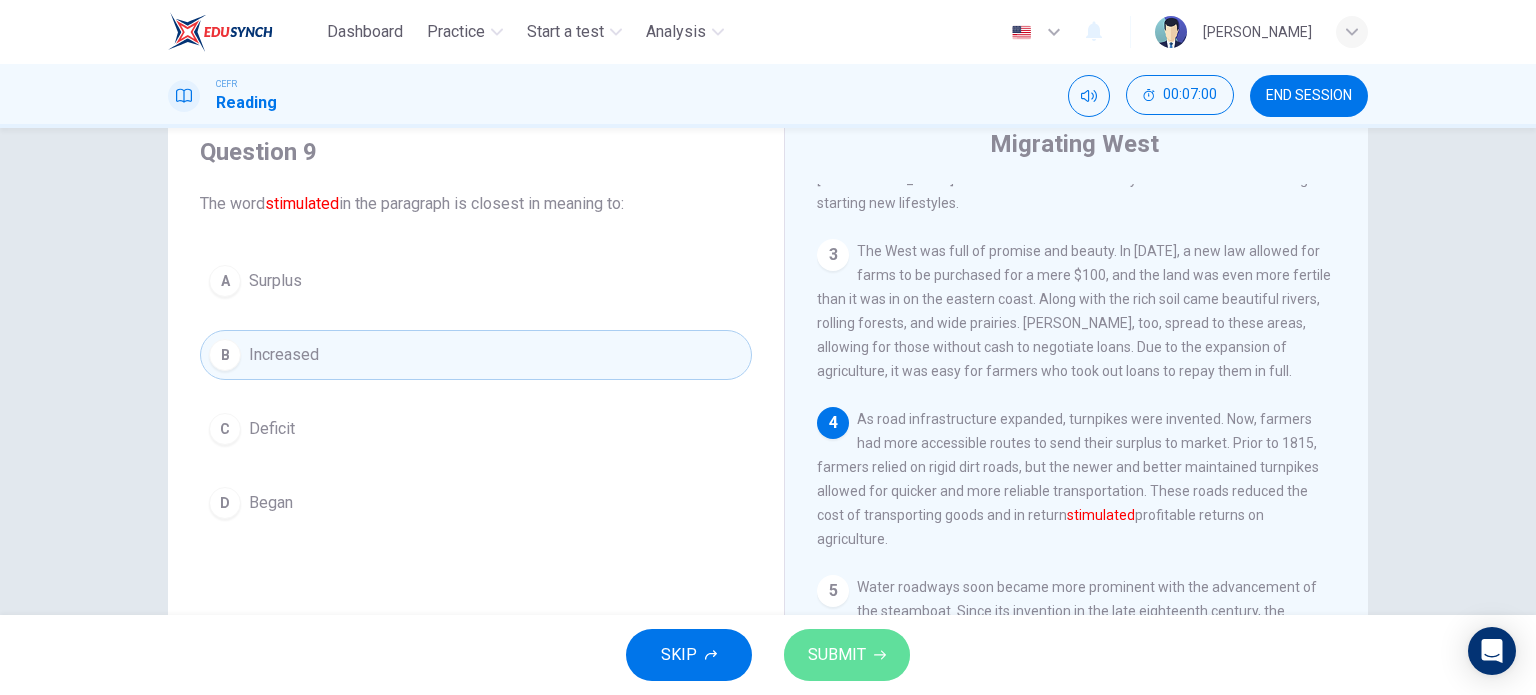 click on "SUBMIT" at bounding box center (847, 655) 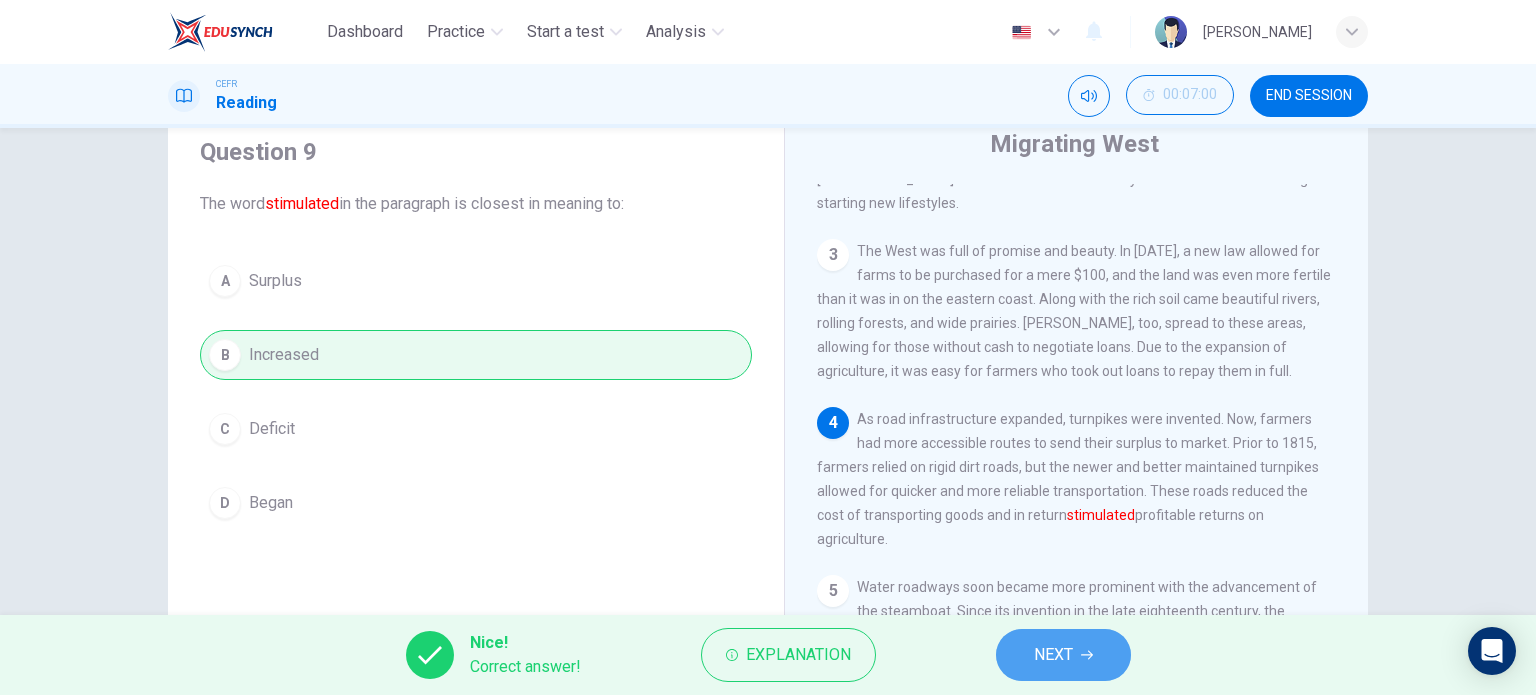 click on "NEXT" at bounding box center (1053, 655) 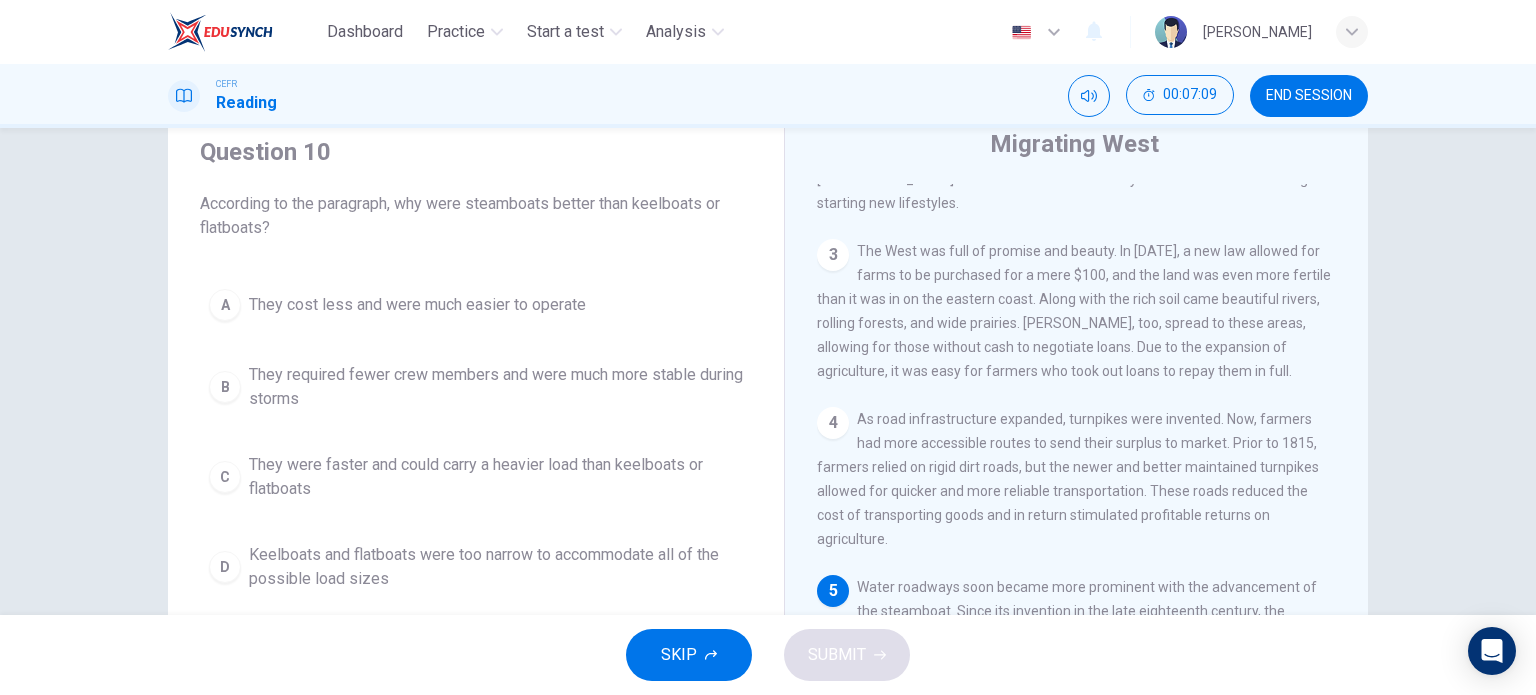 scroll, scrollTop: 579, scrollLeft: 0, axis: vertical 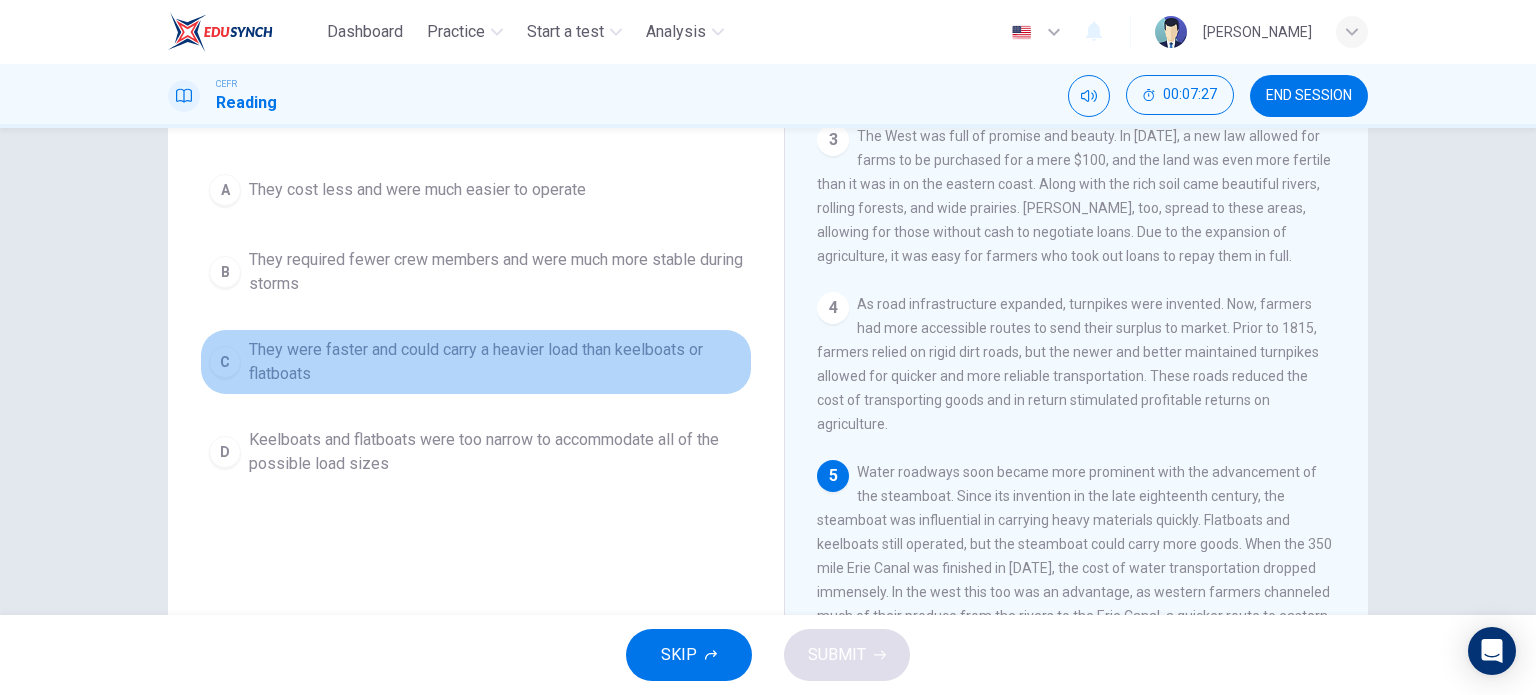 click on "They were faster and could carry a heavier load than keelboats or flatboats" at bounding box center (496, 362) 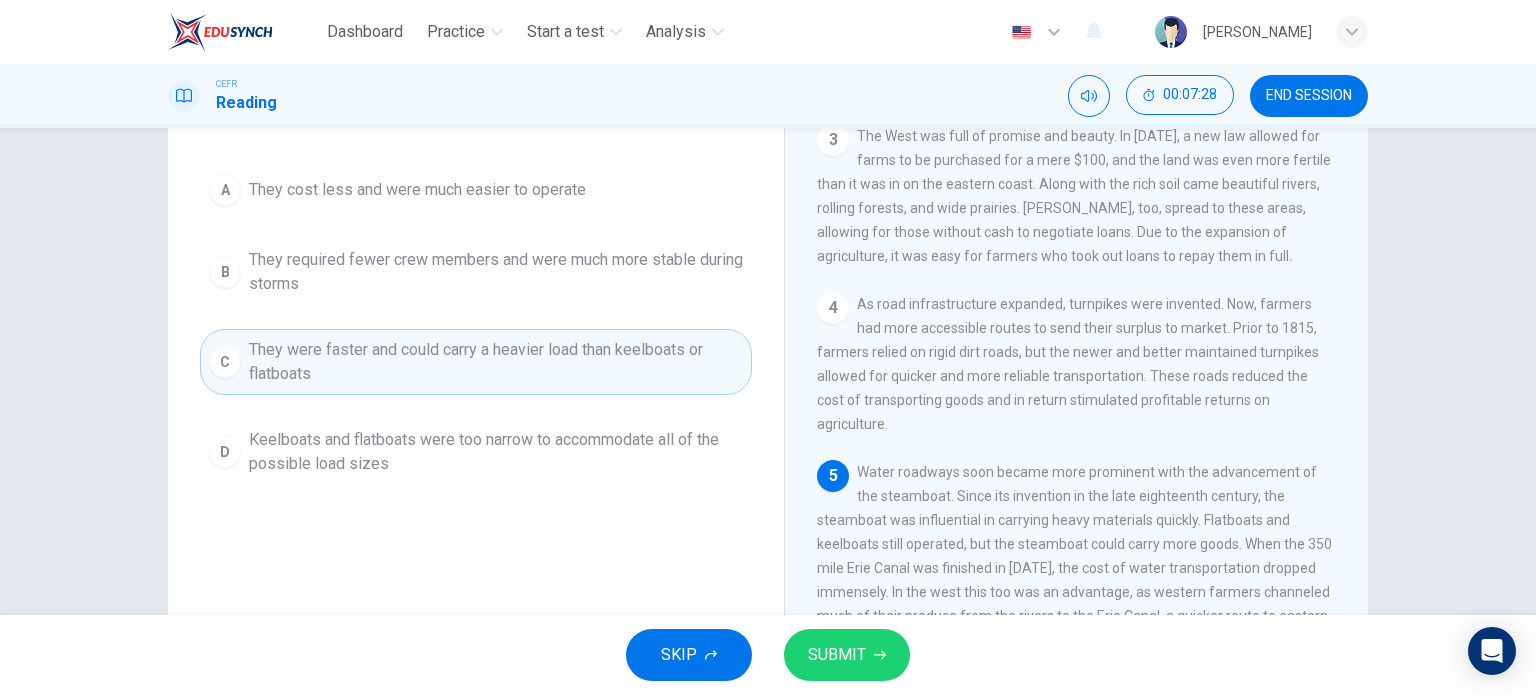 click on "SUBMIT" at bounding box center (837, 655) 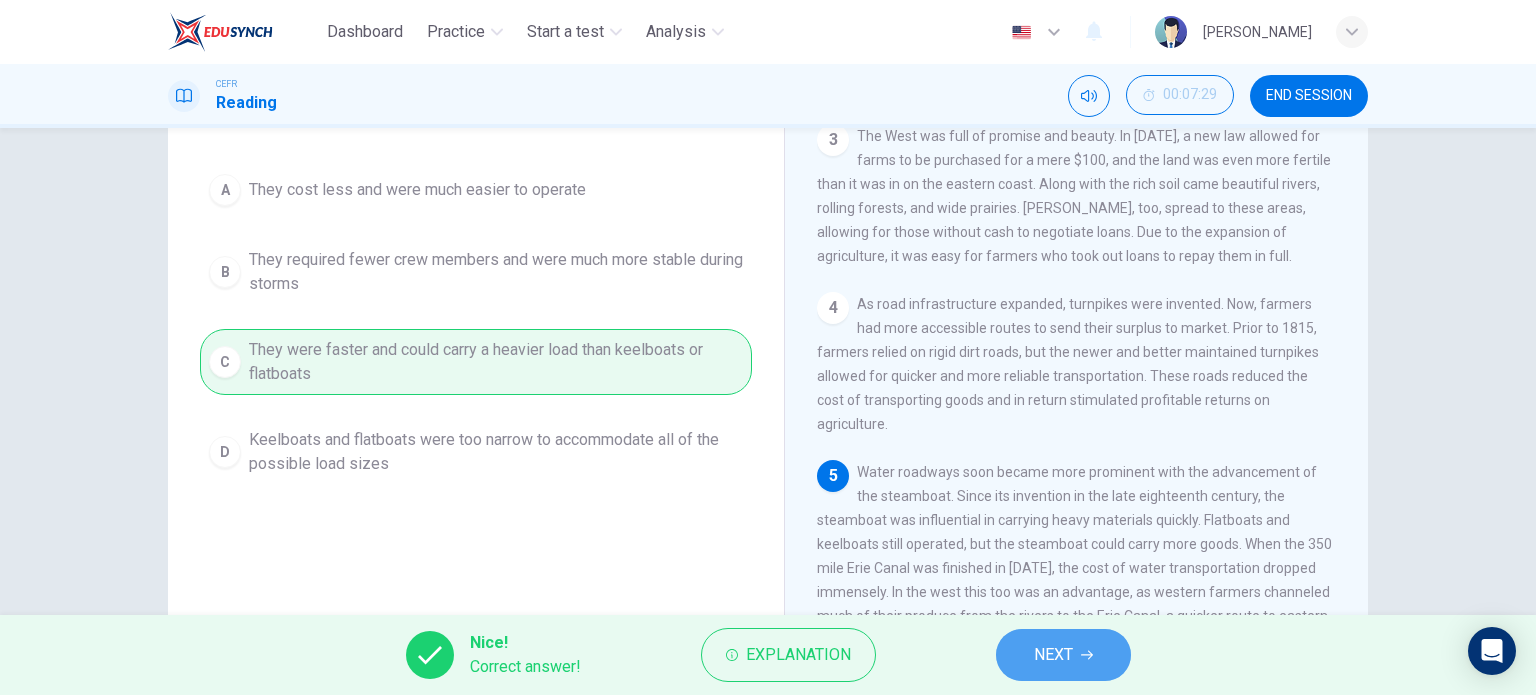 click on "NEXT" at bounding box center [1053, 655] 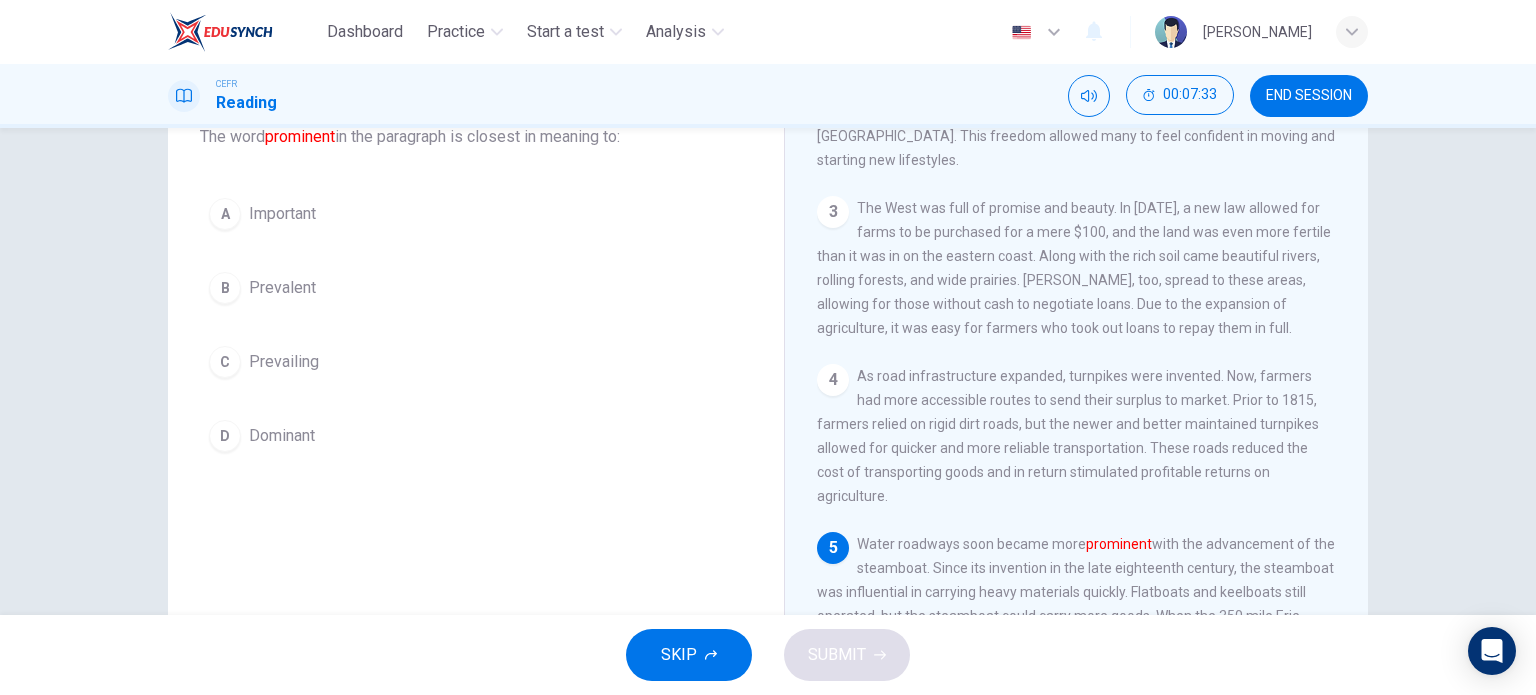 scroll, scrollTop: 134, scrollLeft: 0, axis: vertical 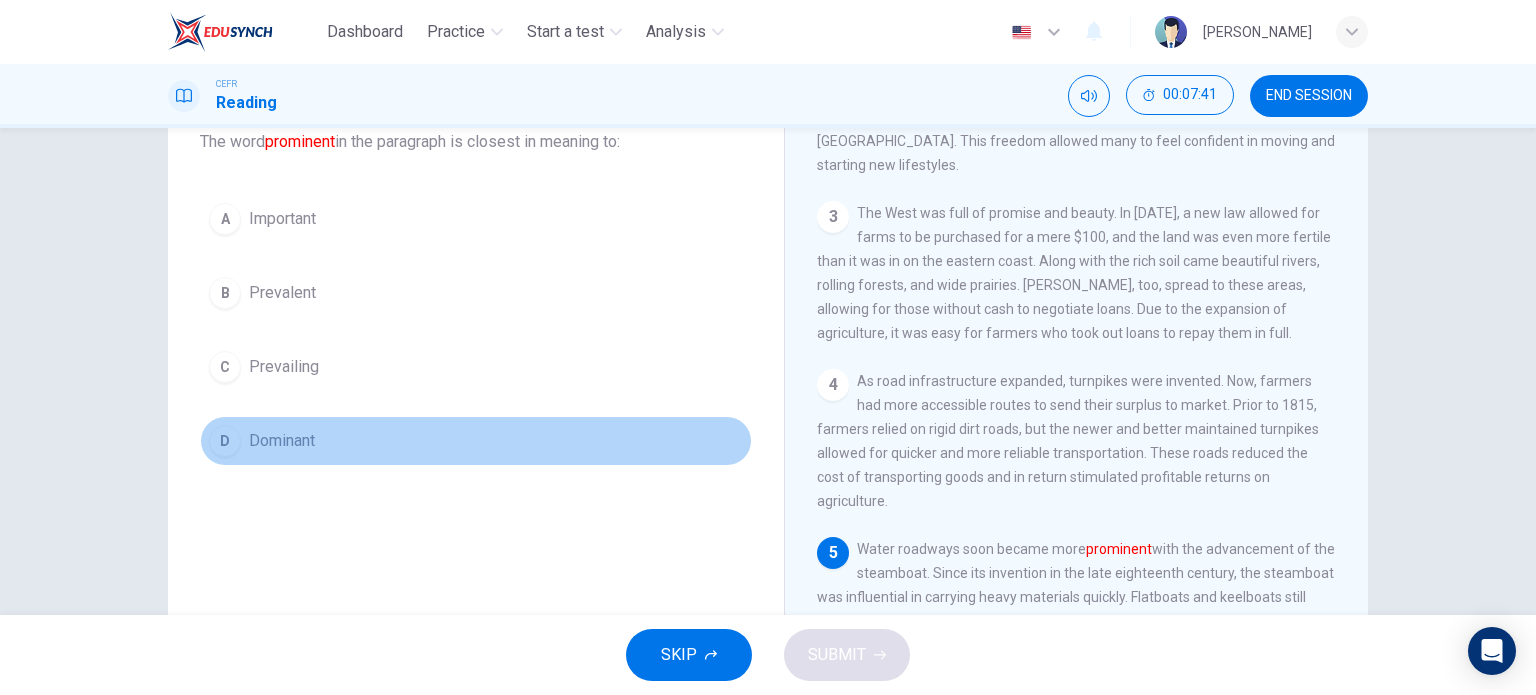 click on "Dominant" at bounding box center (282, 441) 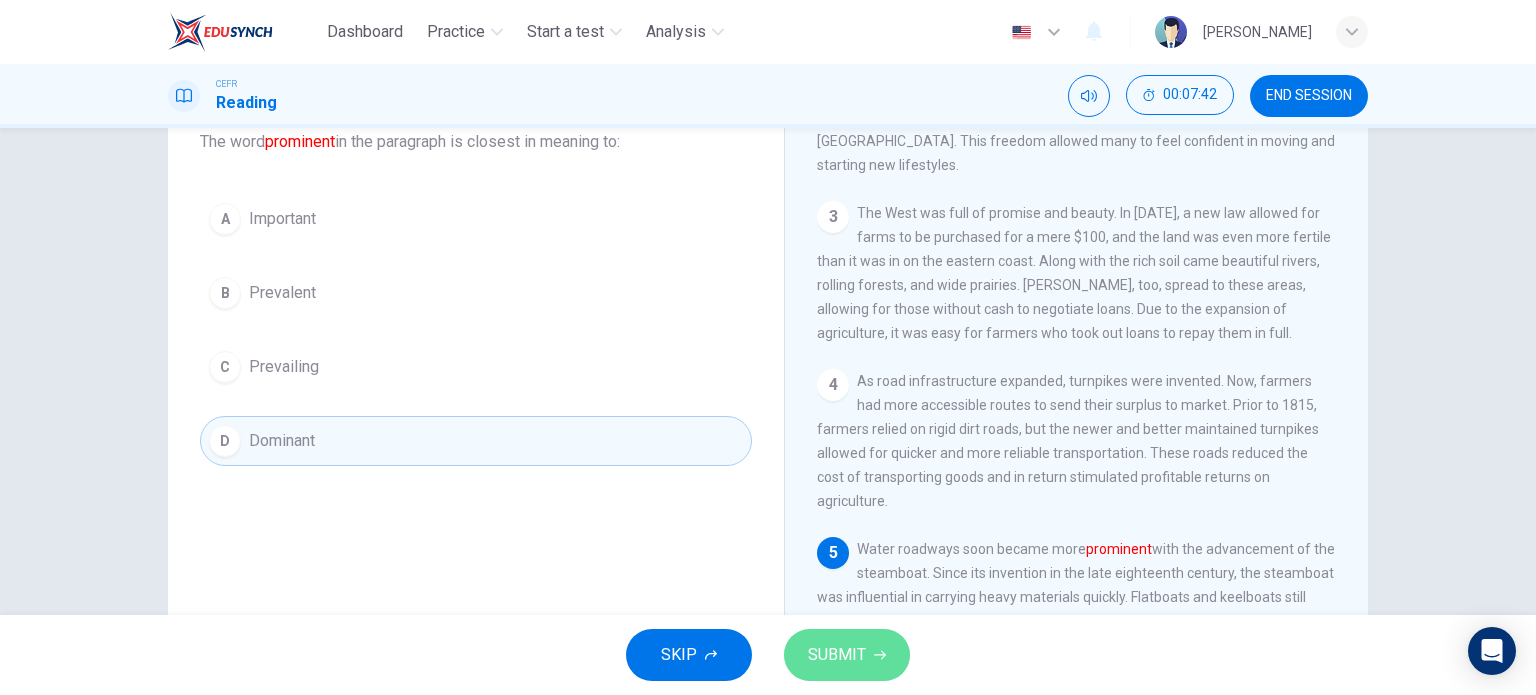 click on "SUBMIT" at bounding box center [837, 655] 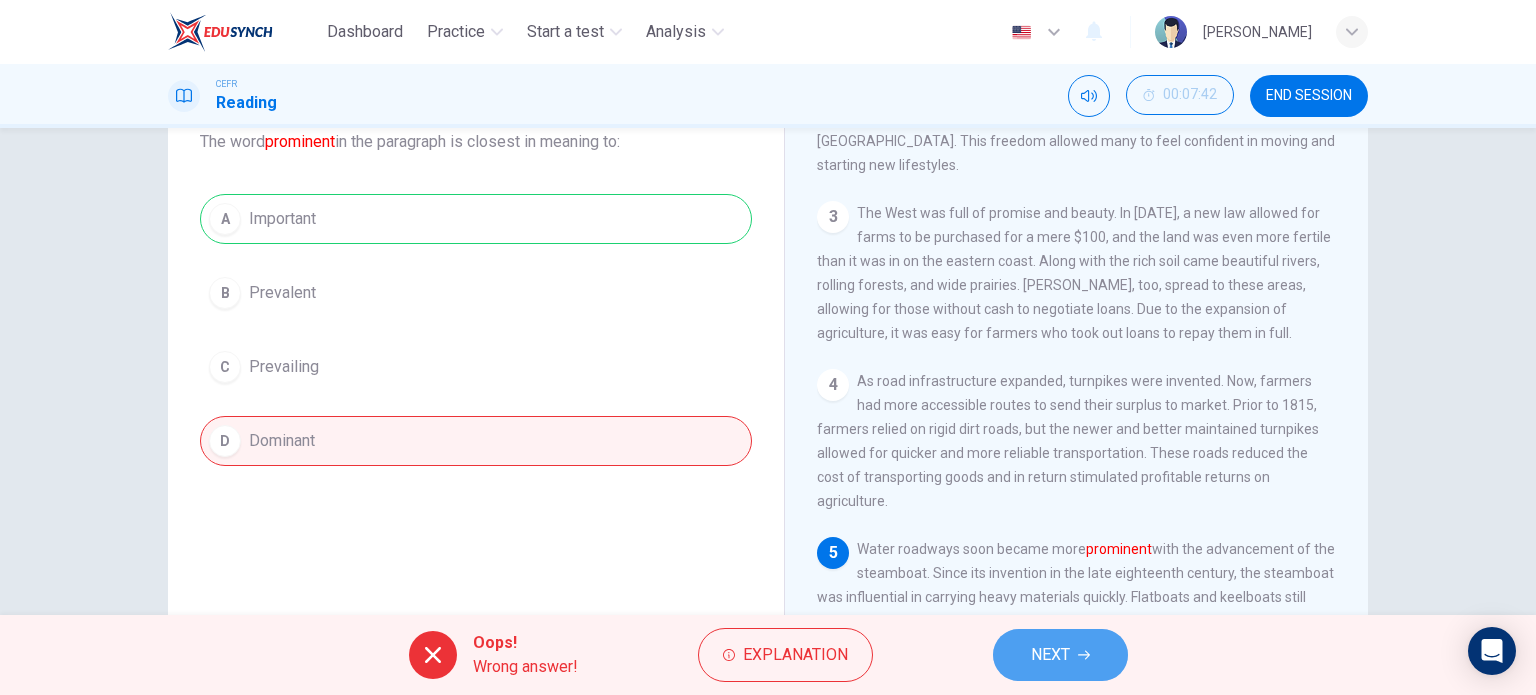 click on "NEXT" at bounding box center [1050, 655] 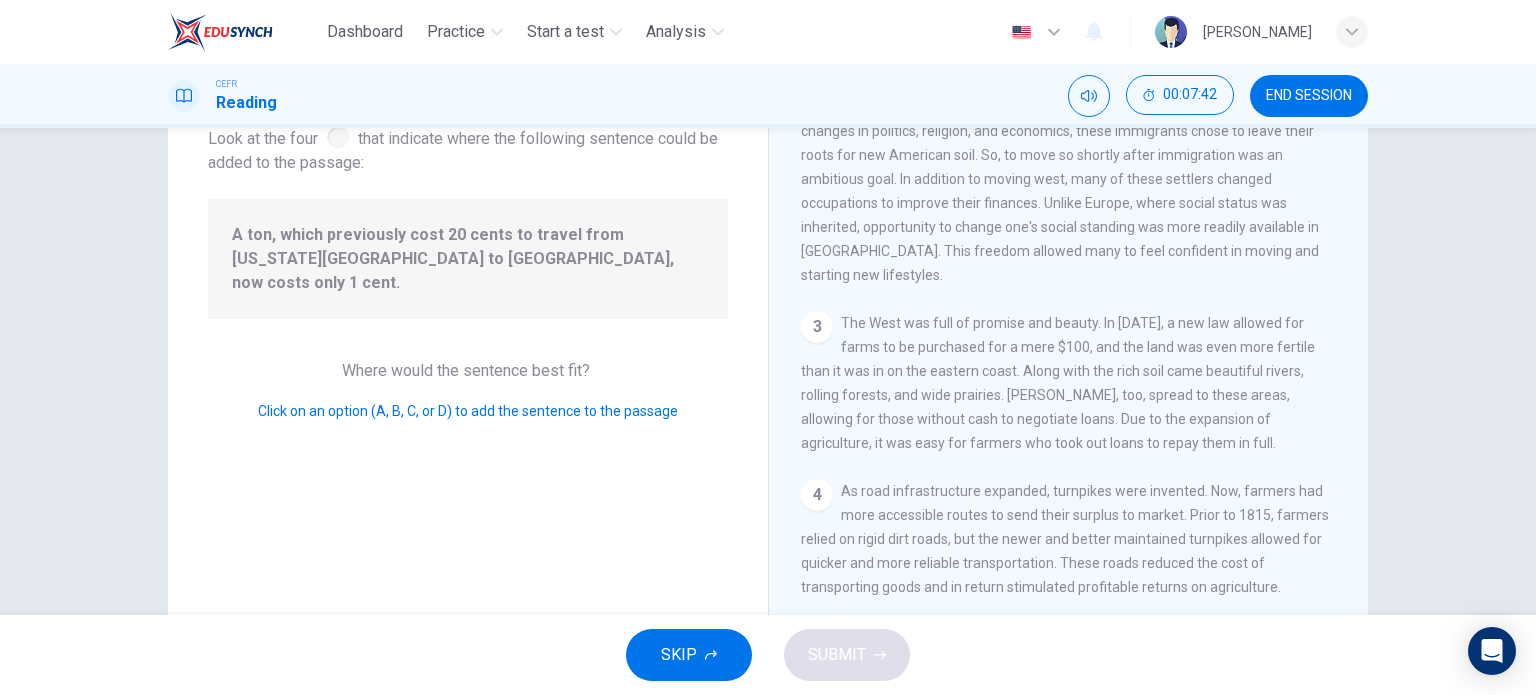 scroll, scrollTop: 562, scrollLeft: 0, axis: vertical 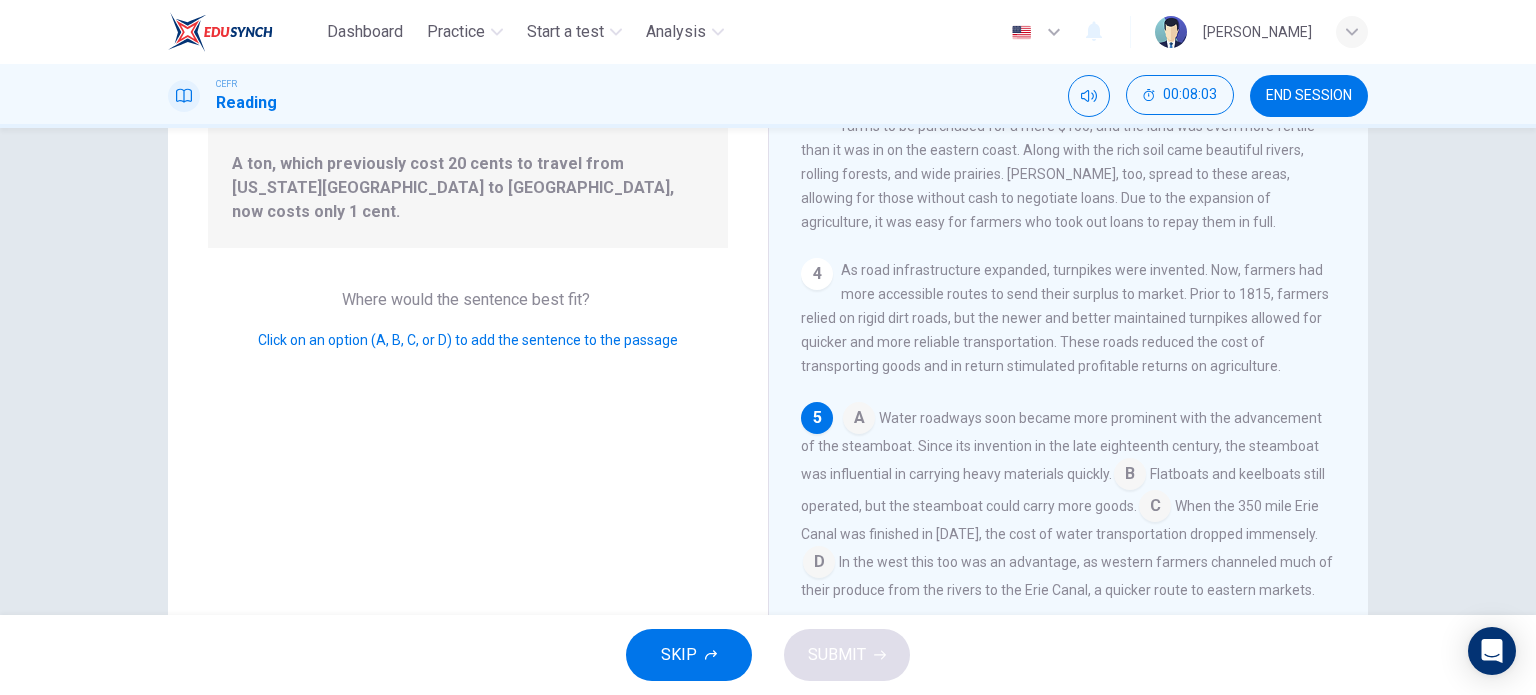 drag, startPoint x: 911, startPoint y: 543, endPoint x: 880, endPoint y: 525, distance: 35.846897 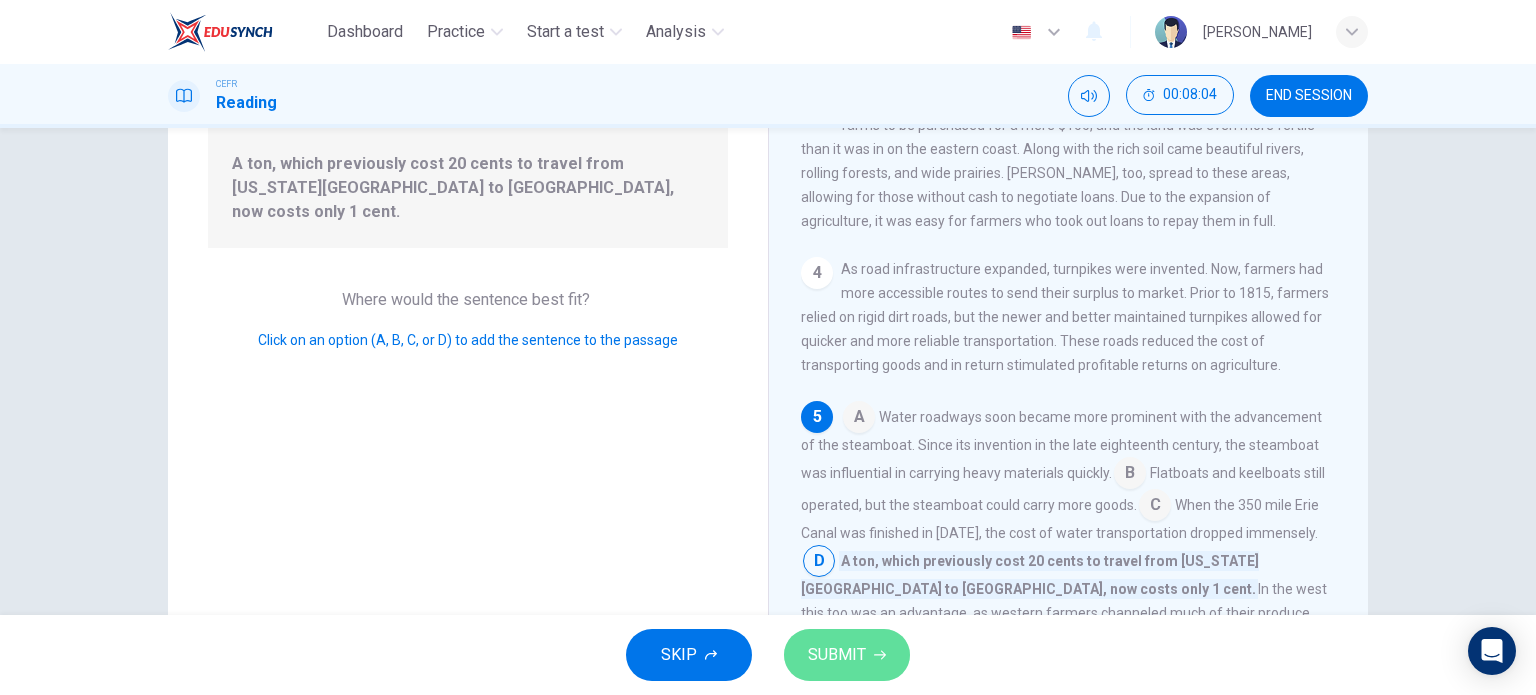 click on "SUBMIT" at bounding box center (837, 655) 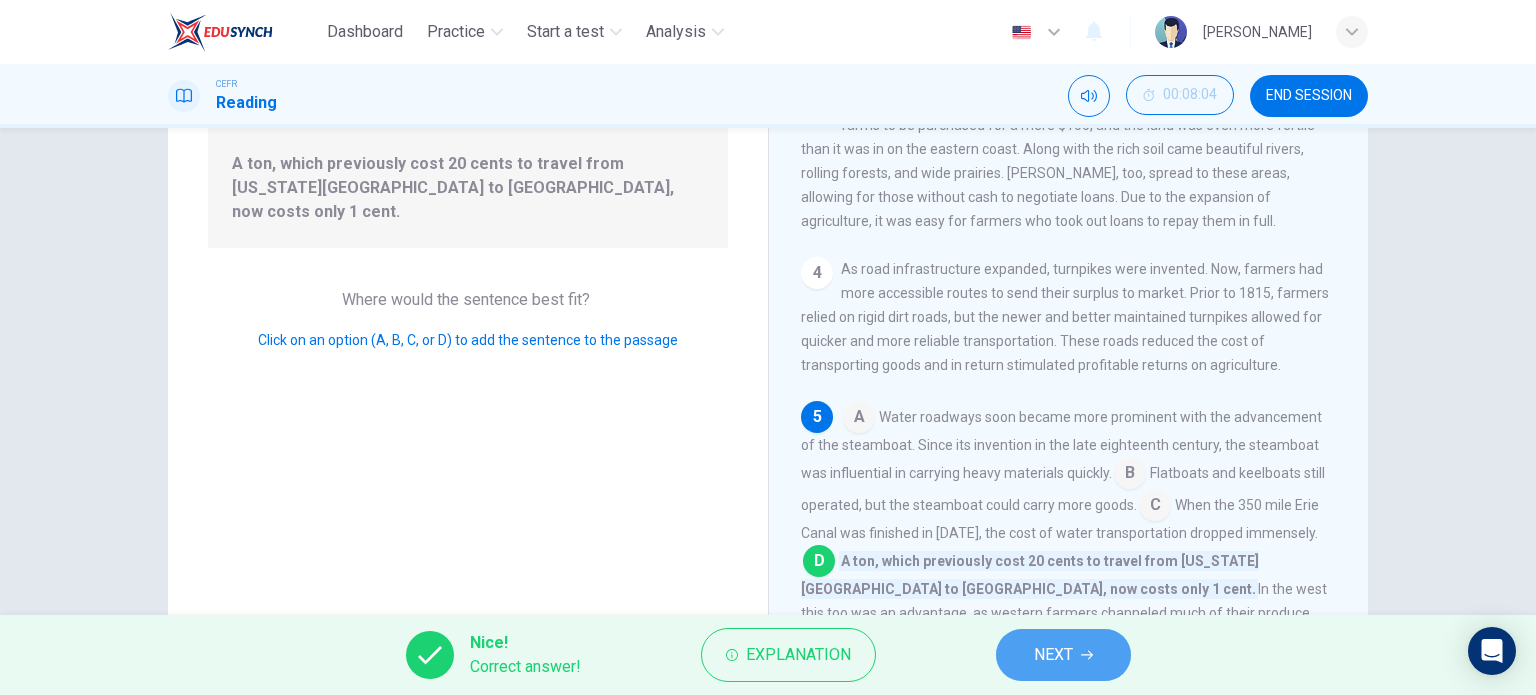 click on "NEXT" at bounding box center (1063, 655) 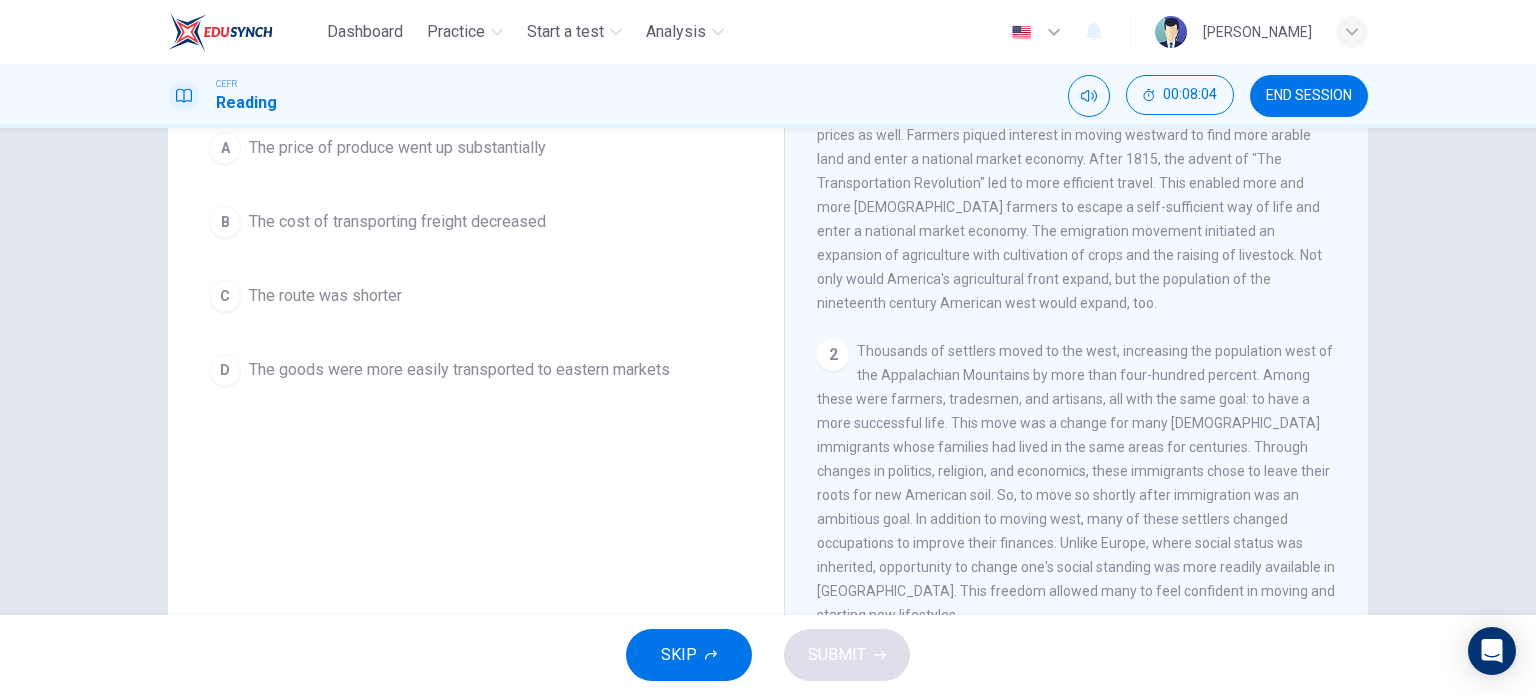 scroll, scrollTop: 0, scrollLeft: 0, axis: both 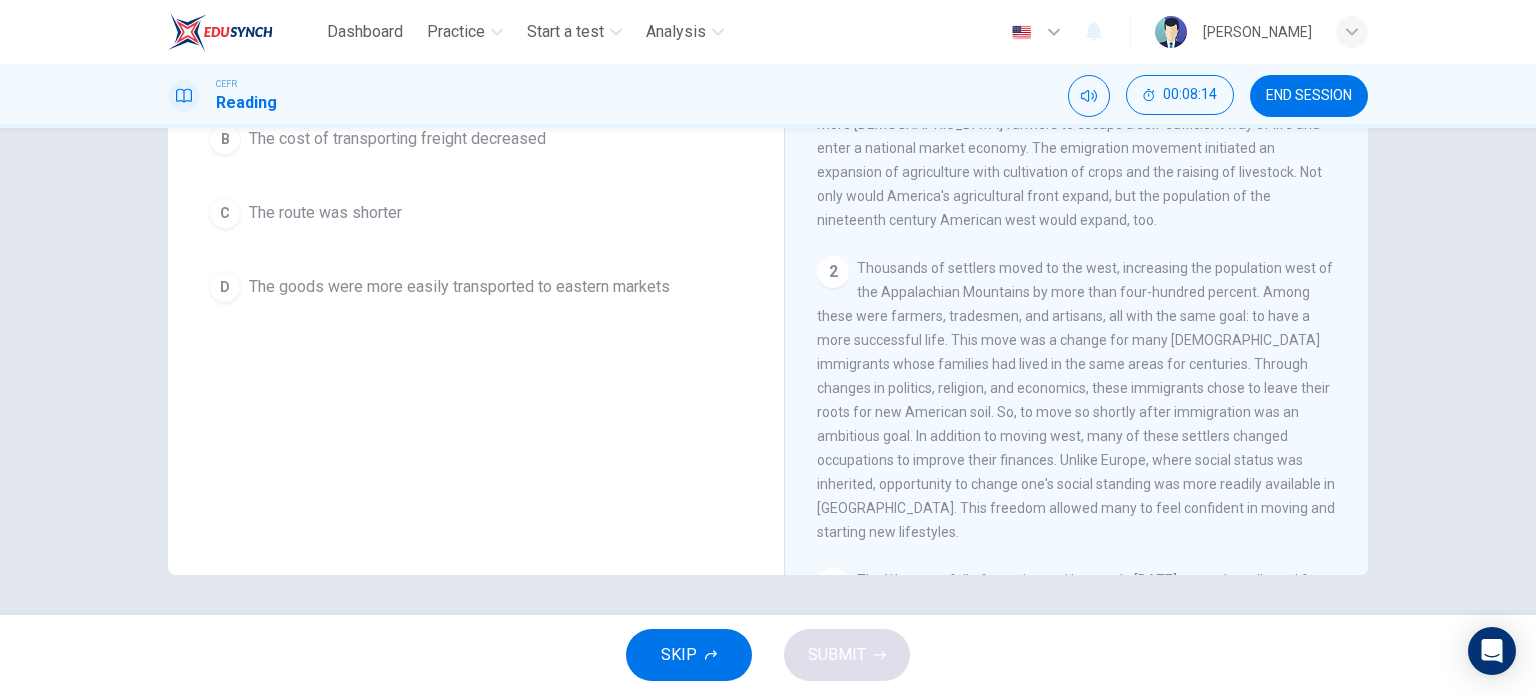 drag, startPoint x: 1344, startPoint y: 287, endPoint x: 1353, endPoint y: 299, distance: 15 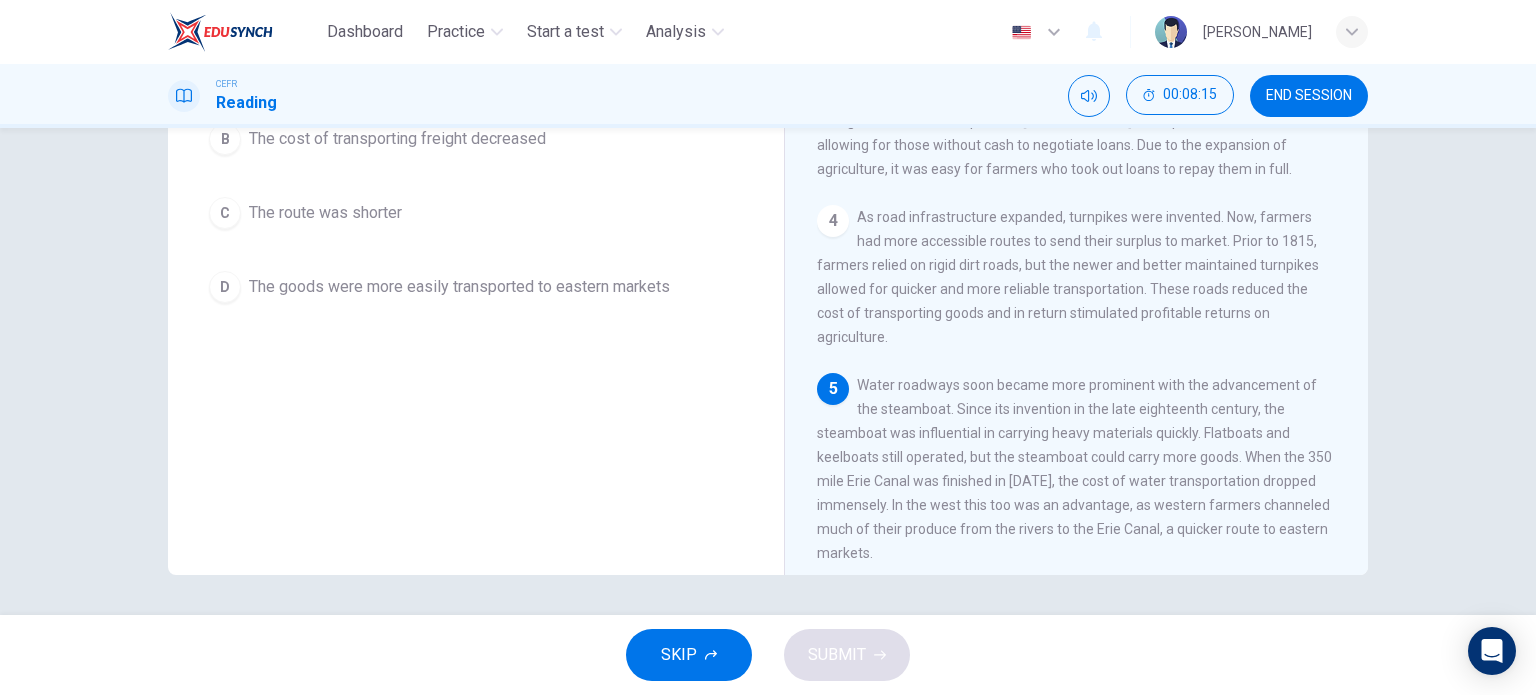 scroll, scrollTop: 579, scrollLeft: 0, axis: vertical 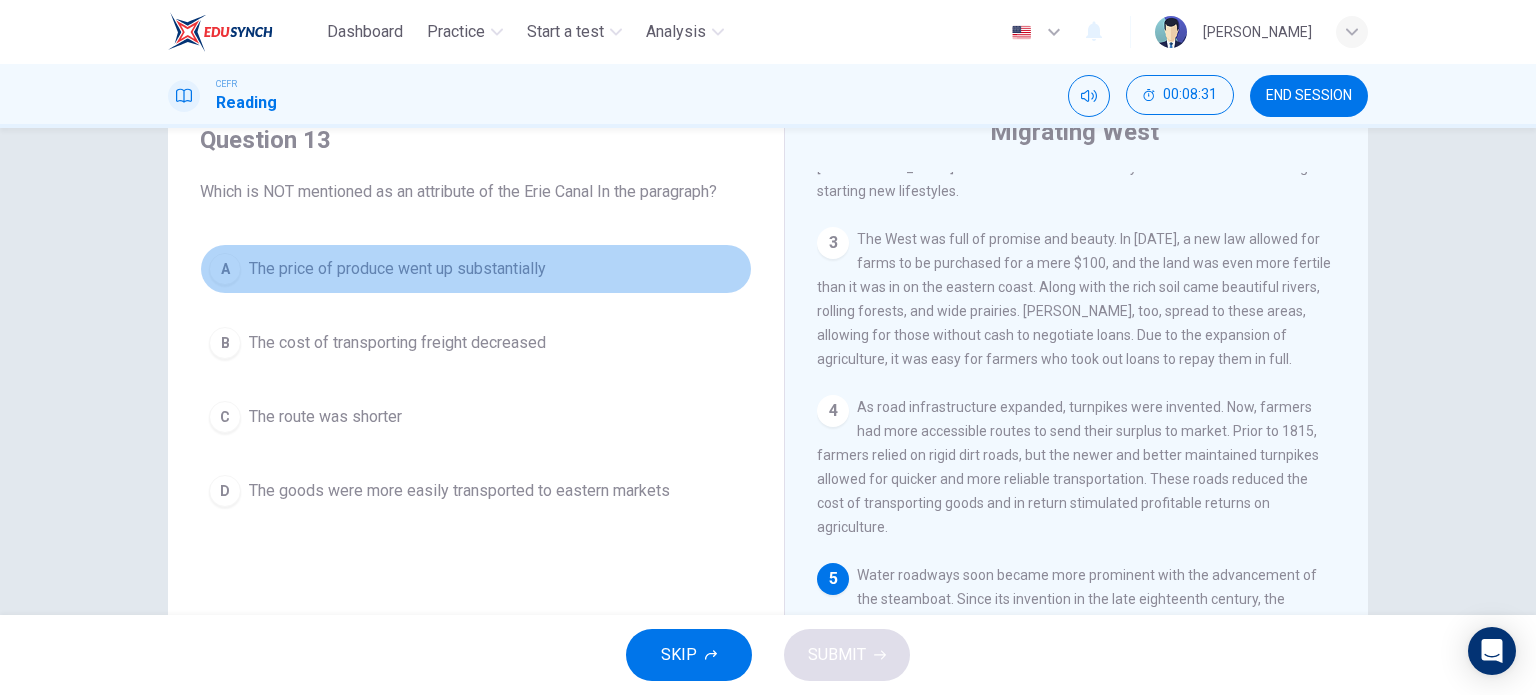 click on "The price of produce went up substantially" at bounding box center [397, 269] 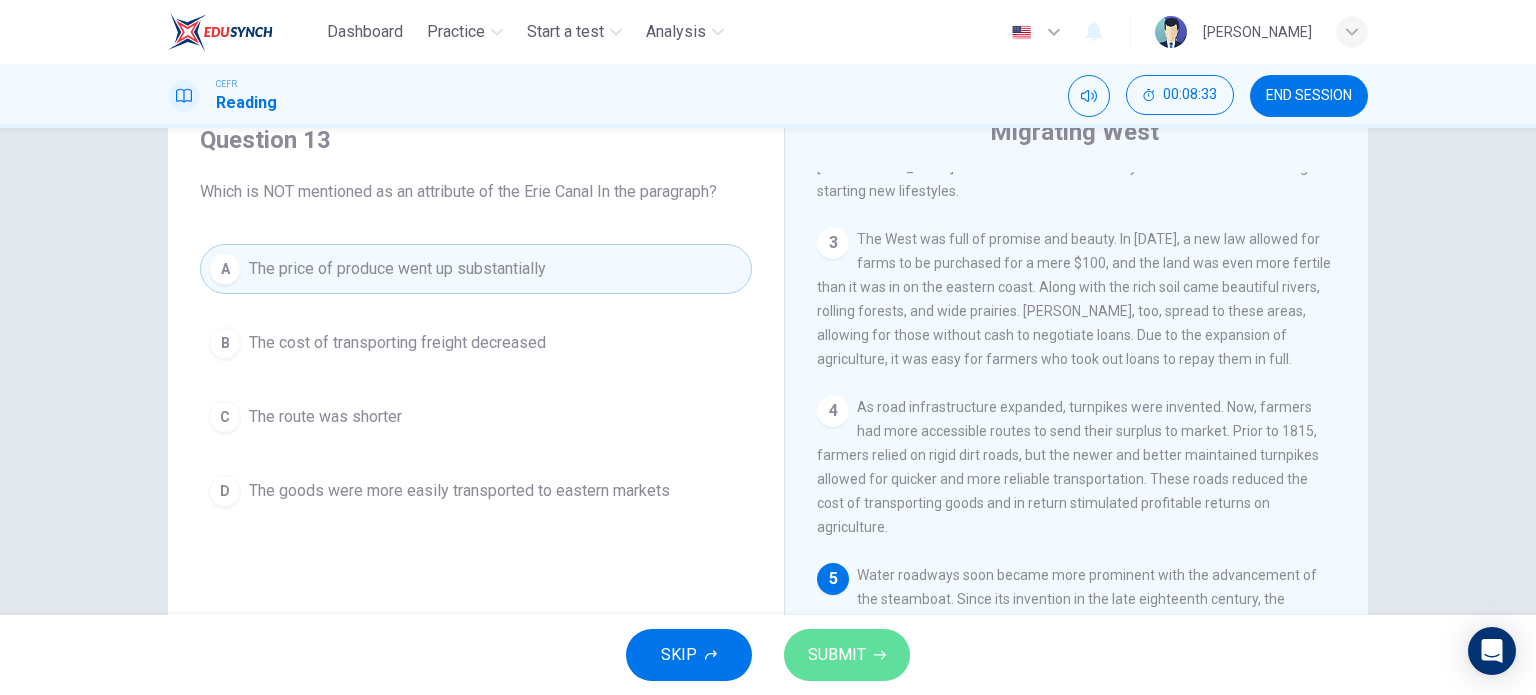 click on "SUBMIT" at bounding box center (837, 655) 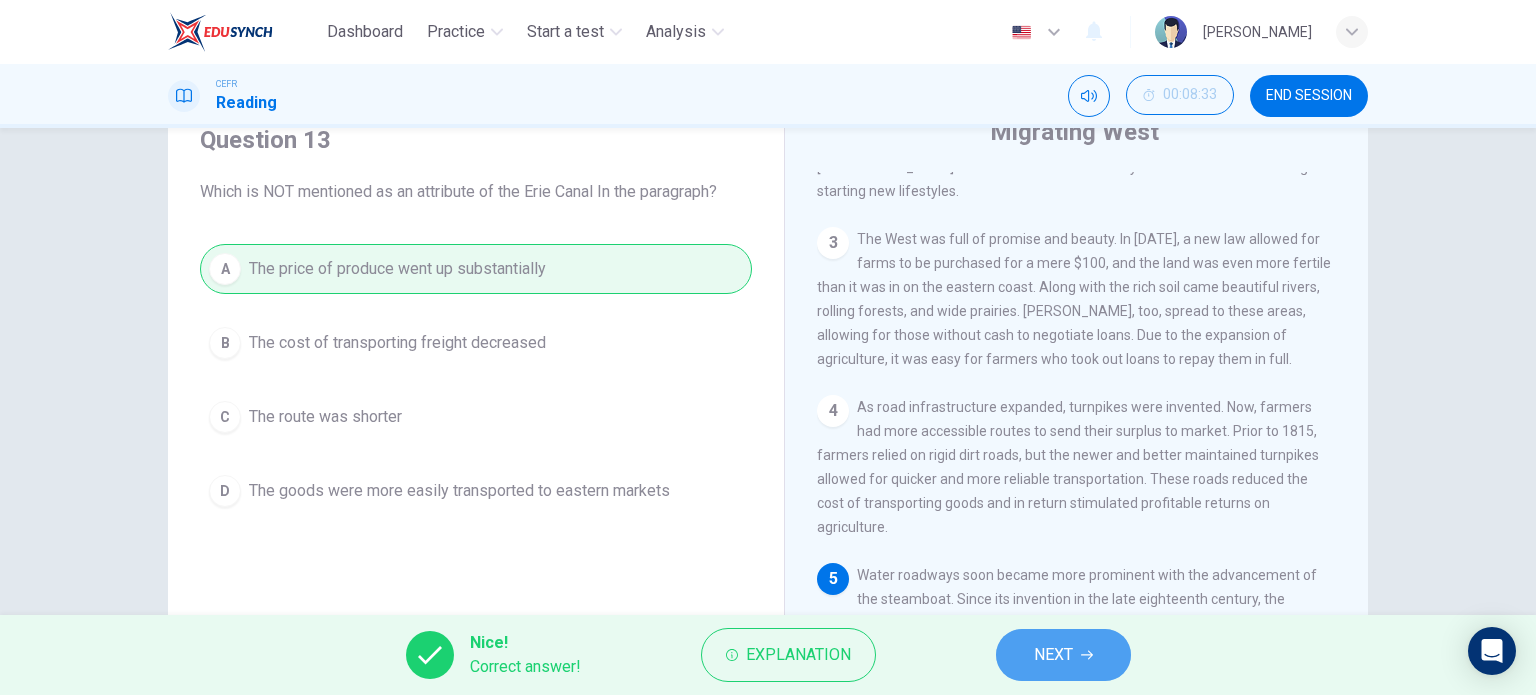 click on "NEXT" at bounding box center (1063, 655) 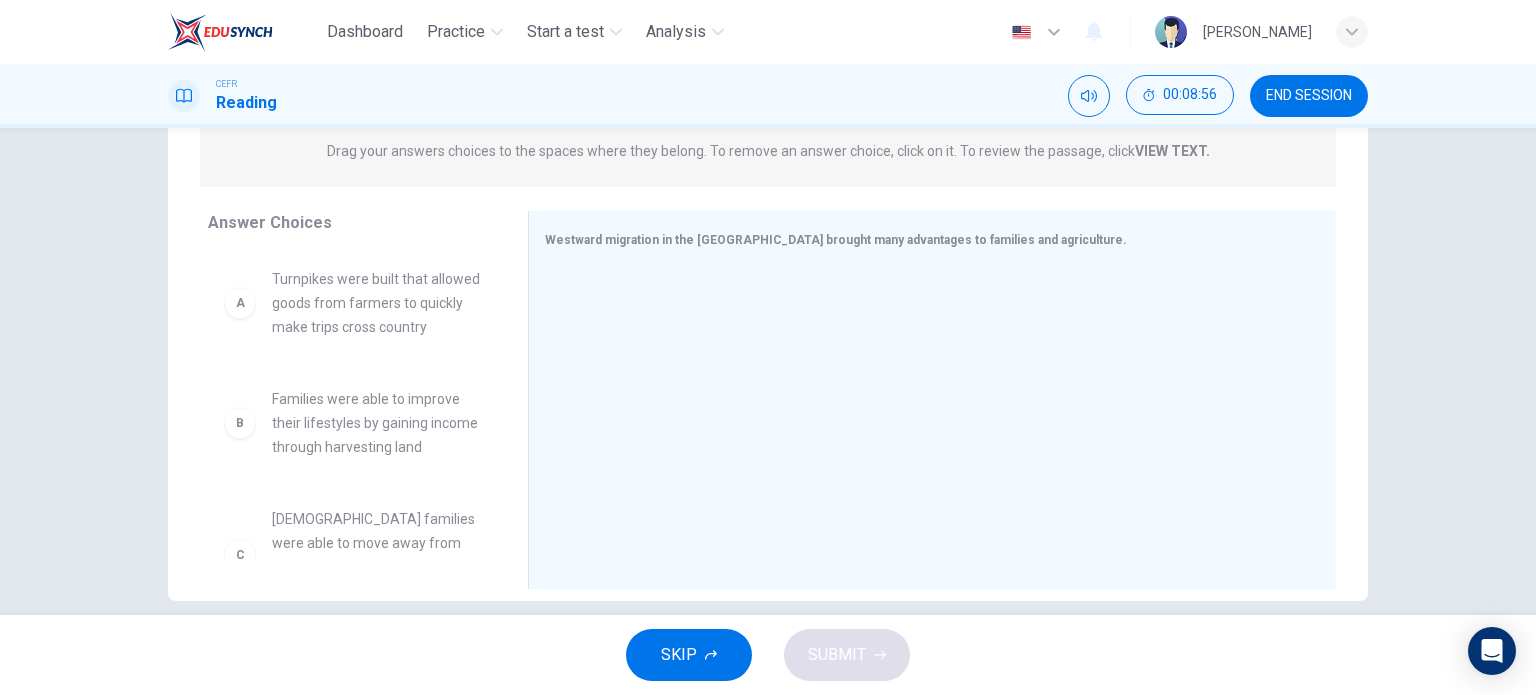 scroll, scrollTop: 264, scrollLeft: 0, axis: vertical 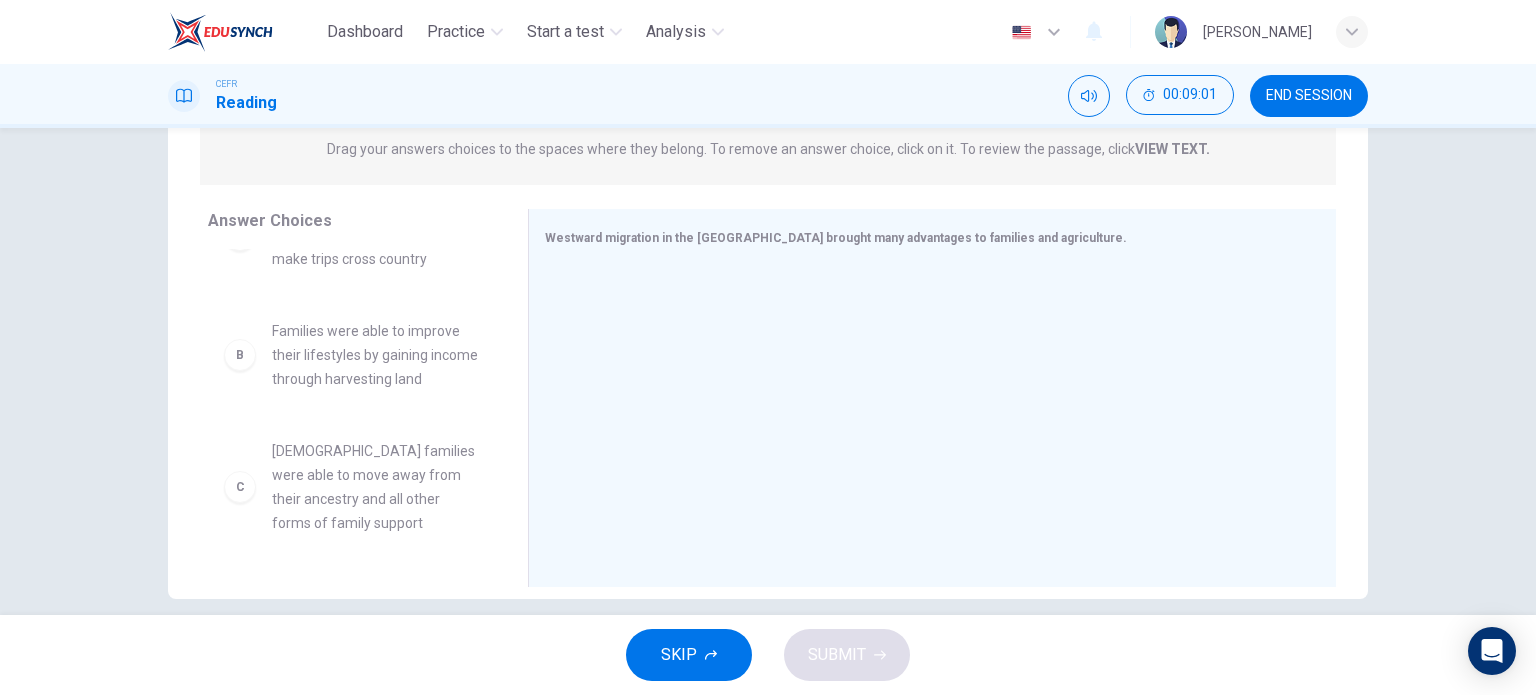 click on "B Families were able to improve their lifestyles by gaining income through harvesting land" at bounding box center [352, 355] 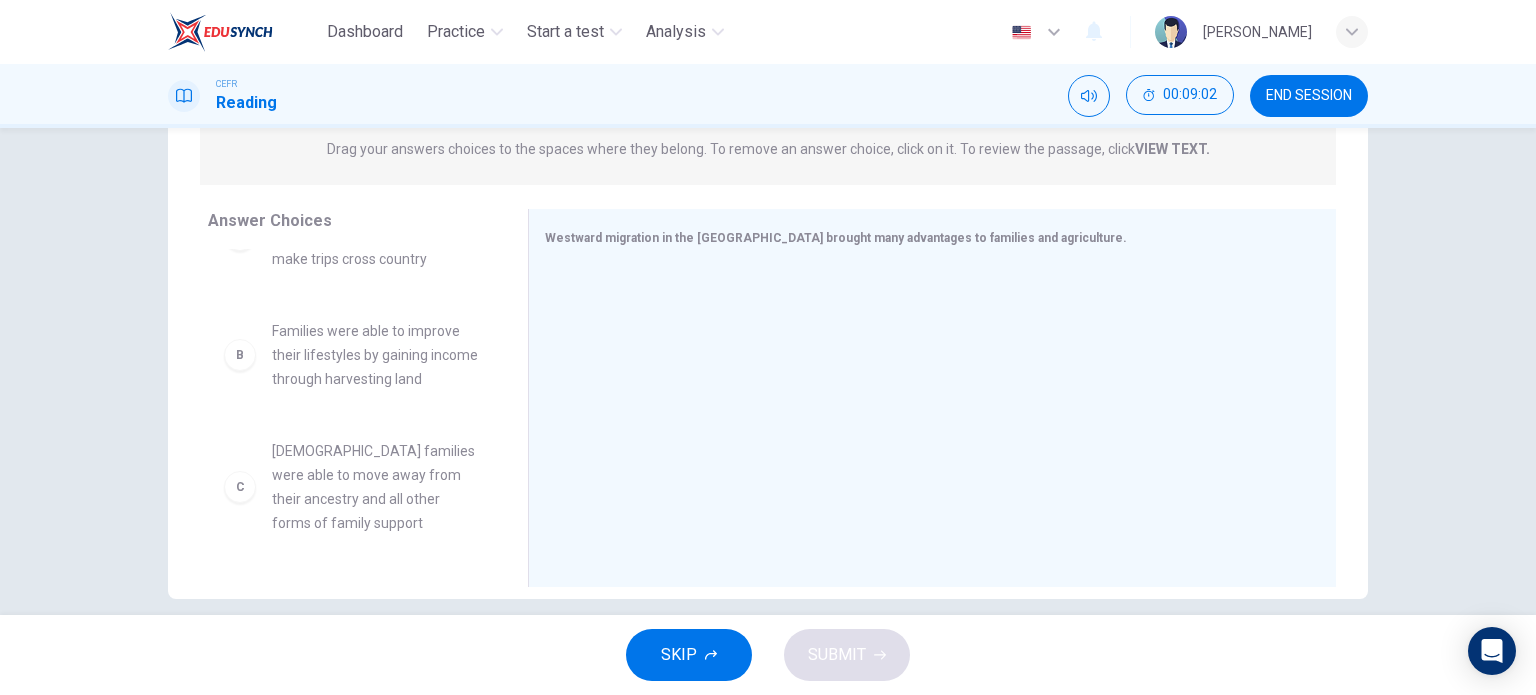 click on "B Families were able to improve their lifestyles by gaining income through harvesting land" at bounding box center [352, 355] 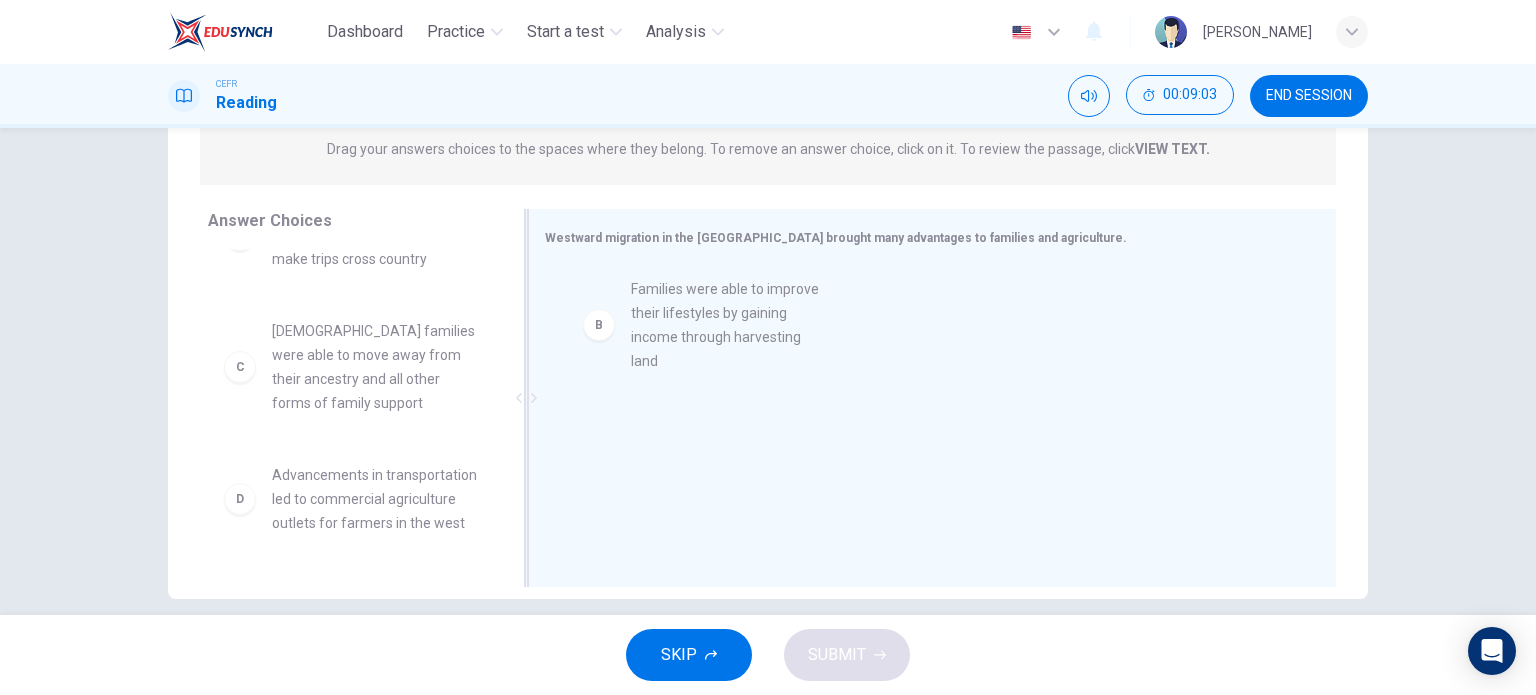 drag, startPoint x: 243, startPoint y: 393, endPoint x: 633, endPoint y: 319, distance: 396.95844 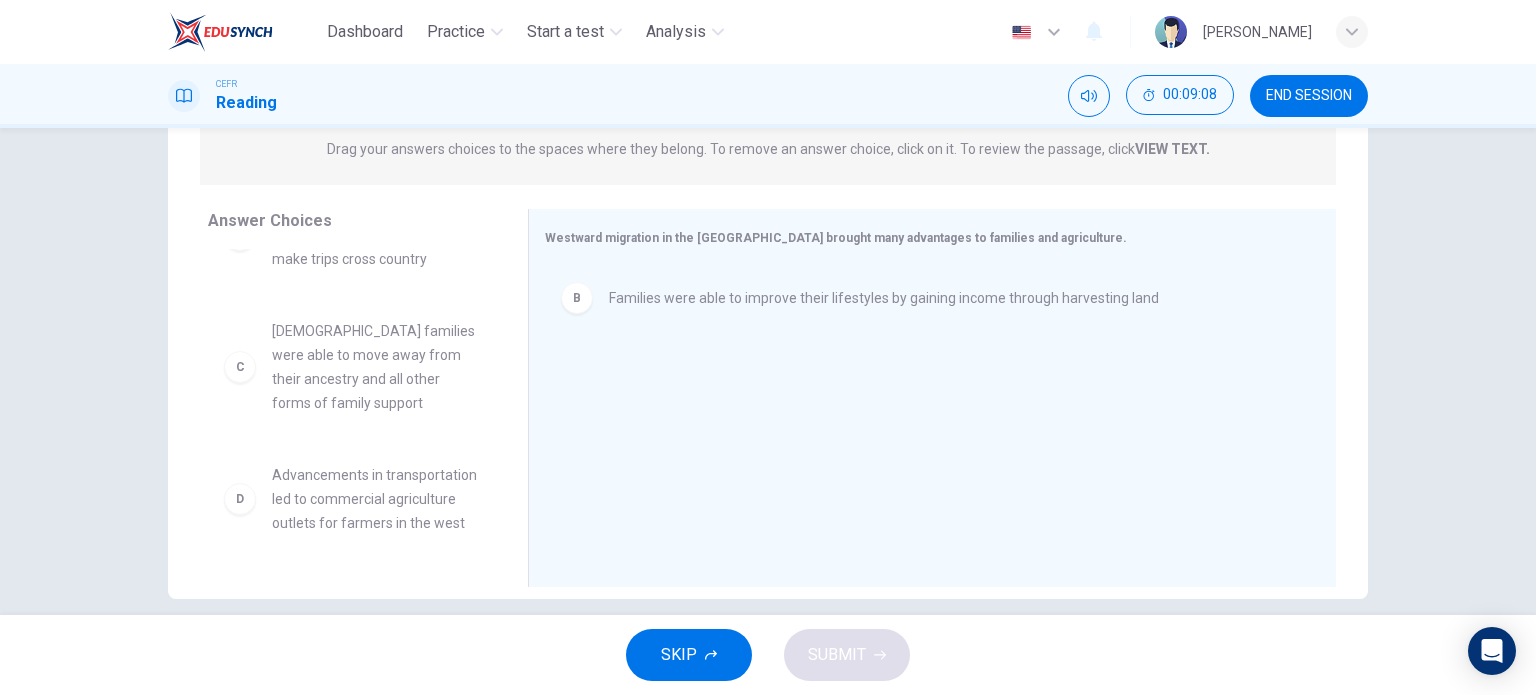 drag, startPoint x: 495, startPoint y: 367, endPoint x: 496, endPoint y: 411, distance: 44.011364 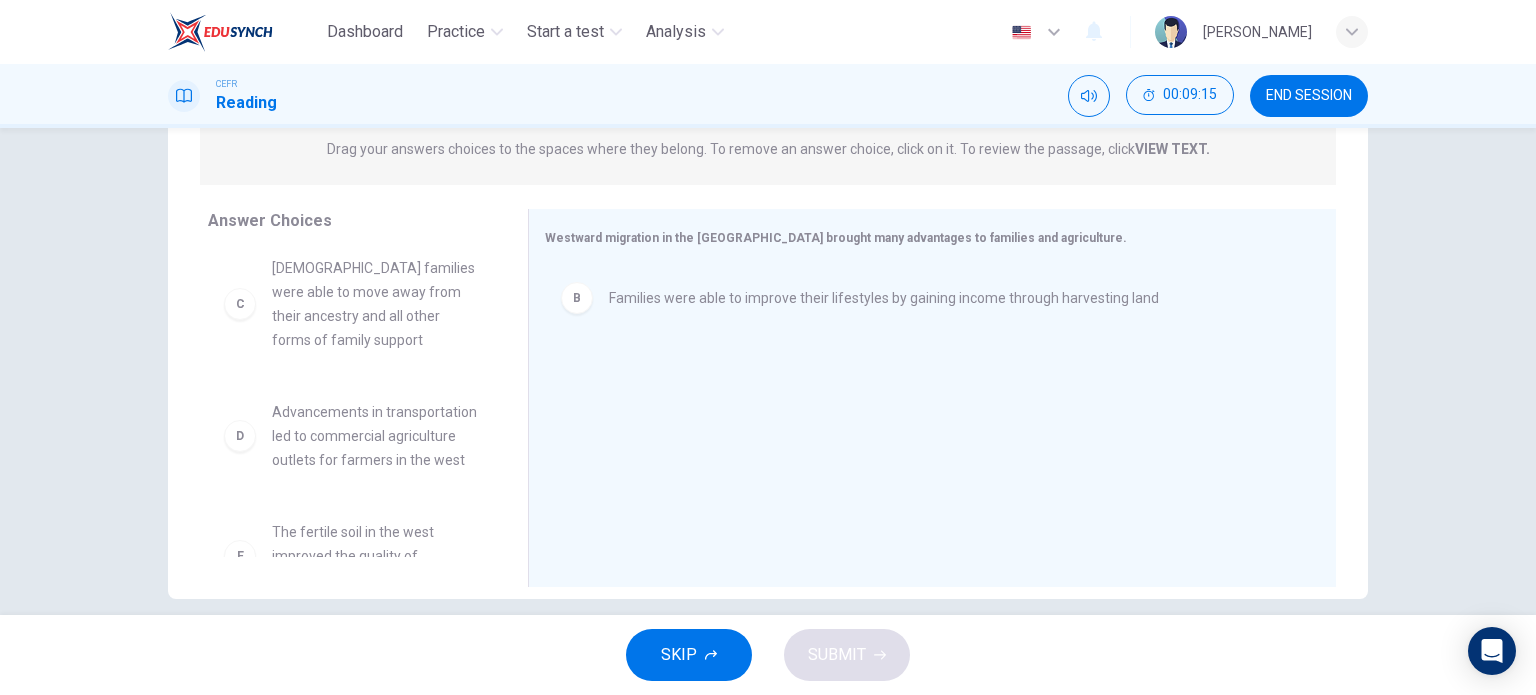 scroll, scrollTop: 0, scrollLeft: 0, axis: both 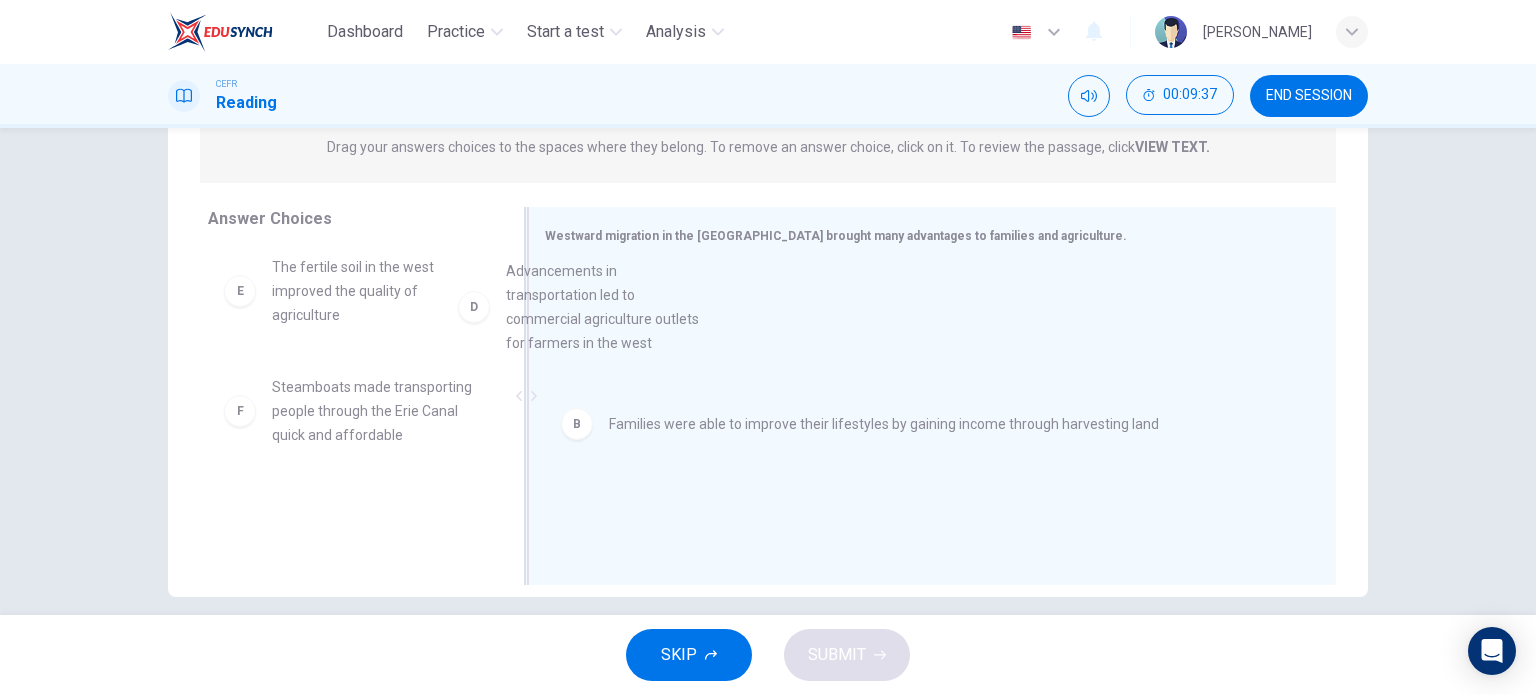 drag, startPoint x: 401, startPoint y: 342, endPoint x: 682, endPoint y: 323, distance: 281.6416 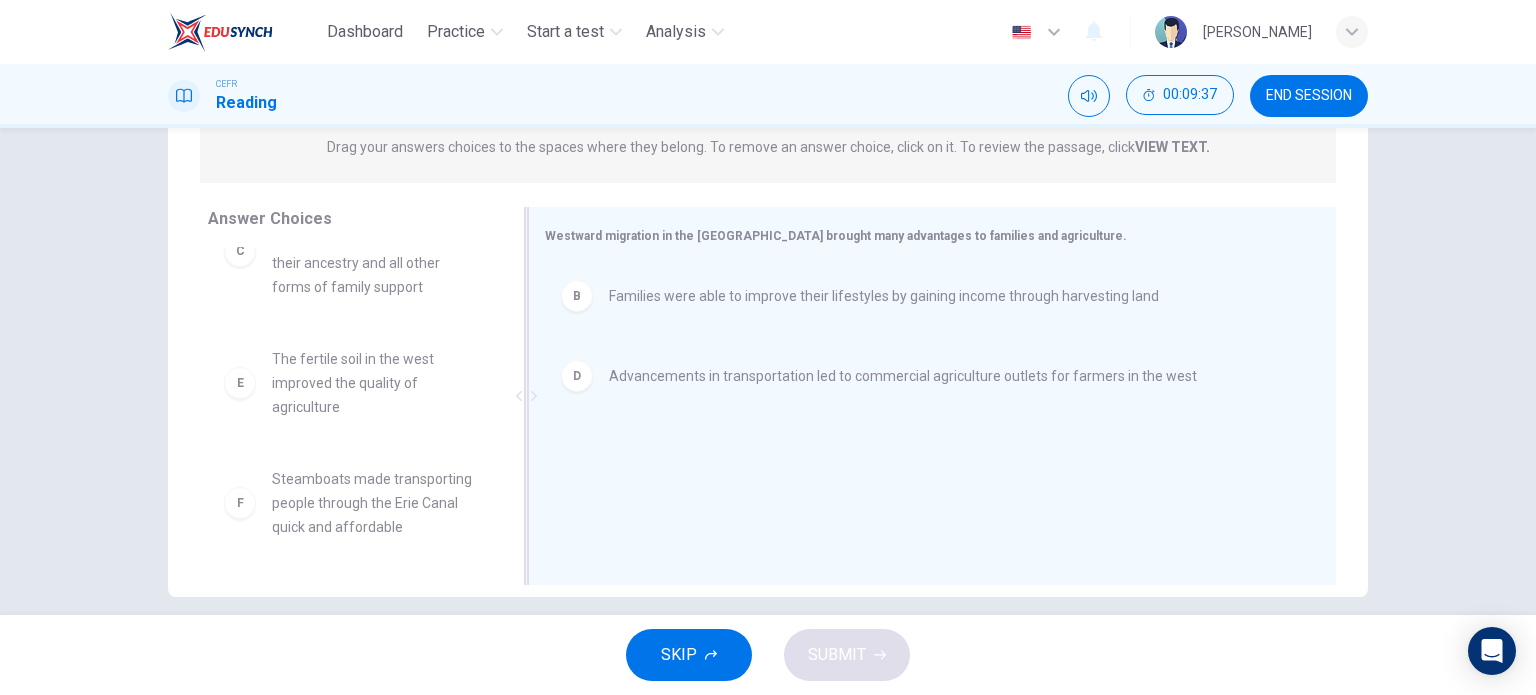 scroll, scrollTop: 204, scrollLeft: 0, axis: vertical 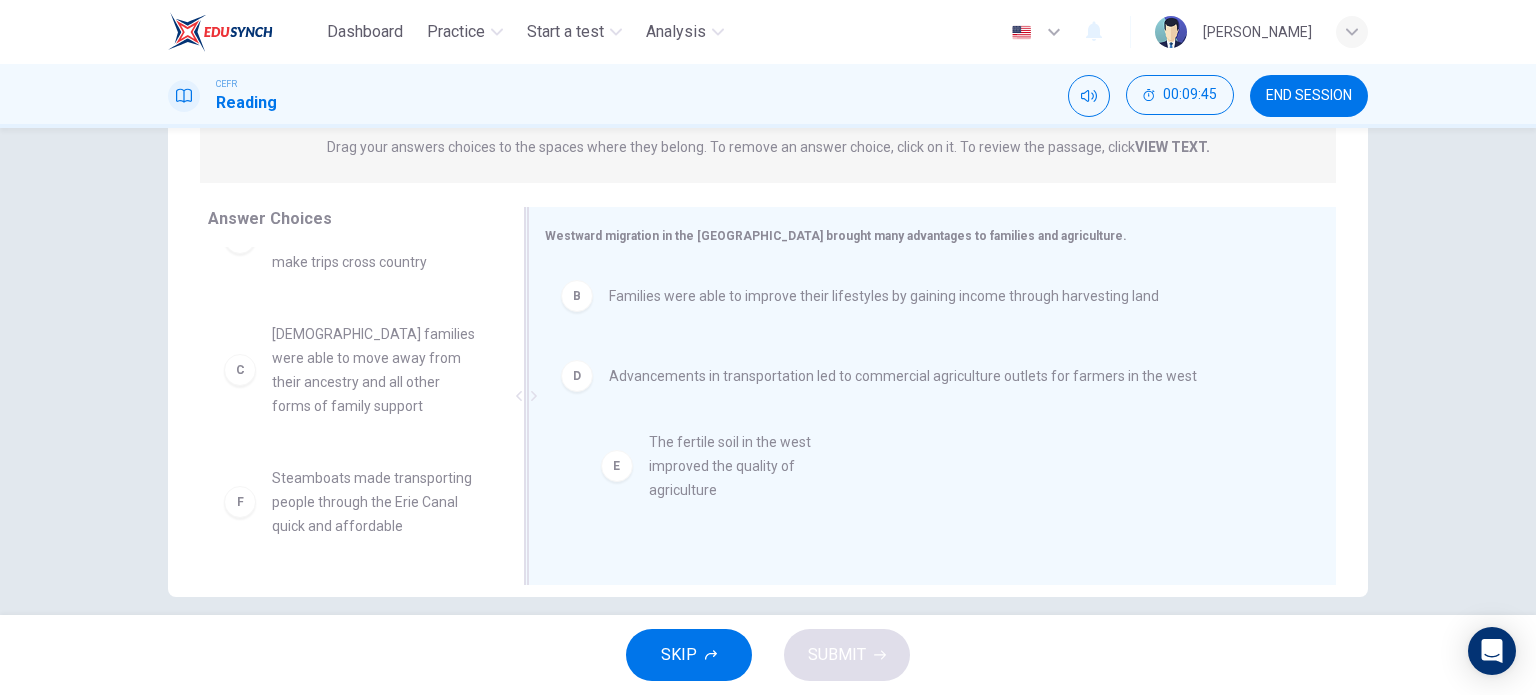 drag, startPoint x: 369, startPoint y: 518, endPoint x: 776, endPoint y: 447, distance: 413.14645 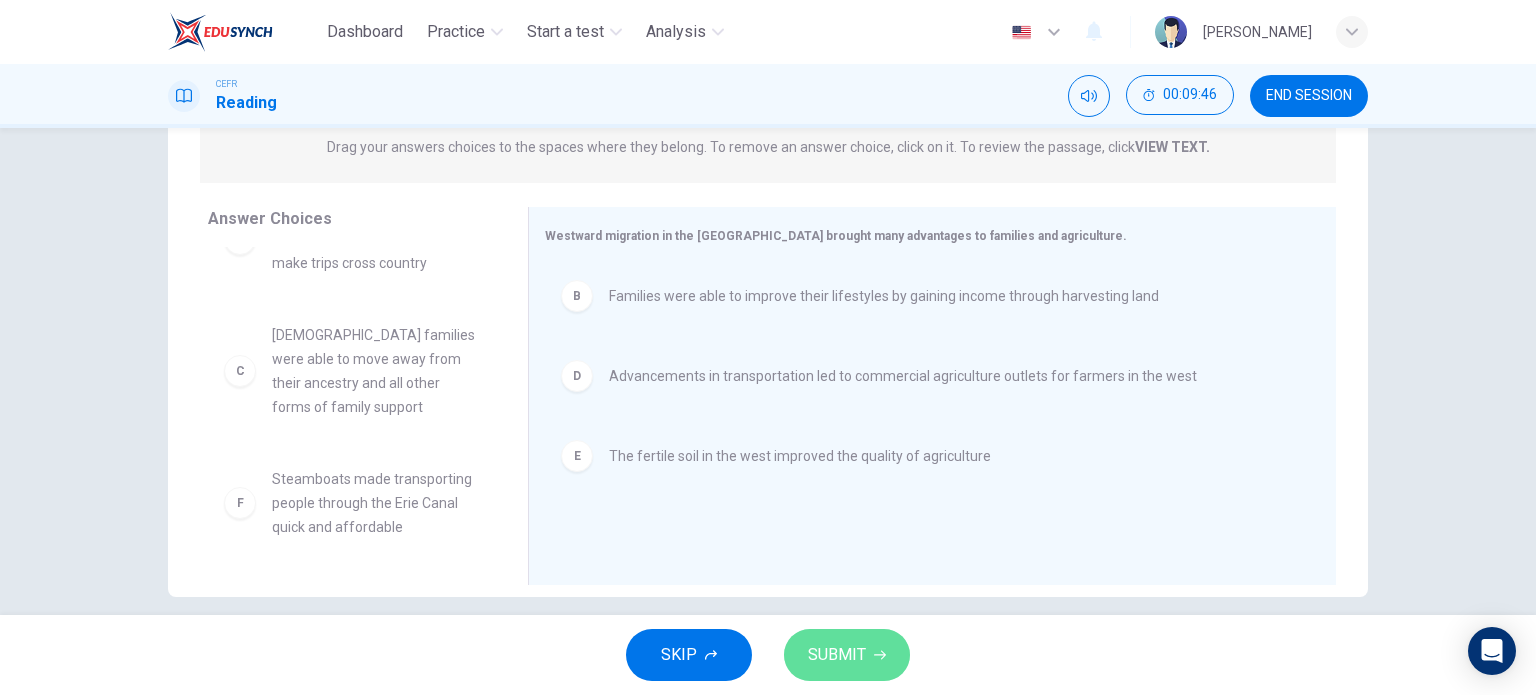 click on "SUBMIT" at bounding box center (847, 655) 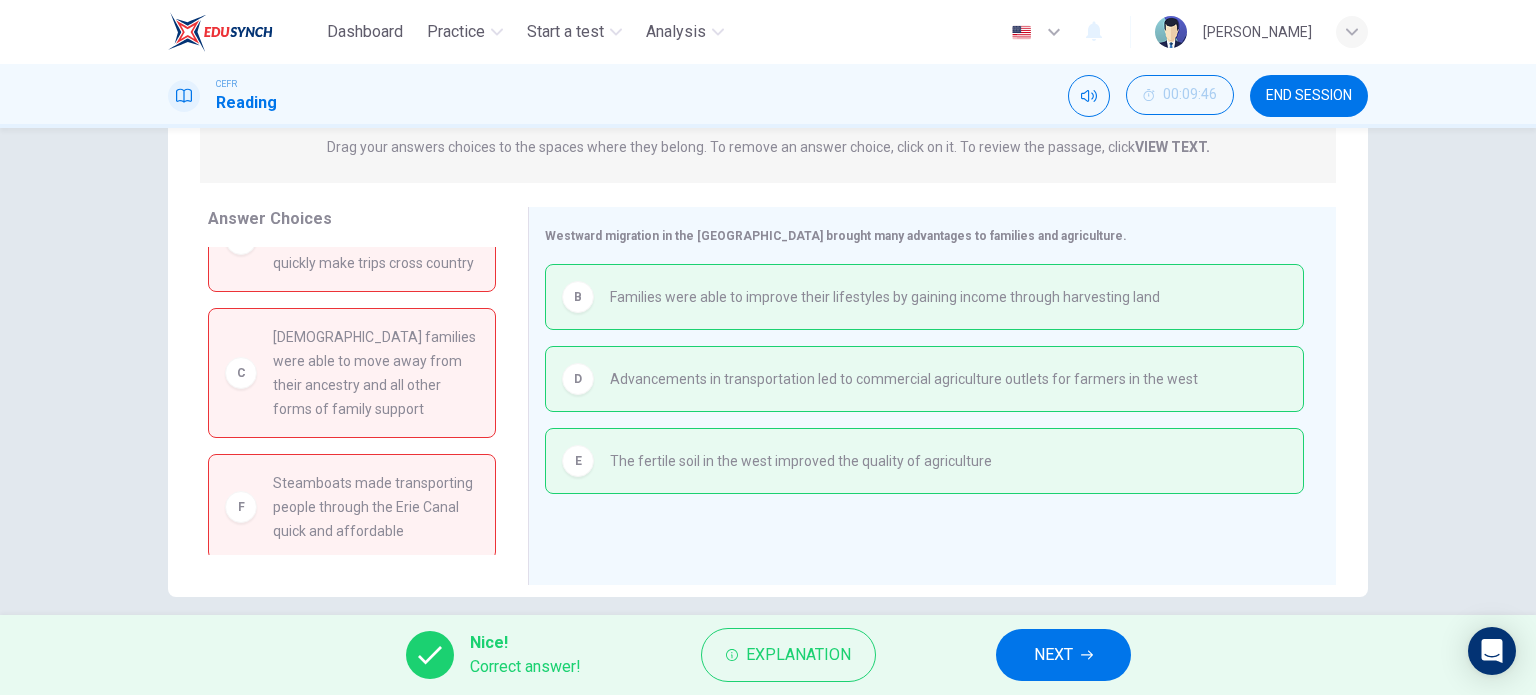click on "NEXT" at bounding box center [1053, 655] 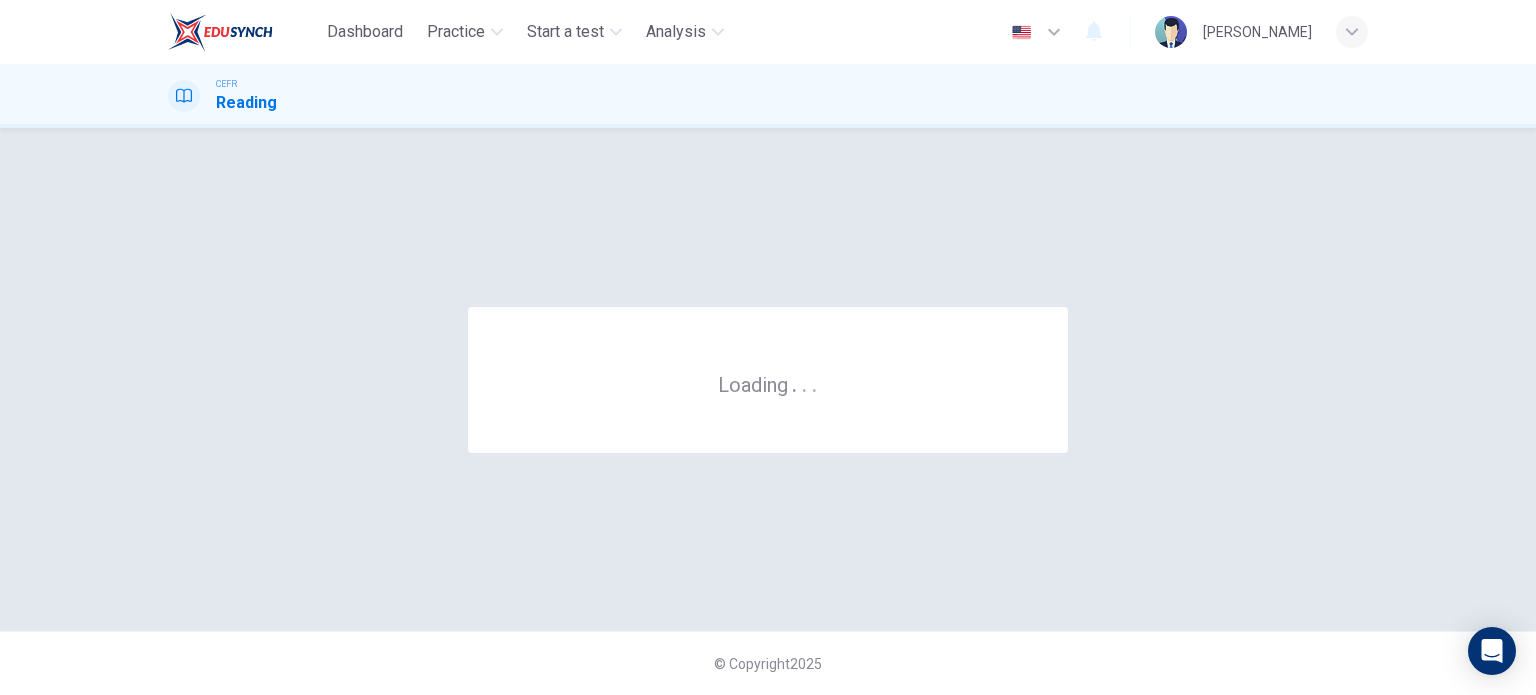 scroll, scrollTop: 0, scrollLeft: 0, axis: both 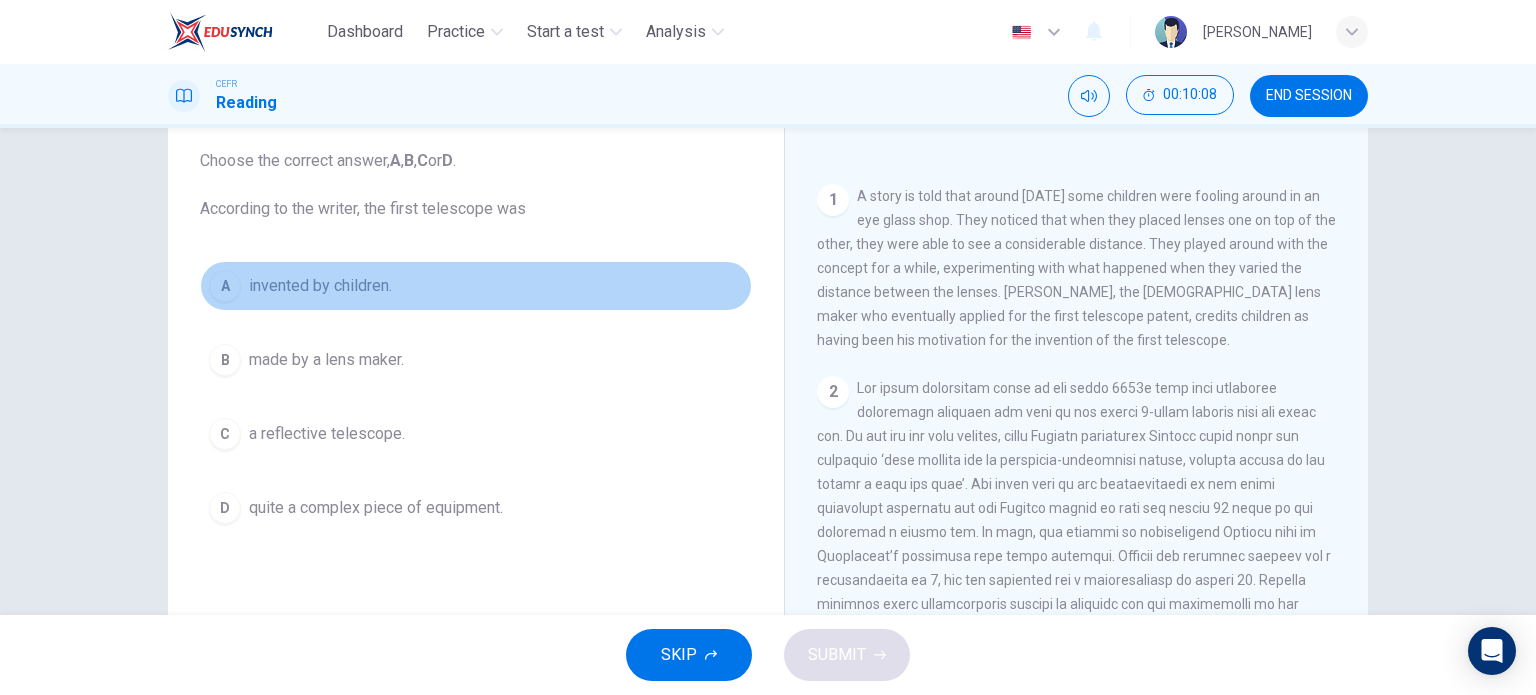click on "invented by children." at bounding box center [320, 286] 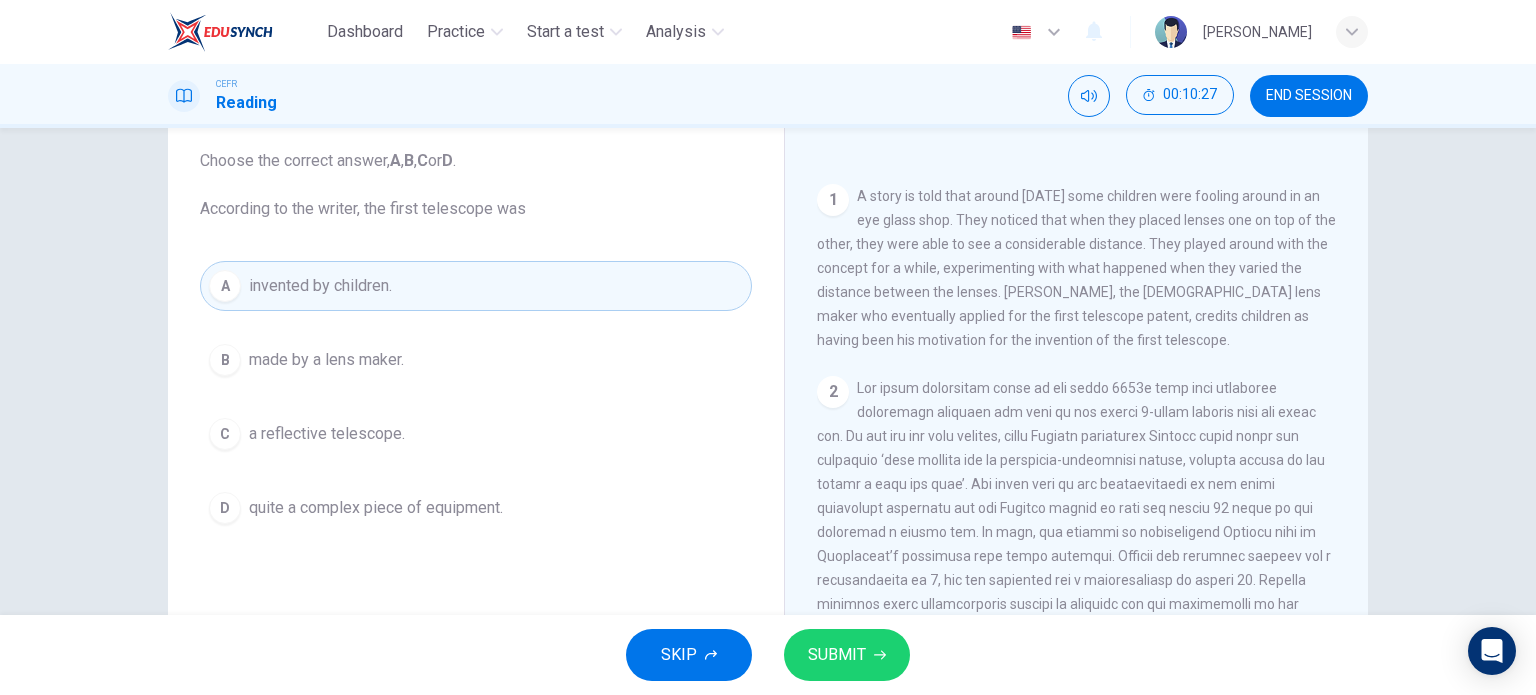 click on "B made by a lens maker." at bounding box center [476, 360] 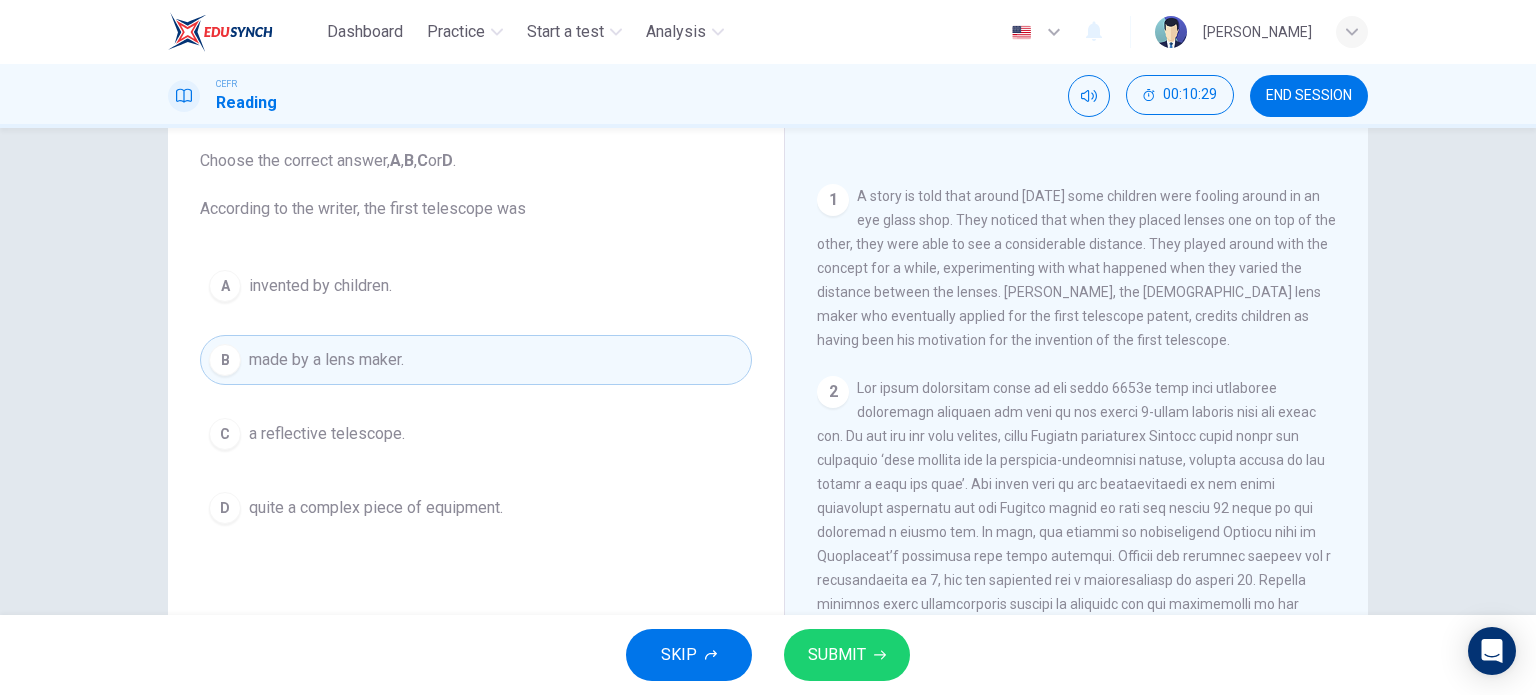 click on "A invented by children." at bounding box center [476, 286] 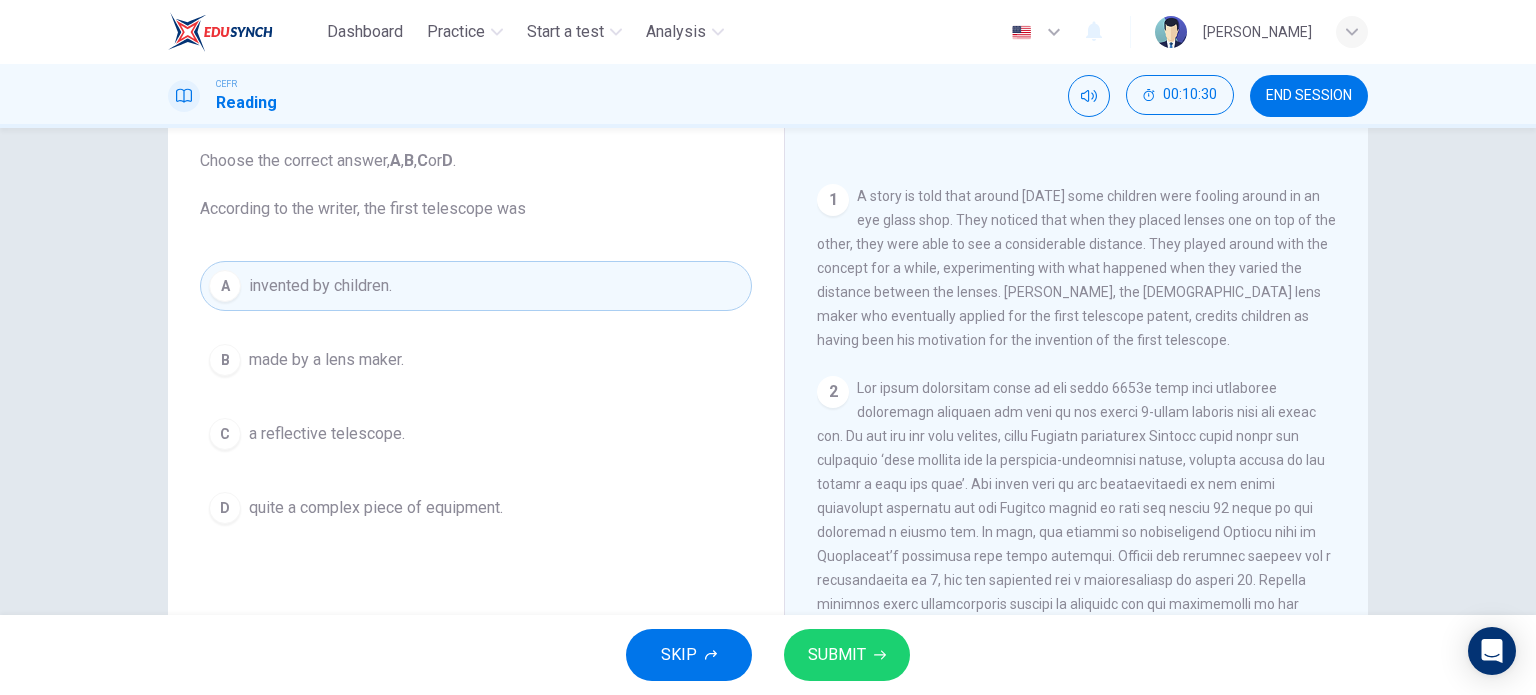 click on "SUBMIT" at bounding box center (837, 655) 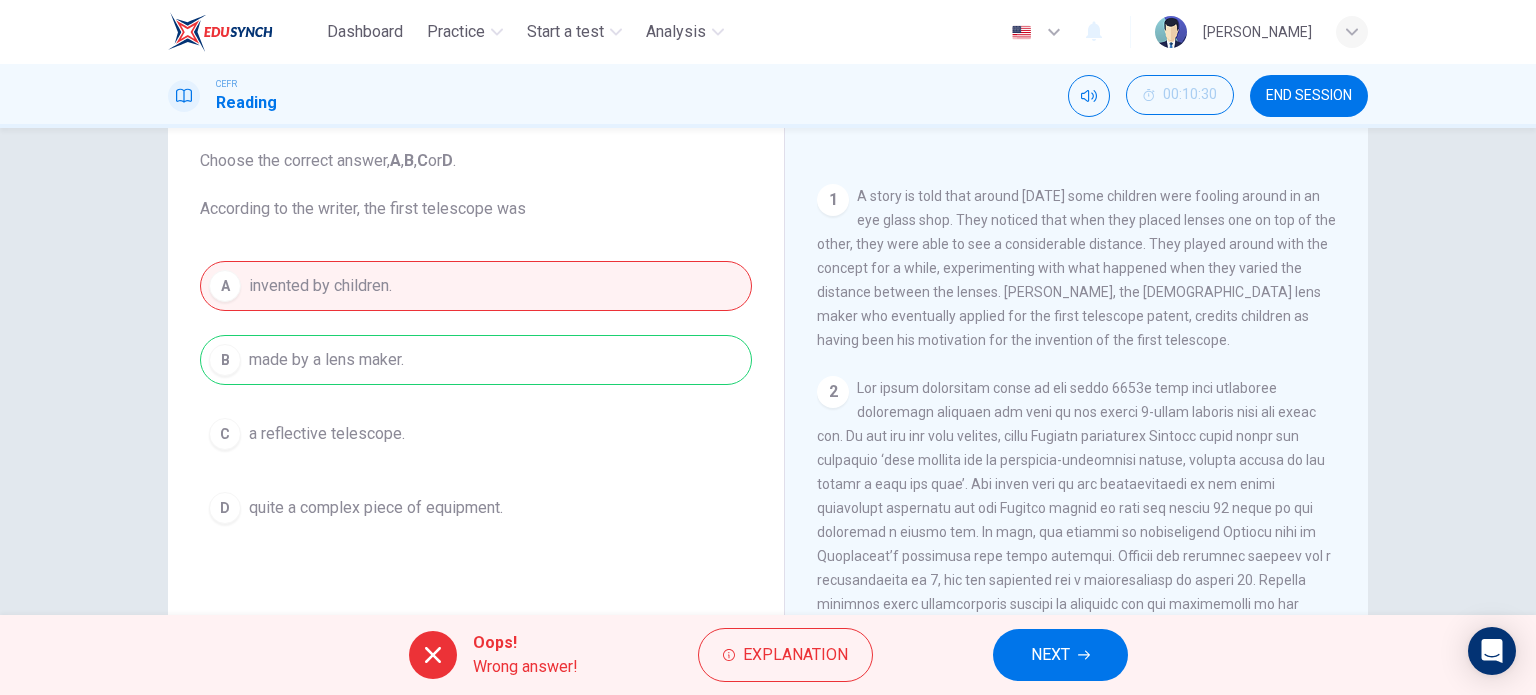 click on "NEXT" at bounding box center (1060, 655) 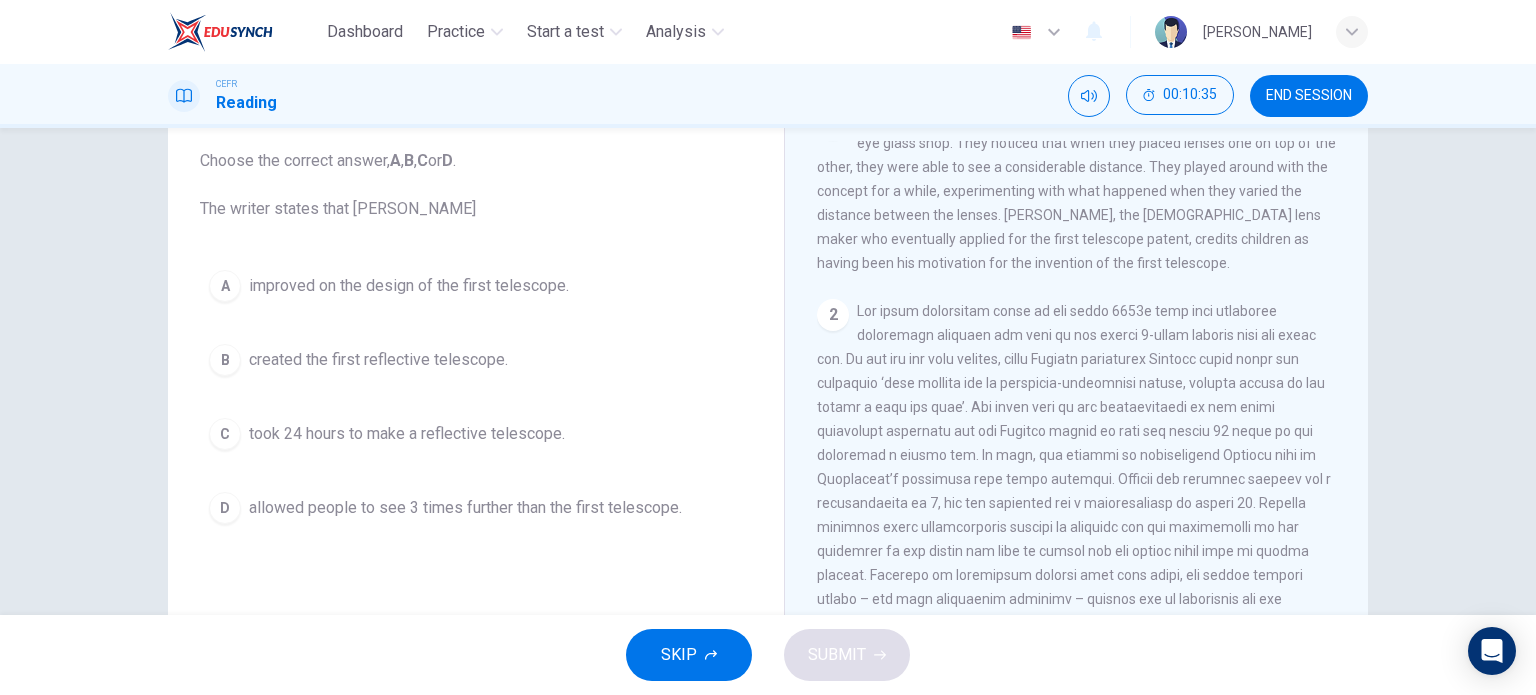 scroll, scrollTop: 477, scrollLeft: 0, axis: vertical 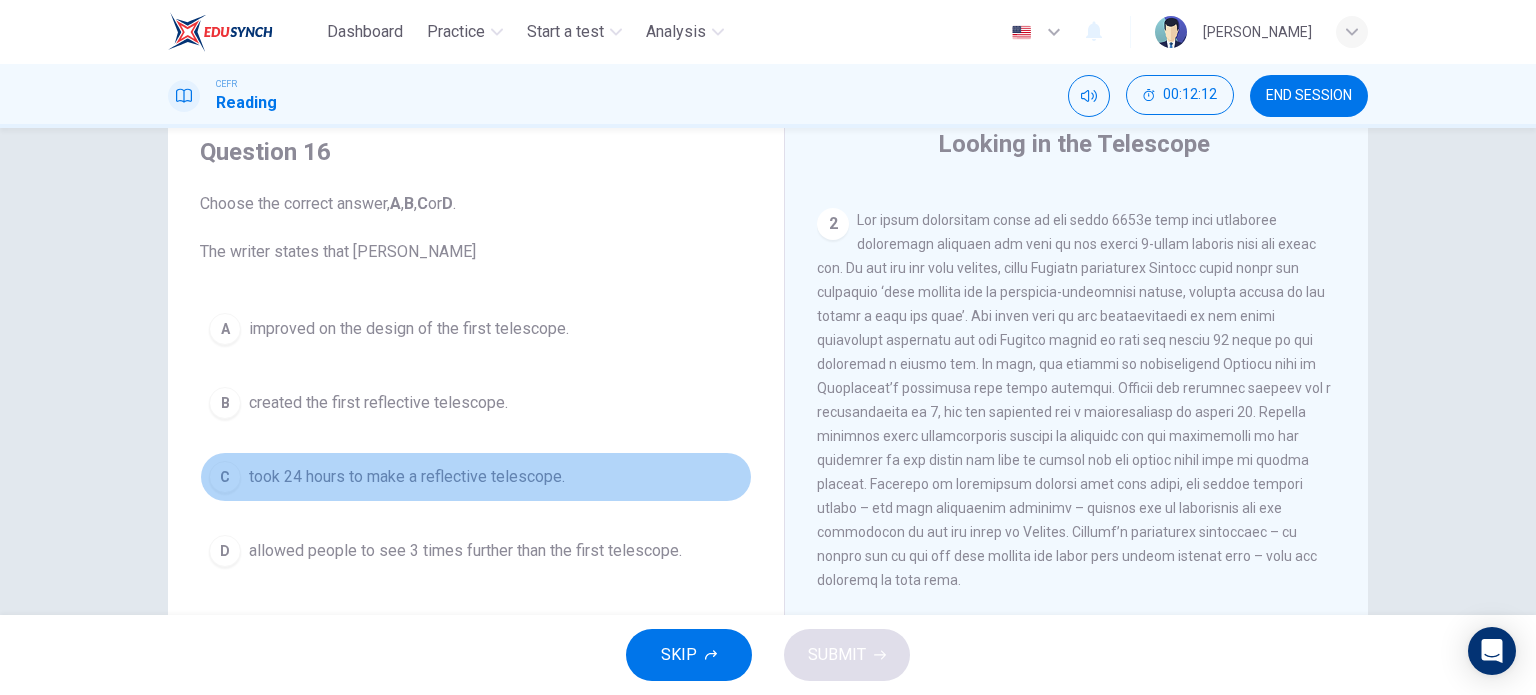 click on "took 24 hours to make a reflective telescope." at bounding box center [407, 477] 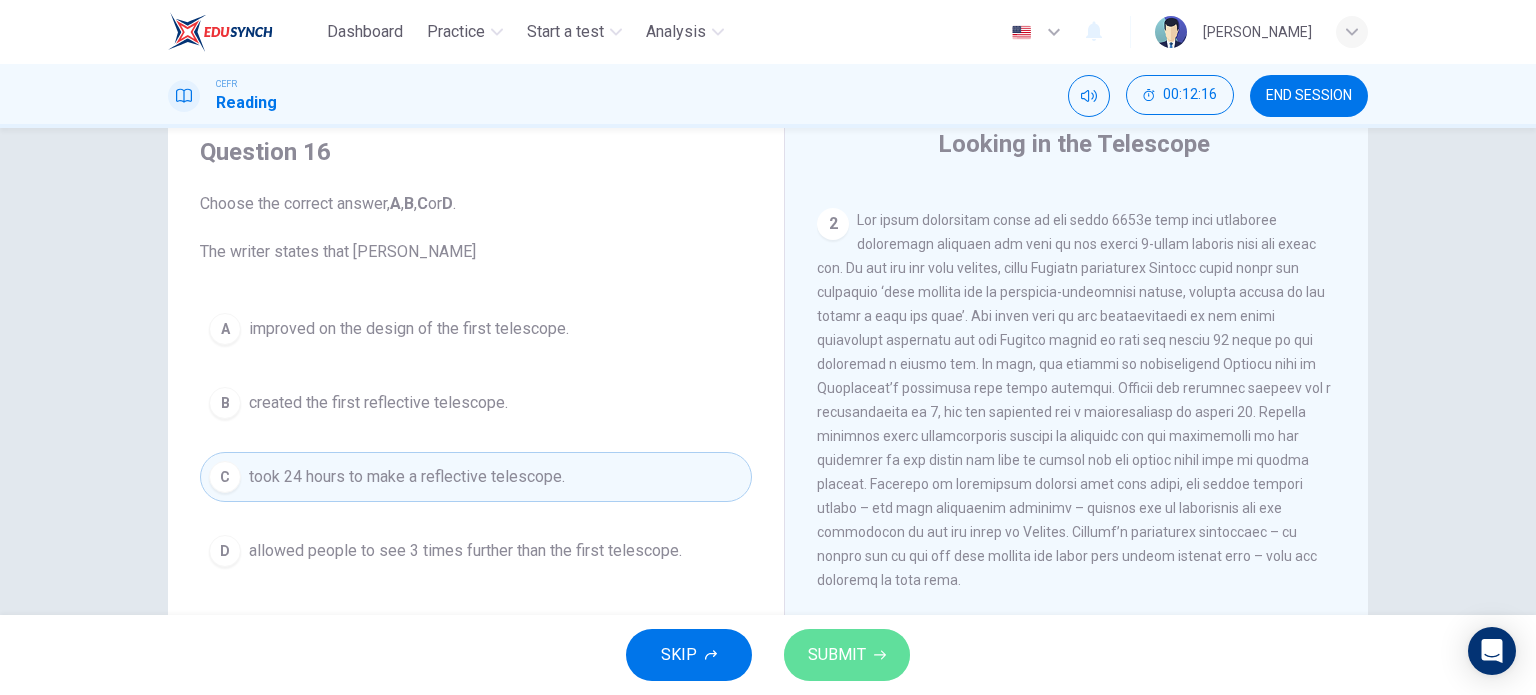 click on "SUBMIT" at bounding box center (847, 655) 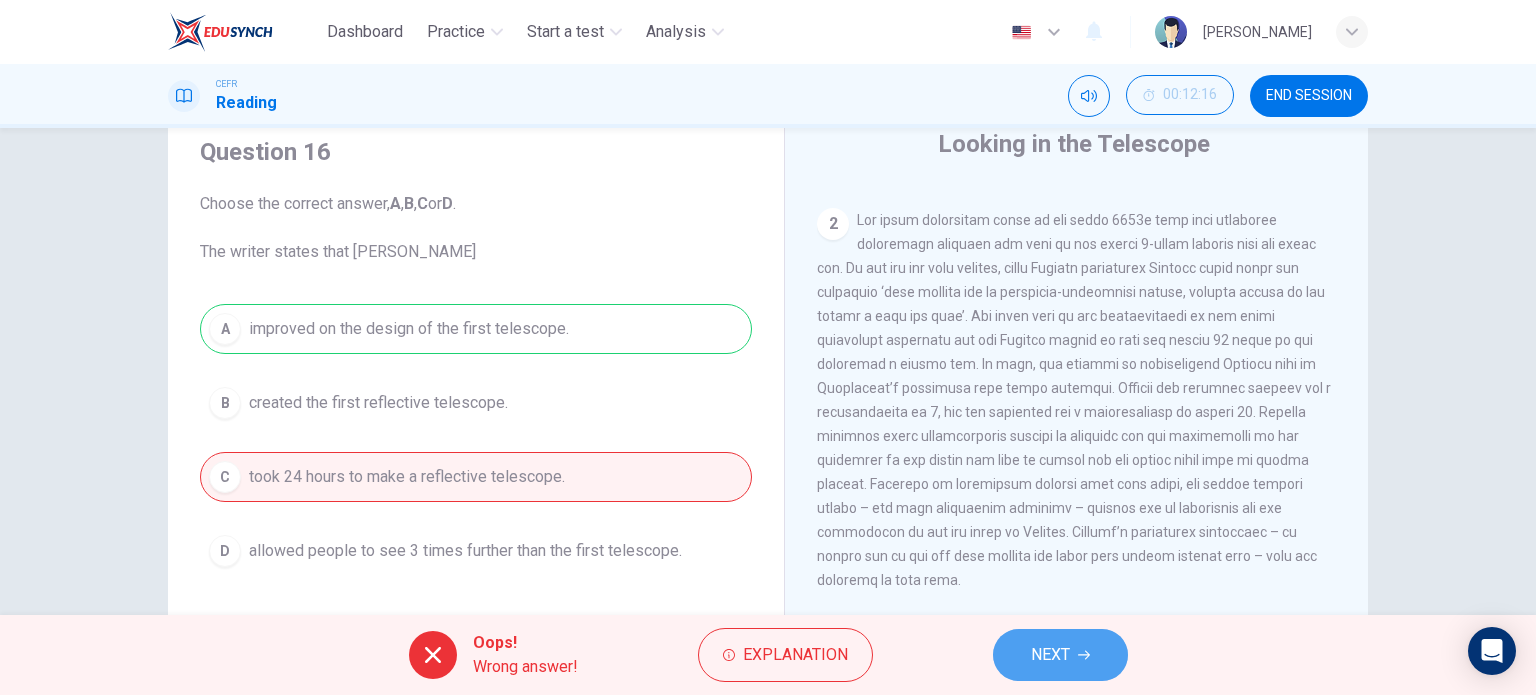 click on "NEXT" at bounding box center (1050, 655) 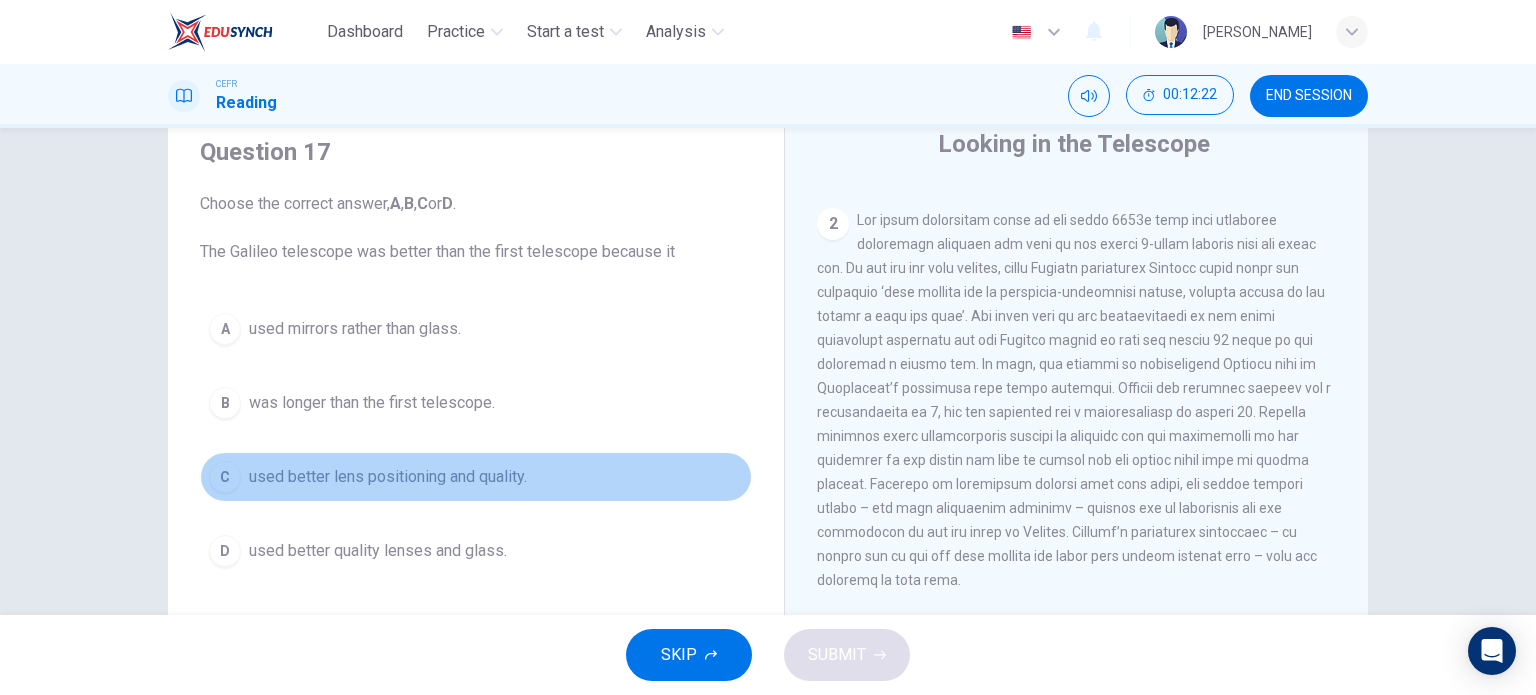 click on "C used better lens positioning and quality." at bounding box center (476, 477) 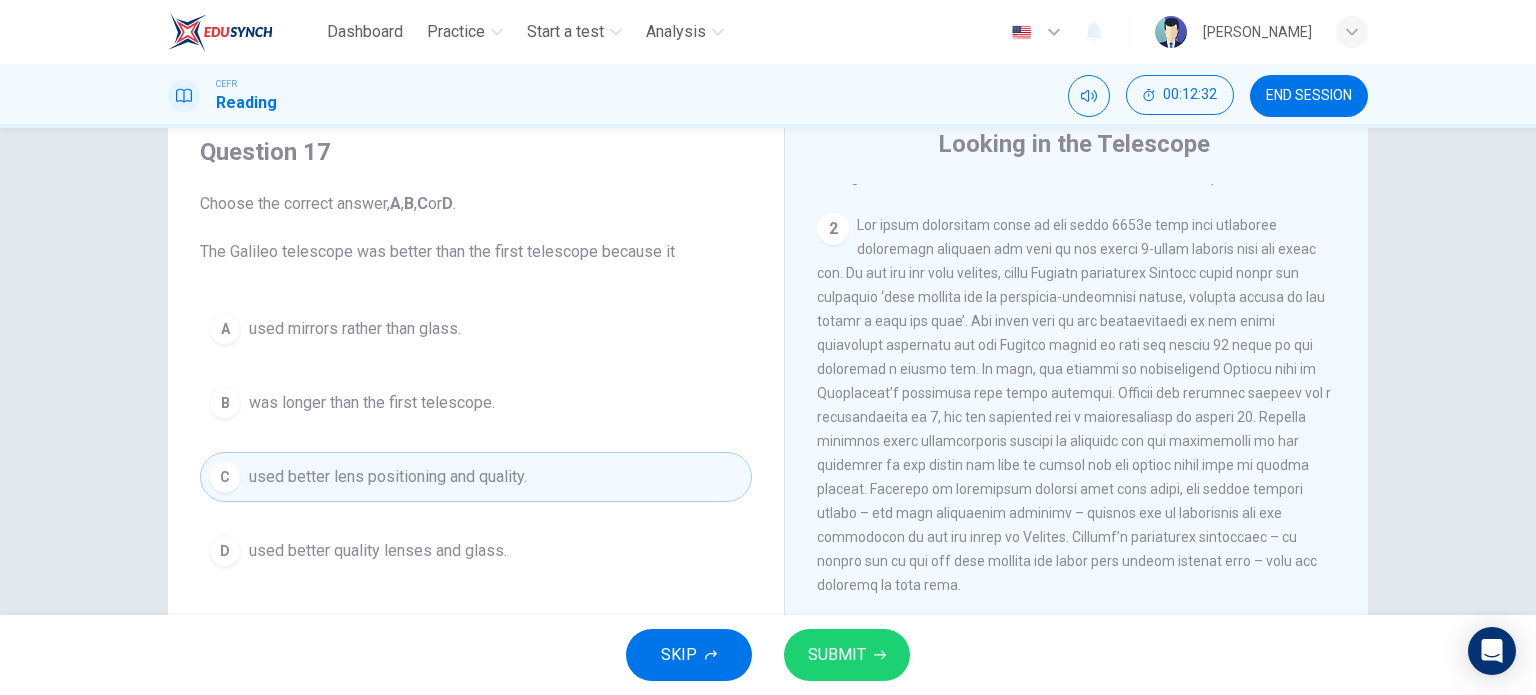 scroll, scrollTop: 587, scrollLeft: 0, axis: vertical 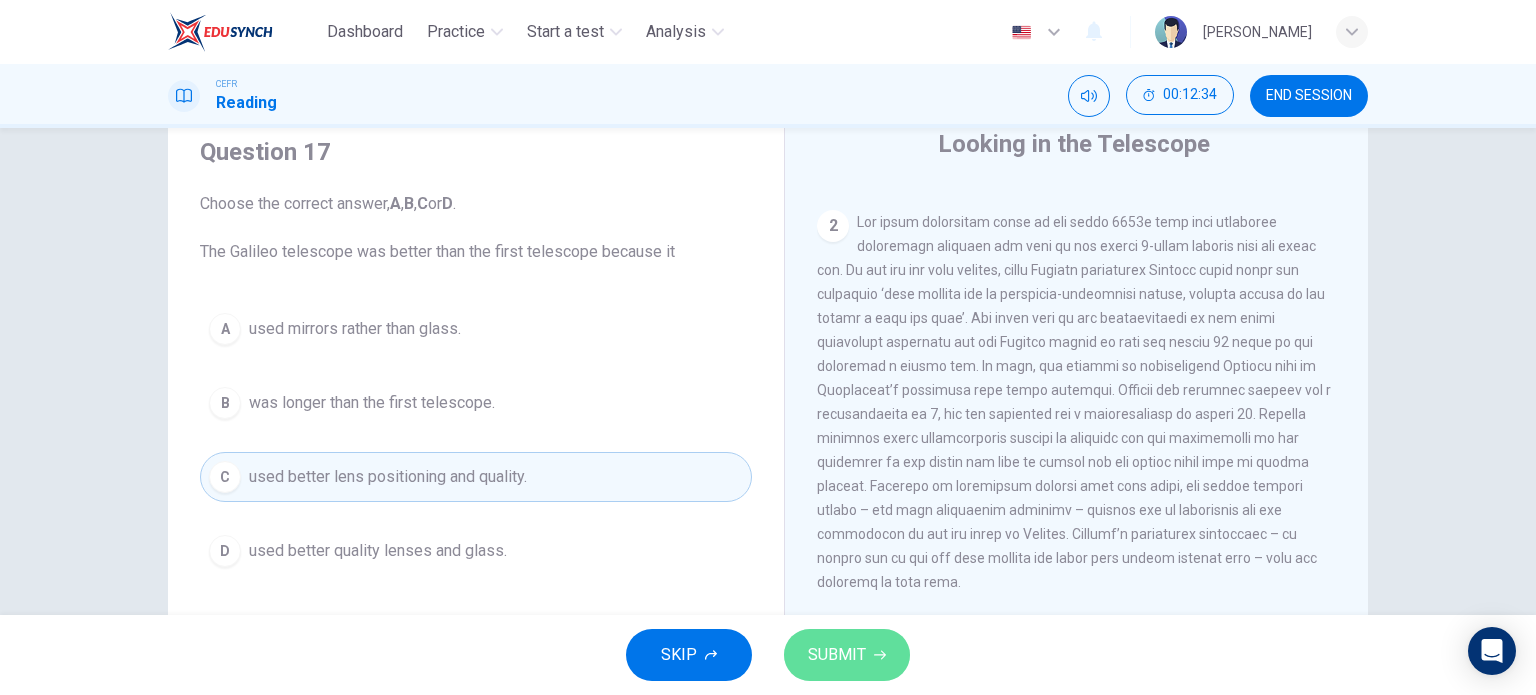 click on "SUBMIT" at bounding box center (837, 655) 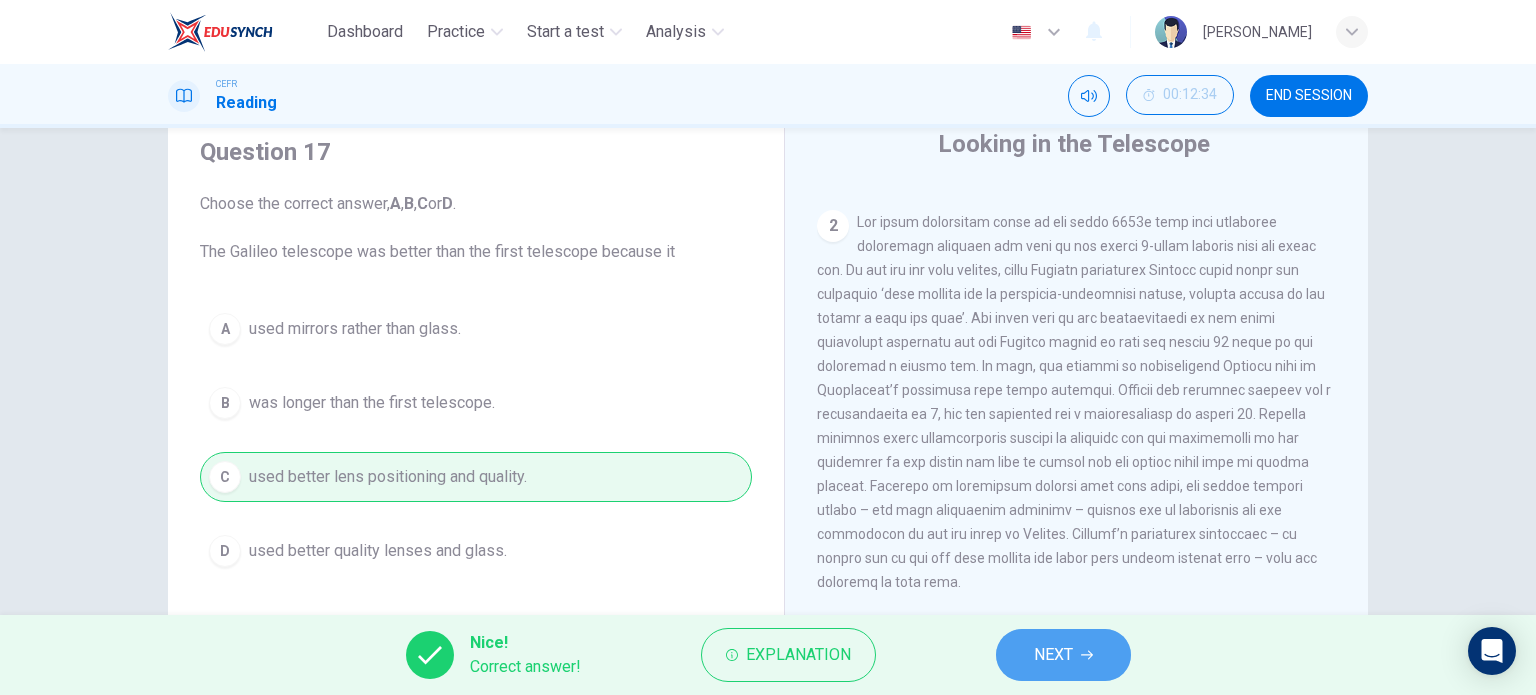 click on "NEXT" at bounding box center (1063, 655) 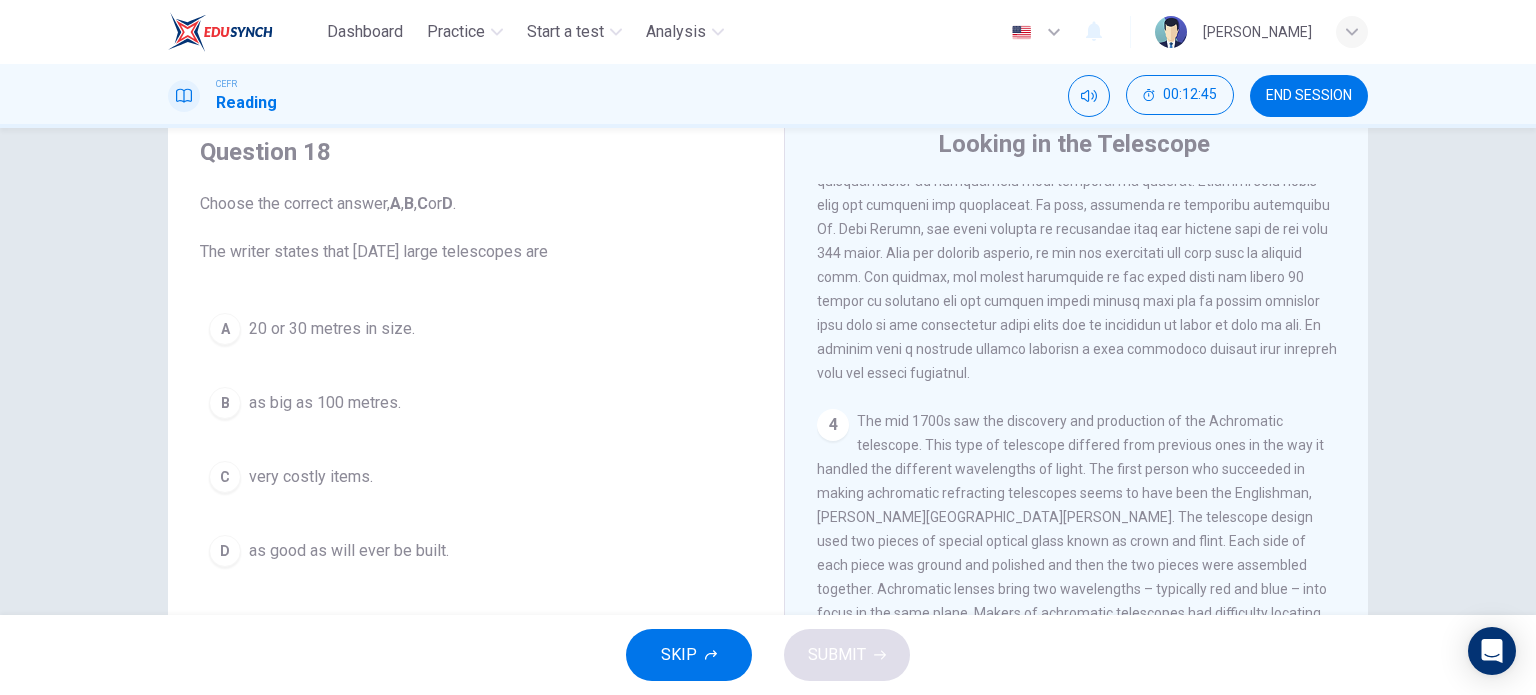 scroll, scrollTop: 1202, scrollLeft: 0, axis: vertical 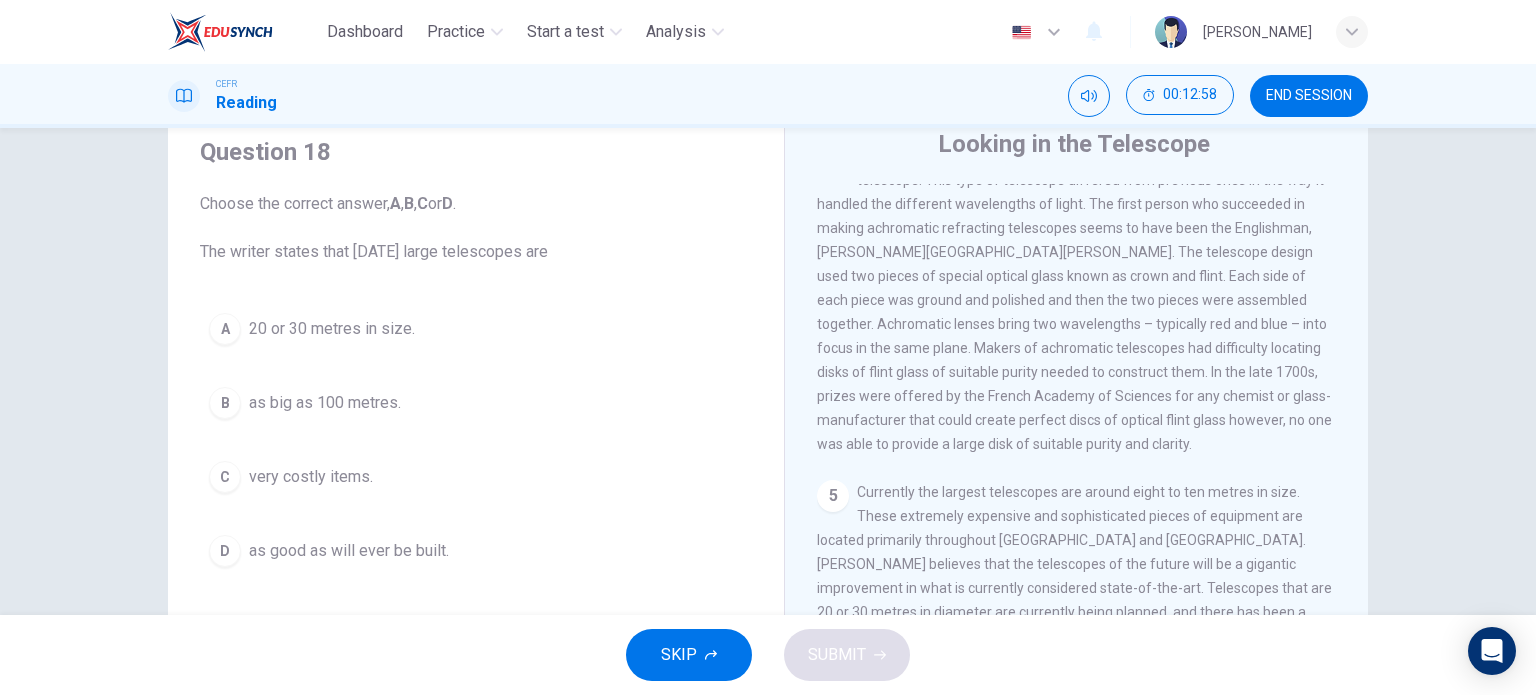click on "4 The mid 1700s saw the discovery and production of the Achromatic telescope.
This type of telescope differed from previous ones in the way it handled the
different wavelengths of light. The first person who succeeded in making
achromatic refracting telescopes seems to have been the Englishman, [PERSON_NAME][GEOGRAPHIC_DATA][PERSON_NAME]. The telescope design used two pieces of special optical glass
known as crown and flint. Each side of each piece was ground and polished and
then the two pieces were assembled together. Achromatic lenses bring two
wavelengths – typically red and blue – into focus in the same plane. Makers of
achromatic telescopes had difficulty locating disks of flint glass of suitable
purity needed to construct them. In the late 1700s, prizes were offered by the
French Academy of Sciences for any chemist or glass-manufacturer that could
create perfect discs of optical flint glass however, no one was able to provide a large disk of suitable purity and clarity." at bounding box center [1077, 300] 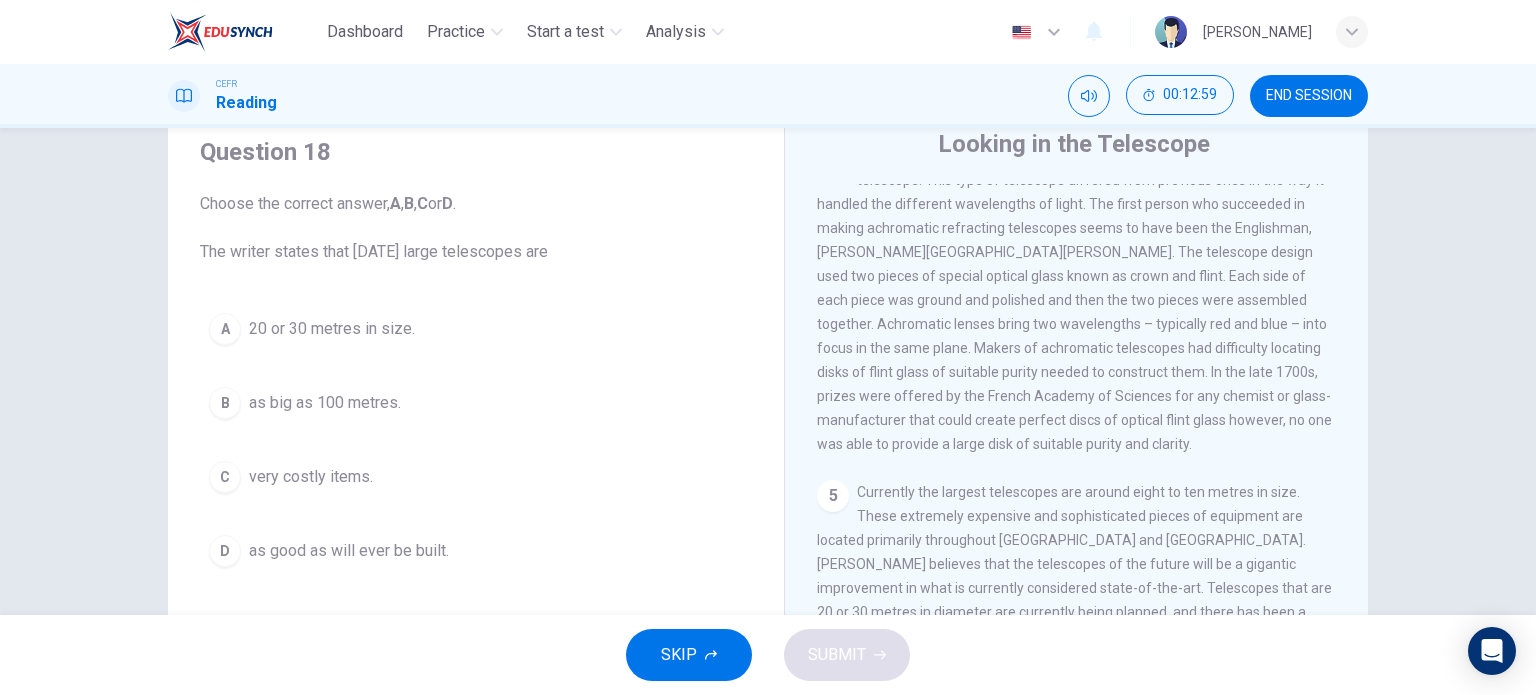 scroll, scrollTop: 1446, scrollLeft: 0, axis: vertical 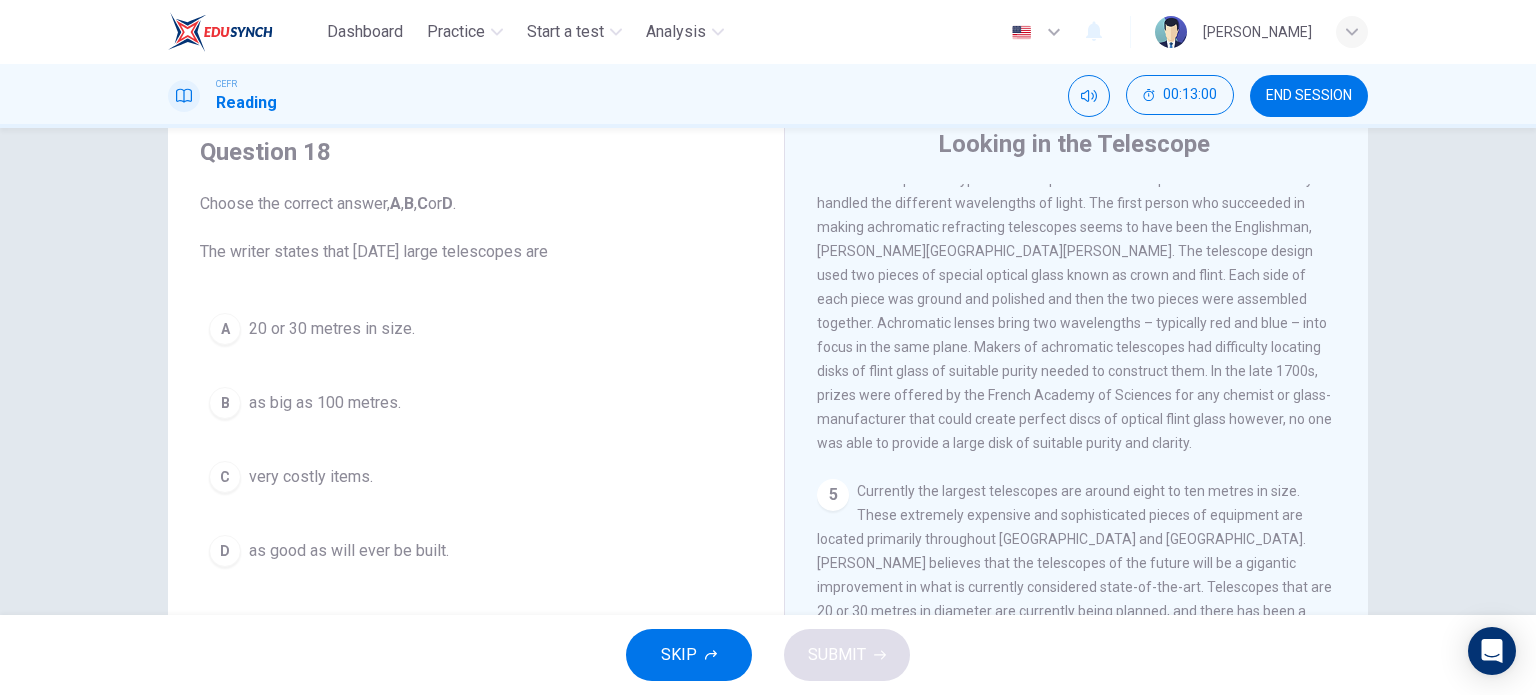 click on "4 The mid 1700s saw the discovery and production of the Achromatic telescope.
This type of telescope differed from previous ones in the way it handled the
different wavelengths of light. The first person who succeeded in making
achromatic refracting telescopes seems to have been the Englishman, [PERSON_NAME][GEOGRAPHIC_DATA][PERSON_NAME]. The telescope design used two pieces of special optical glass
known as crown and flint. Each side of each piece was ground and polished and
then the two pieces were assembled together. Achromatic lenses bring two
wavelengths – typically red and blue – into focus in the same plane. Makers of
achromatic telescopes had difficulty locating disks of flint glass of suitable
purity needed to construct them. In the late 1700s, prizes were offered by the
French Academy of Sciences for any chemist or glass-manufacturer that could
create perfect discs of optical flint glass however, no one was able to provide a large disk of suitable purity and clarity." at bounding box center [1077, 299] 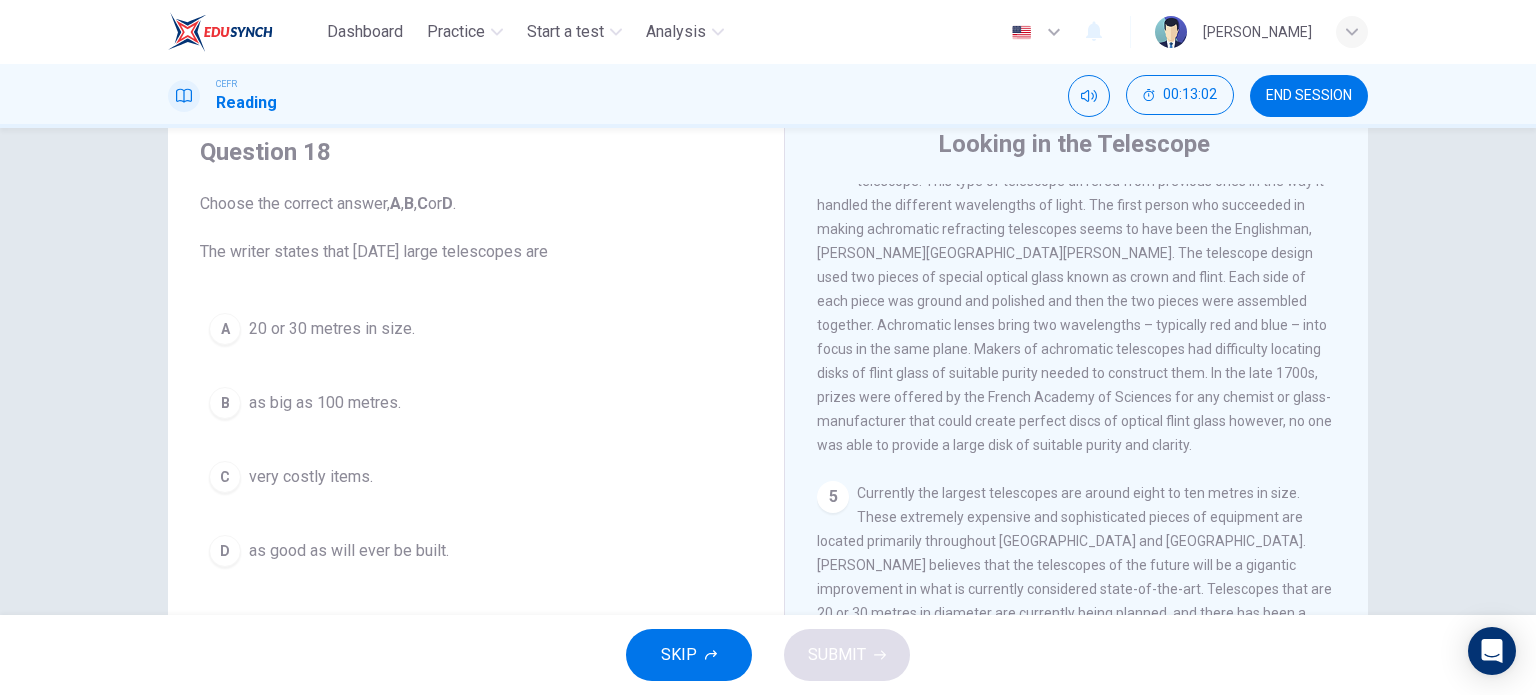 scroll, scrollTop: 1446, scrollLeft: 0, axis: vertical 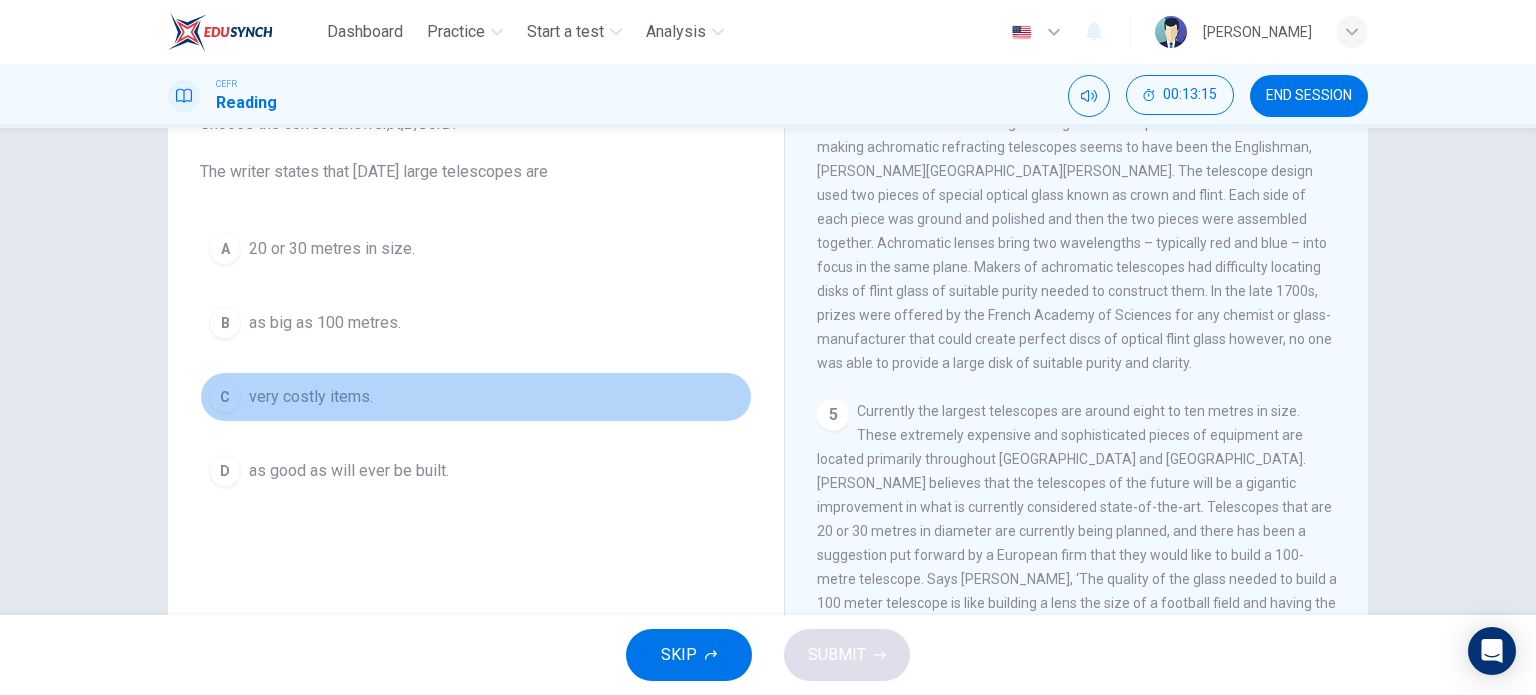 click on "very costly items." at bounding box center [311, 397] 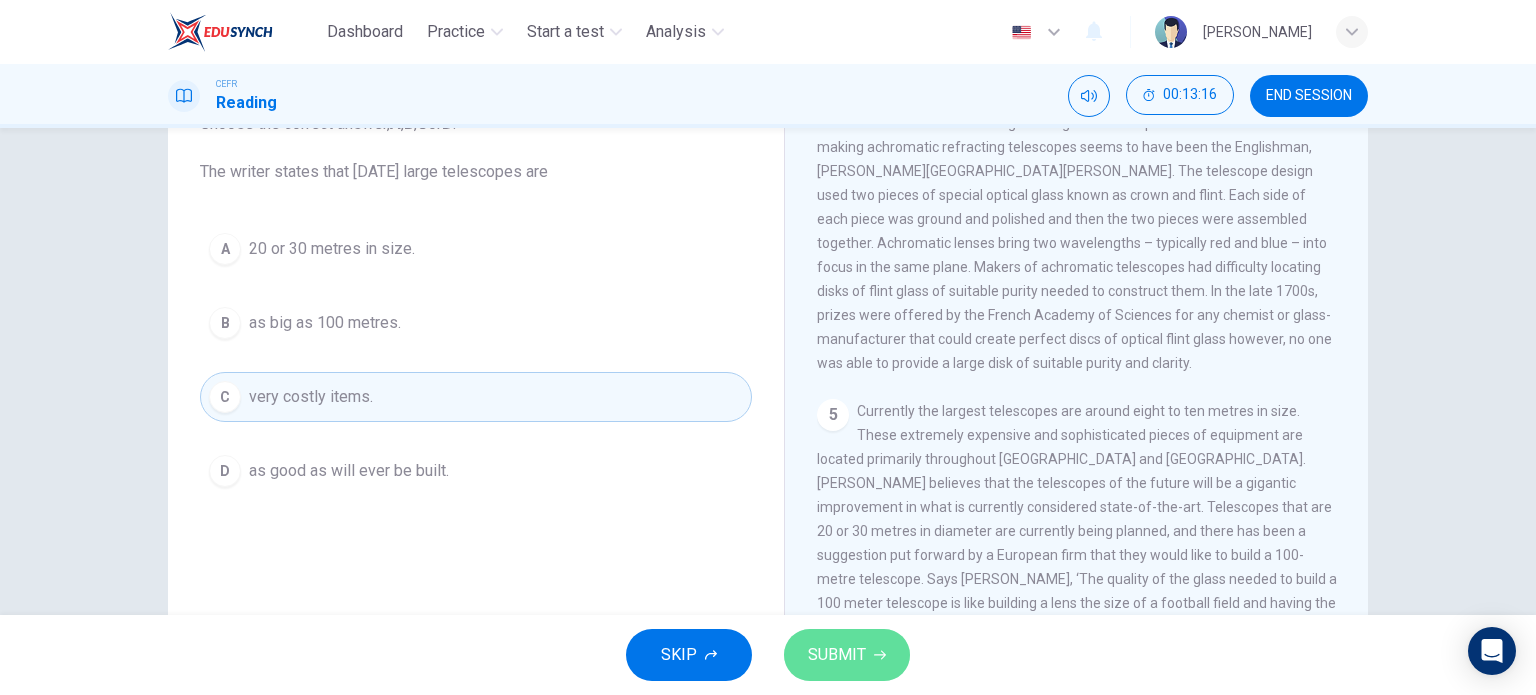 click on "SUBMIT" at bounding box center (837, 655) 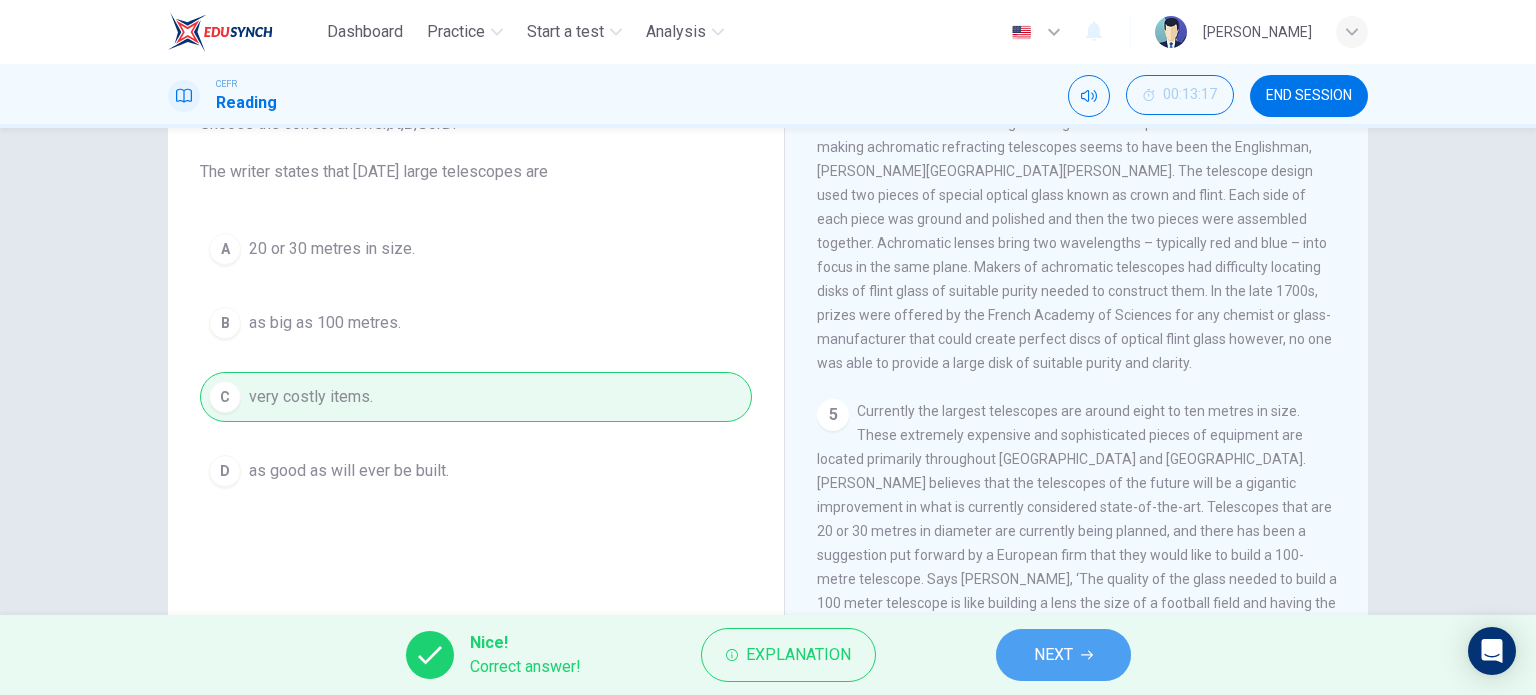 click 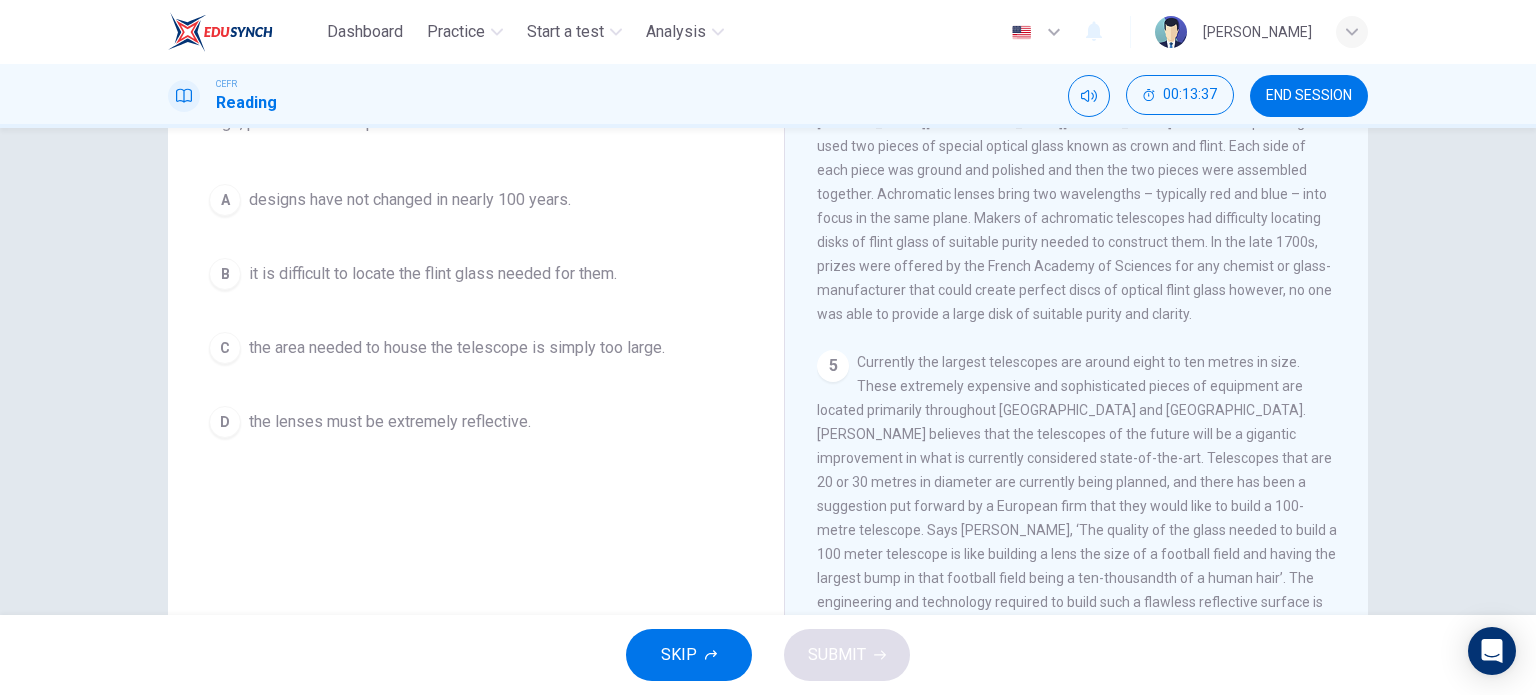 scroll, scrollTop: 203, scrollLeft: 0, axis: vertical 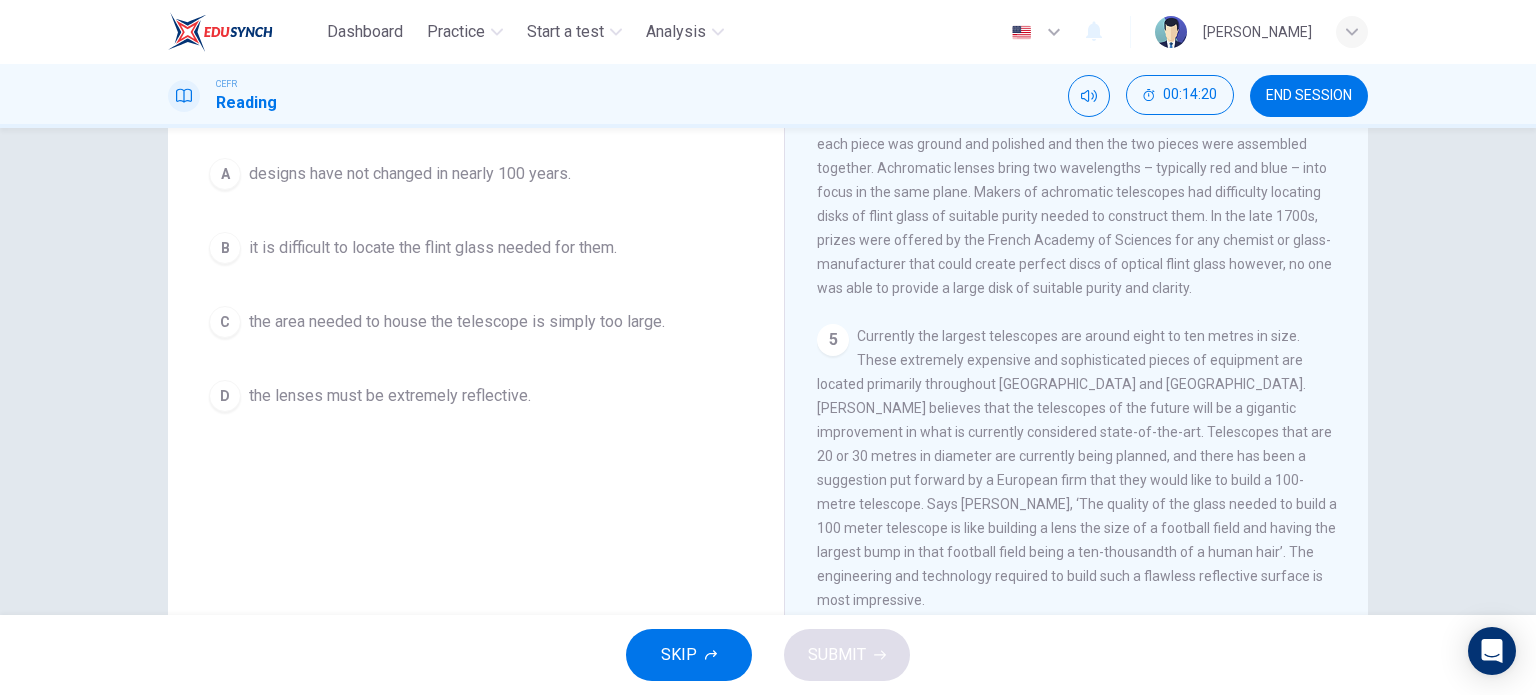 click on "A designs have not changed in nearly 100 years. B it is difficult to locate the flint glass needed for them. C the area needed to house the telescope is simply too large. D the lenses must be extremely reflective." at bounding box center [476, 285] 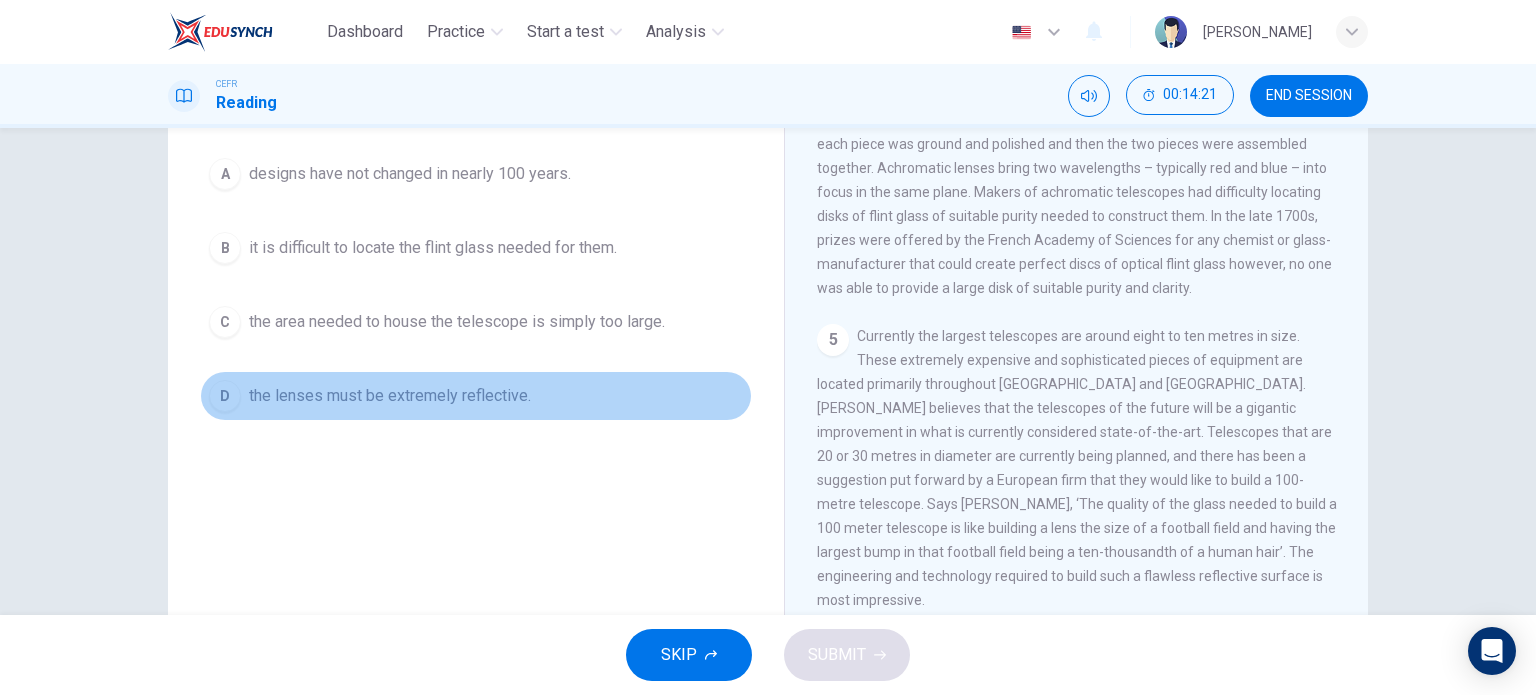 click on "the lenses must be extremely reflective." at bounding box center (390, 396) 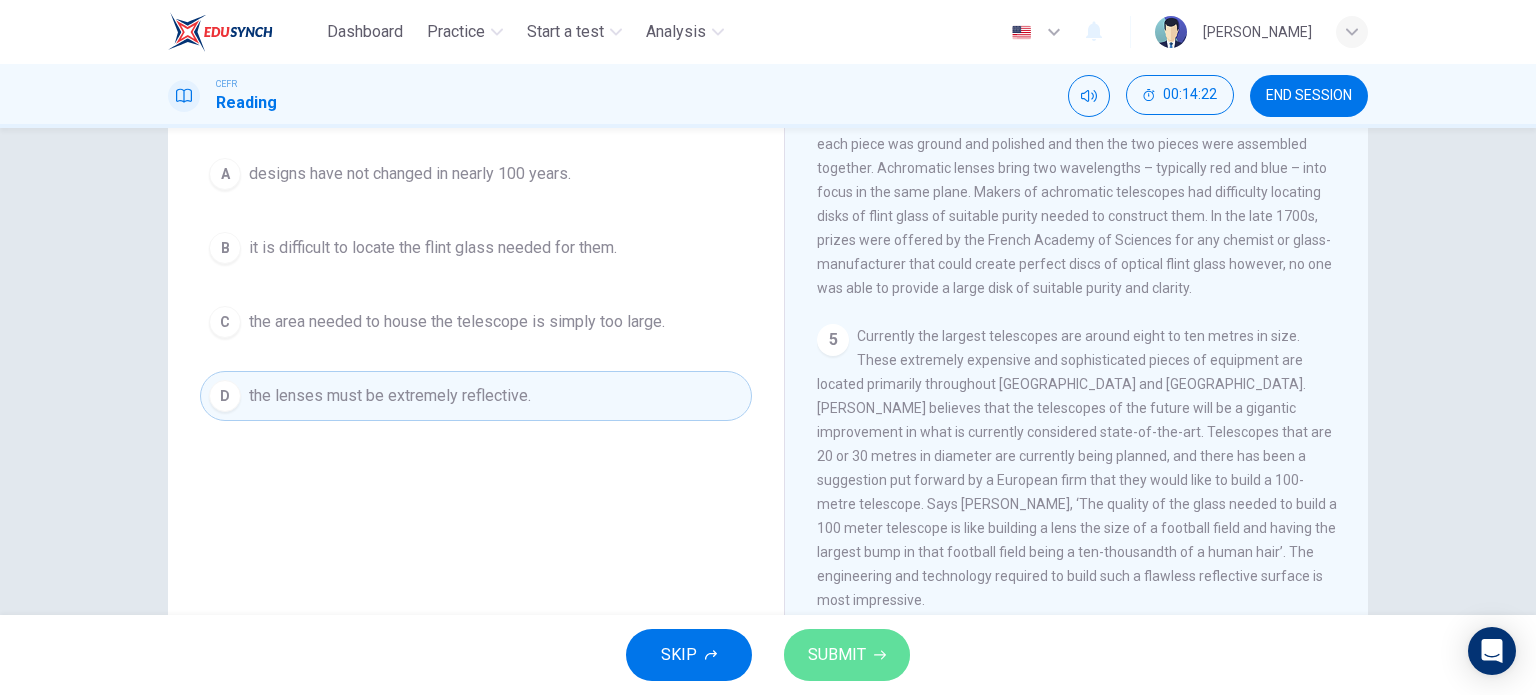 click on "SUBMIT" at bounding box center [837, 655] 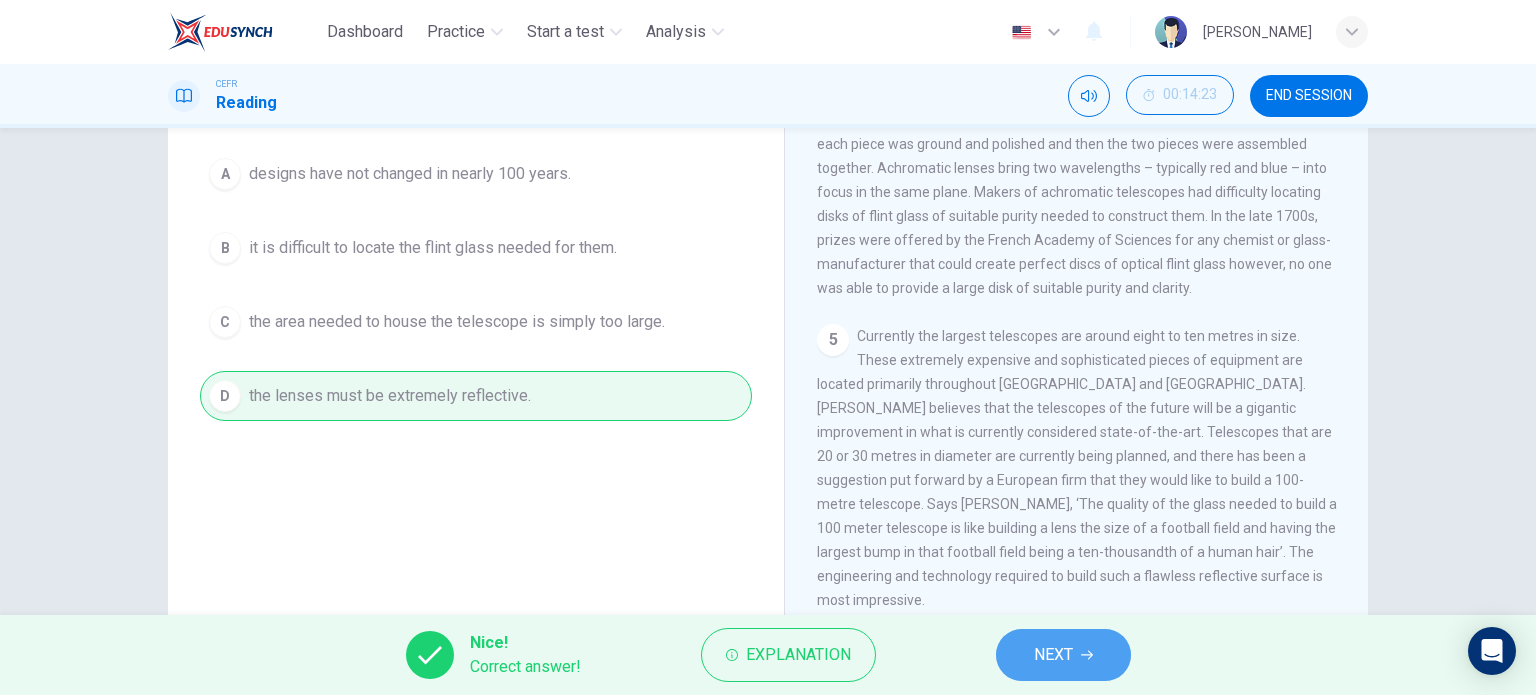 click on "NEXT" at bounding box center (1053, 655) 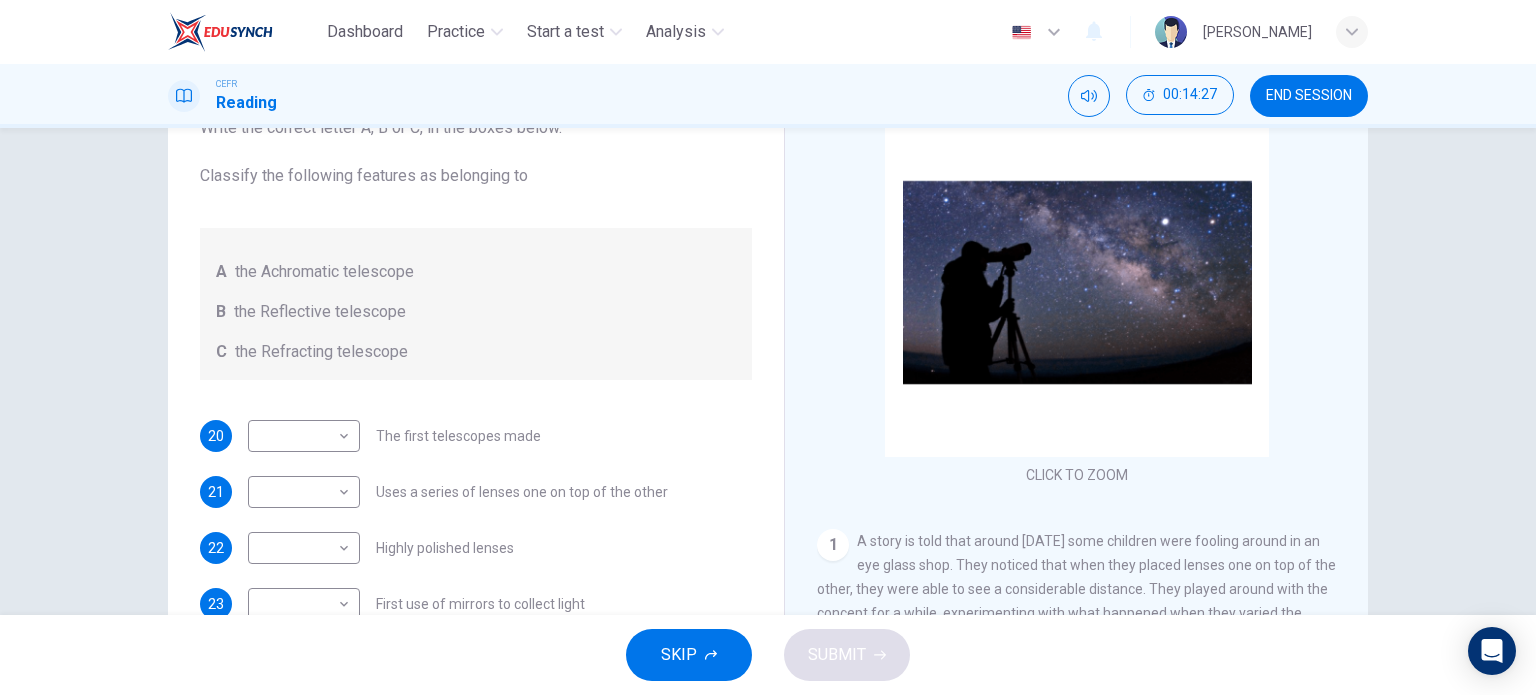 scroll, scrollTop: 153, scrollLeft: 0, axis: vertical 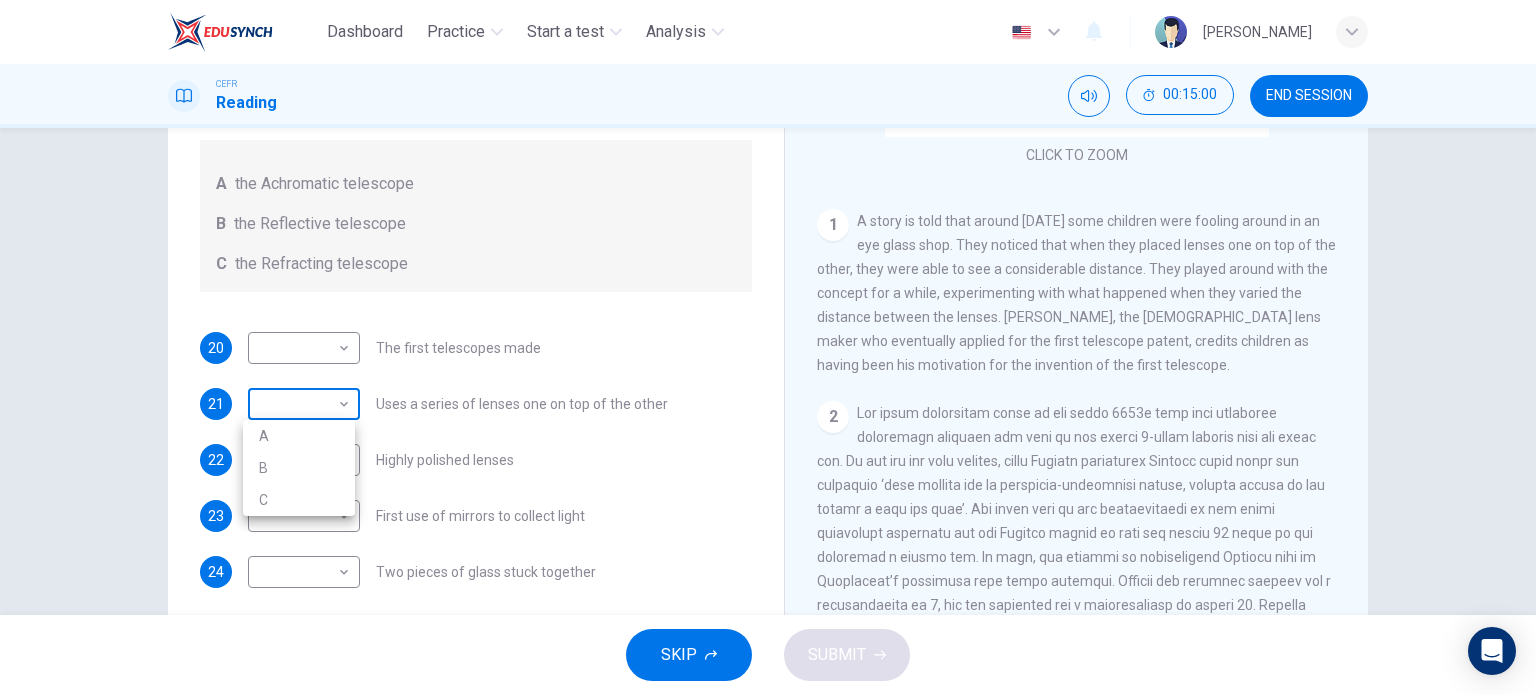 click on "Dashboard Practice Start a test Analysis English en ​ [PERSON_NAME] CEFR Reading 00:15:00 END SESSION Questions 20 - 24 Write the correct letter A, B or C, in the boxes below.
Classify the following features as belonging to A the Achromatic telescope B the Reflective telescope C the Refracting telescope 20 ​ ​ The first telescopes made 21 ​ ​ Uses a series of lenses one on top of the other 22 ​ ​ Highly polished lenses 23 ​ ​ First use of mirrors to collect light 24 ​ ​ Two pieces of glass stuck together Looking in the Telescope CLICK TO ZOOM Click to Zoom 1 2 3 4 5 SKIP SUBMIT EduSynch - Online Language Proficiency Testing
Dashboard Practice Start a test Analysis Notifications © Copyright  2025 A B C" at bounding box center [768, 347] 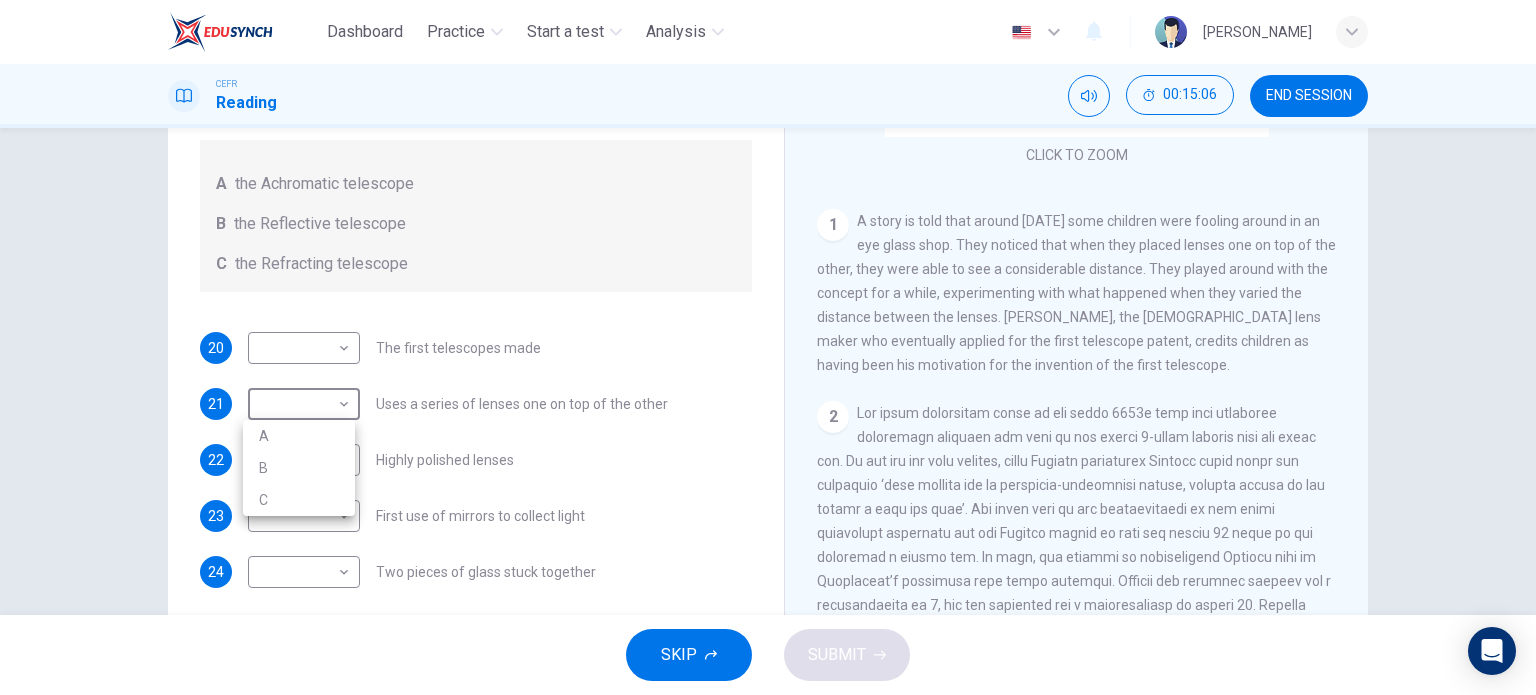 drag, startPoint x: 1352, startPoint y: 243, endPoint x: 1357, endPoint y: 273, distance: 30.413813 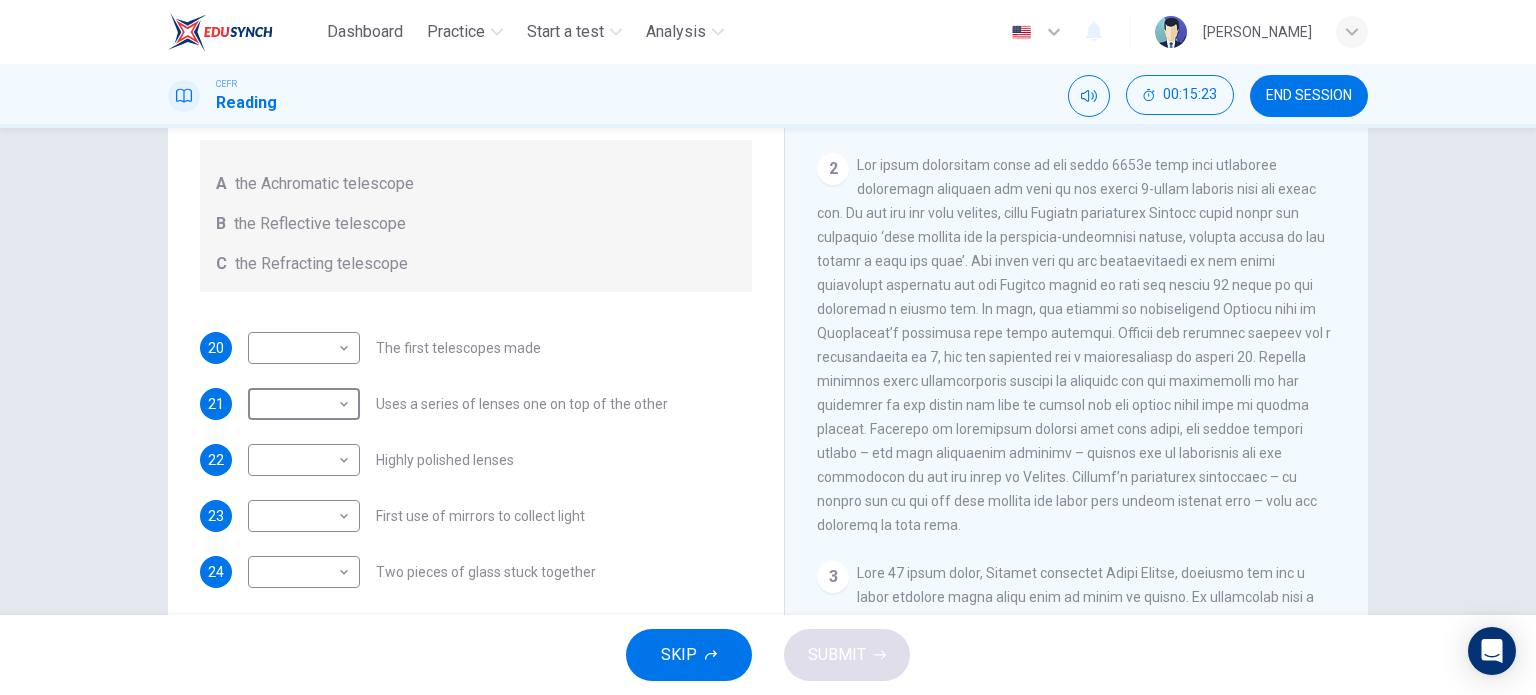 scroll, scrollTop: 477, scrollLeft: 0, axis: vertical 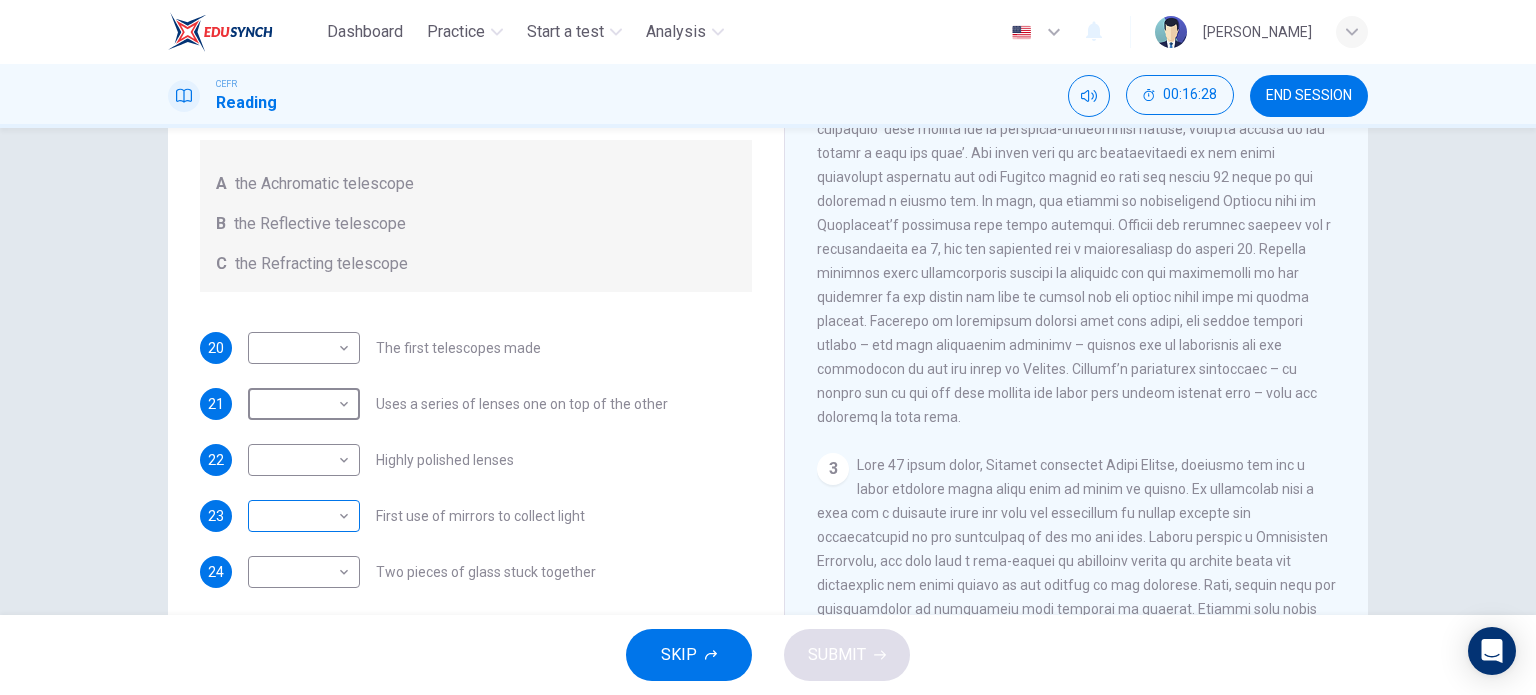 click on "Dashboard Practice Start a test Analysis English en ​ FATIN [PERSON_NAME] CEFR Reading 00:16:28 END SESSION Questions 20 - 24 Write the correct letter A, B or C, in the boxes below.
Classify the following features as belonging to A the Achromatic telescope B the Reflective telescope C the Refracting telescope 20 ​ ​ The first telescopes made 21 ​ ​ Uses a series of lenses one on top of the other 22 ​ ​ Highly polished lenses 23 ​ ​ First use of mirrors to collect light 24 ​ ​ Two pieces of glass stuck together Looking in the Telescope CLICK TO ZOOM Click to Zoom 1 2 3 4 5 SKIP SUBMIT EduSynch - Online Language Proficiency Testing
Dashboard Practice Start a test Analysis Notifications © Copyright  2025" at bounding box center [768, 347] 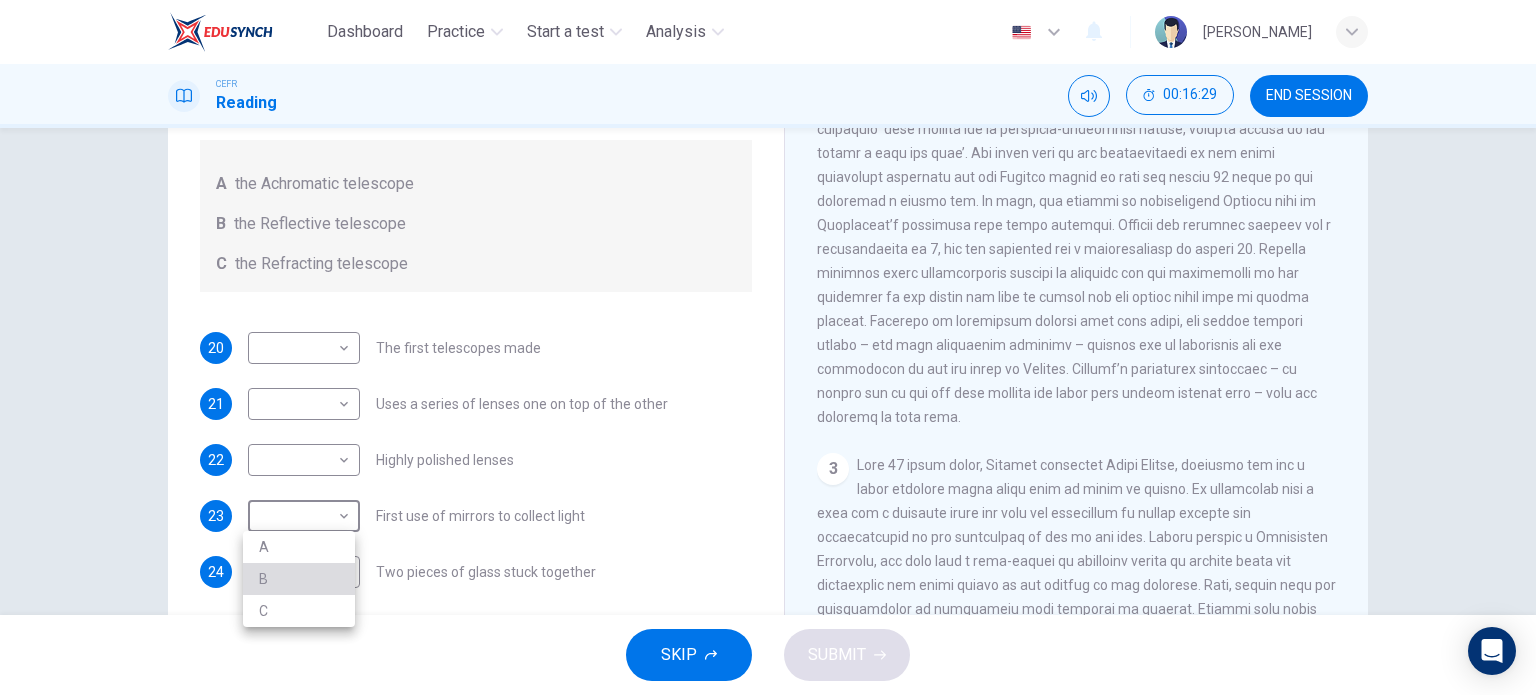 click on "B" at bounding box center (299, 579) 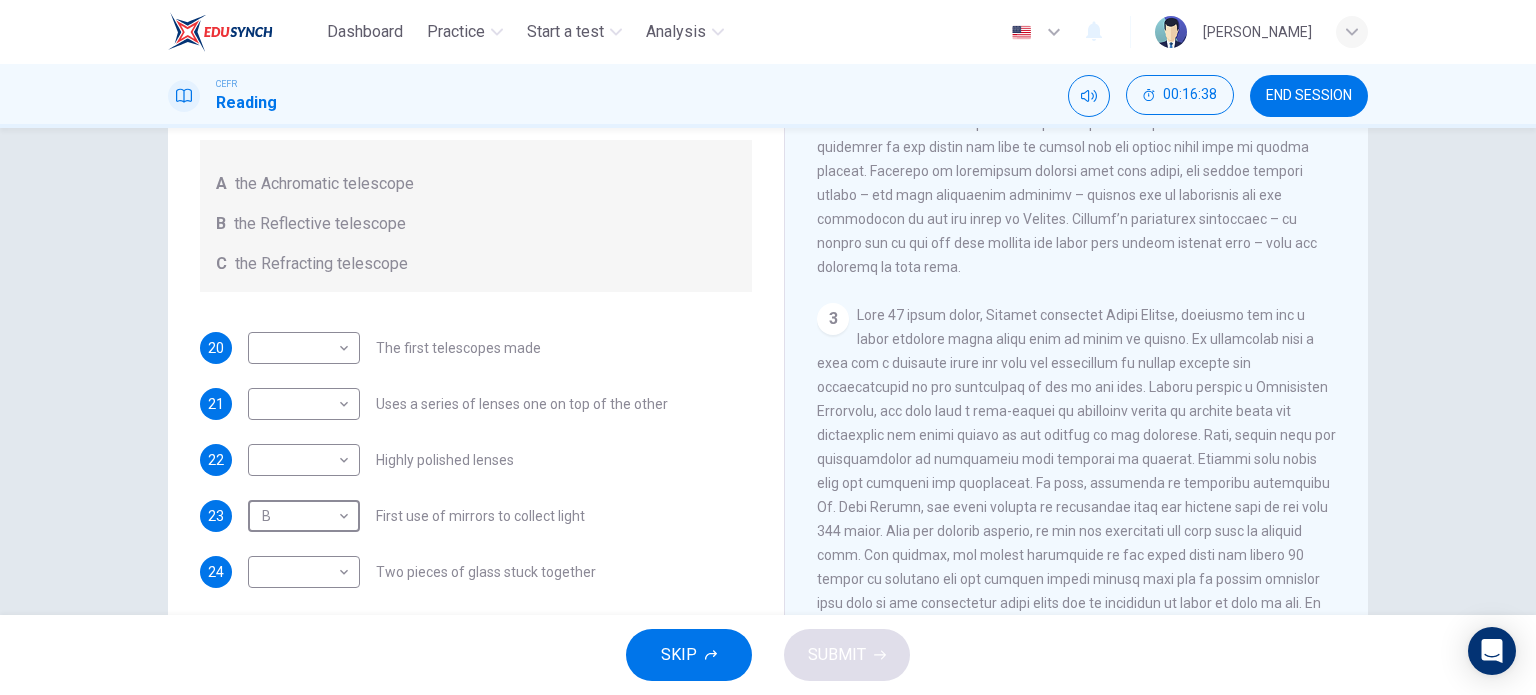 scroll, scrollTop: 752, scrollLeft: 0, axis: vertical 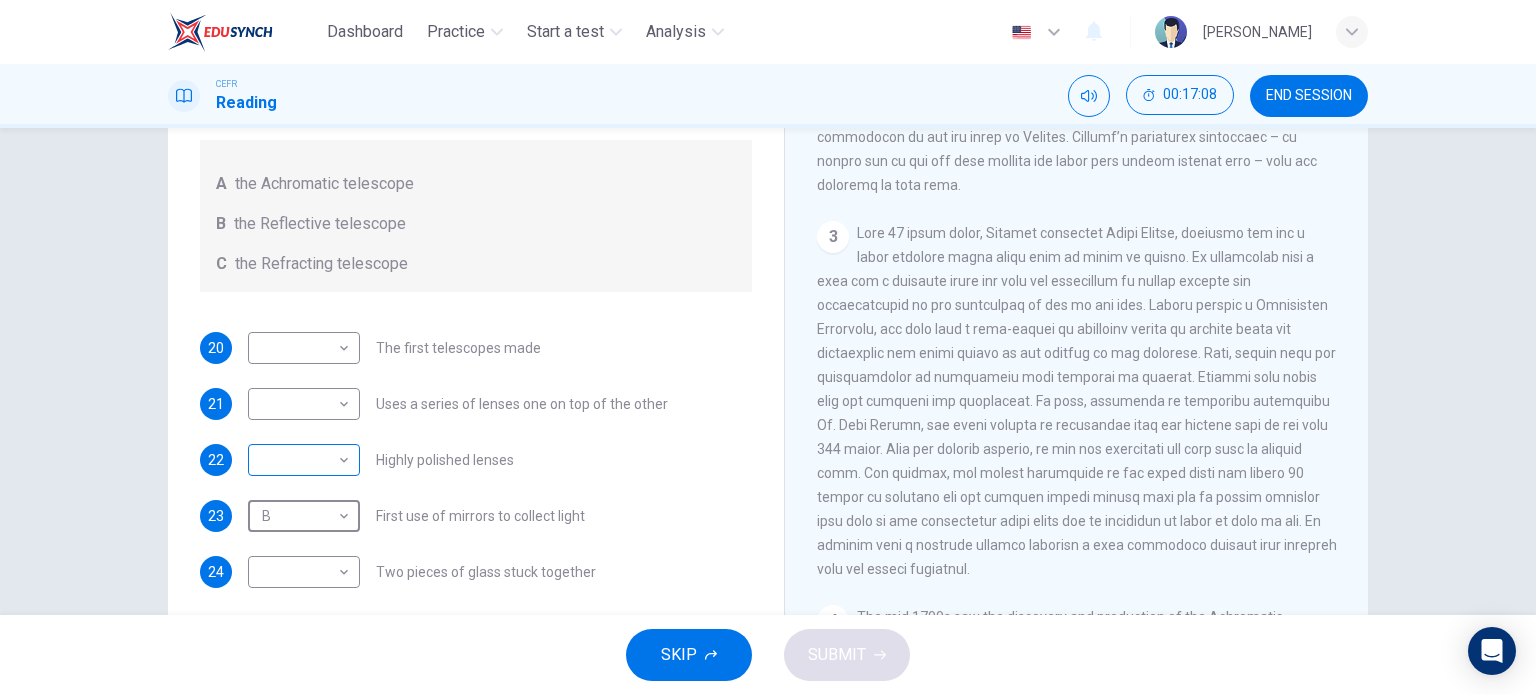 click on "Dashboard Practice Start a test Analysis English en ​ FATIN [PERSON_NAME] CEFR Reading 00:17:08 END SESSION Questions 20 - 24 Write the correct letter A, B or C, in the boxes below.
Classify the following features as belonging to A the Achromatic telescope B the Reflective telescope C the Refracting telescope 20 ​ ​ The first telescopes made 21 ​ ​ Uses a series of lenses one on top of the other 22 ​ ​ Highly polished lenses 23 B B ​ First use of mirrors to collect light 24 ​ ​ Two pieces of glass stuck together Looking in the Telescope CLICK TO ZOOM Click to Zoom 1 2 3 4 5 SKIP SUBMIT EduSynch - Online Language Proficiency Testing
Dashboard Practice Start a test Analysis Notifications © Copyright  2025" at bounding box center [768, 347] 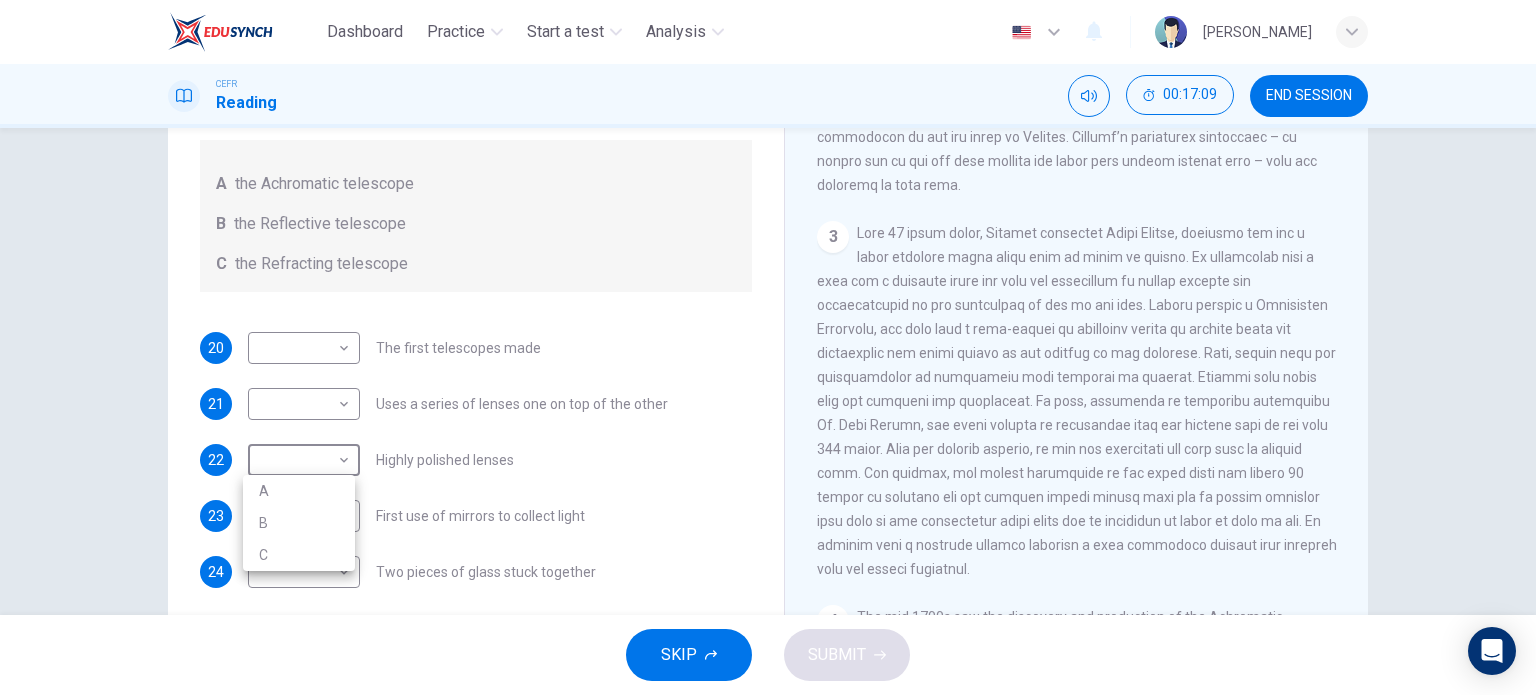 click on "B" at bounding box center [299, 523] 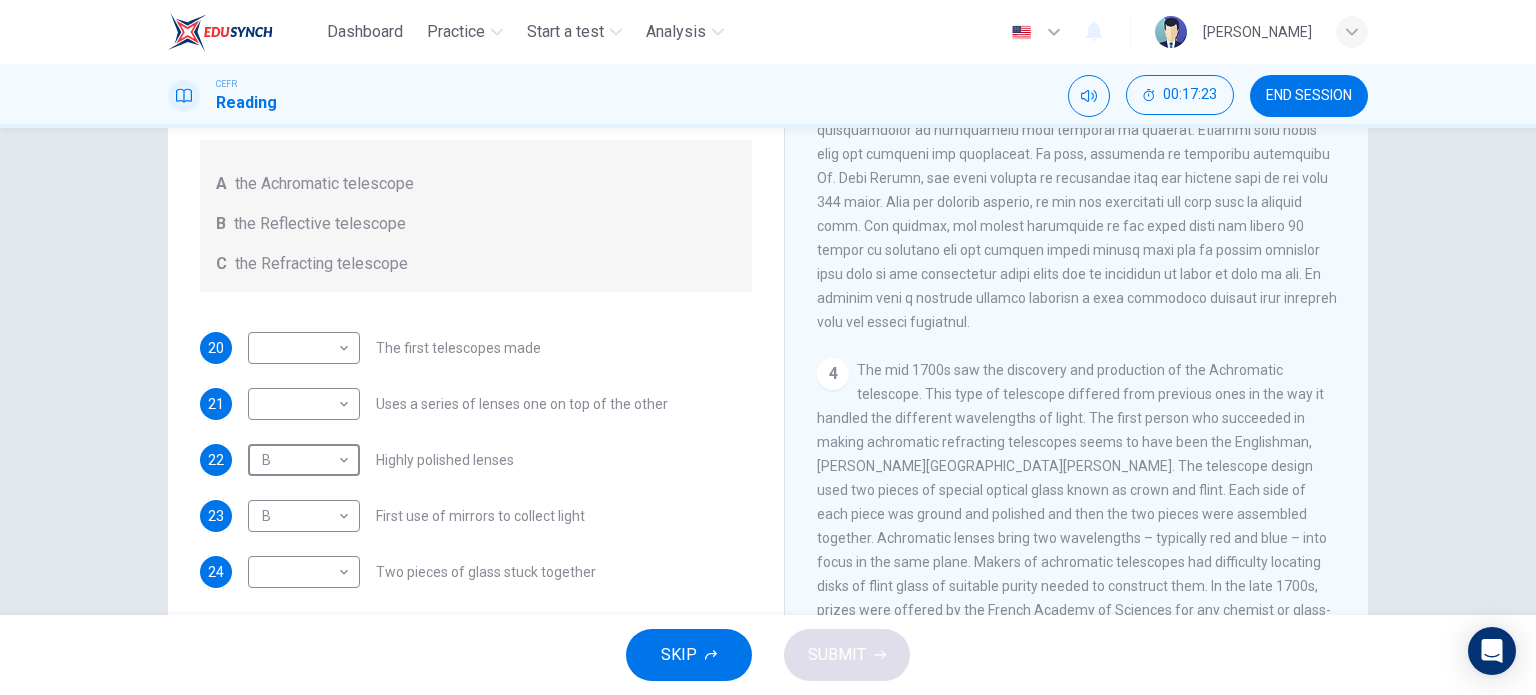 scroll, scrollTop: 1072, scrollLeft: 0, axis: vertical 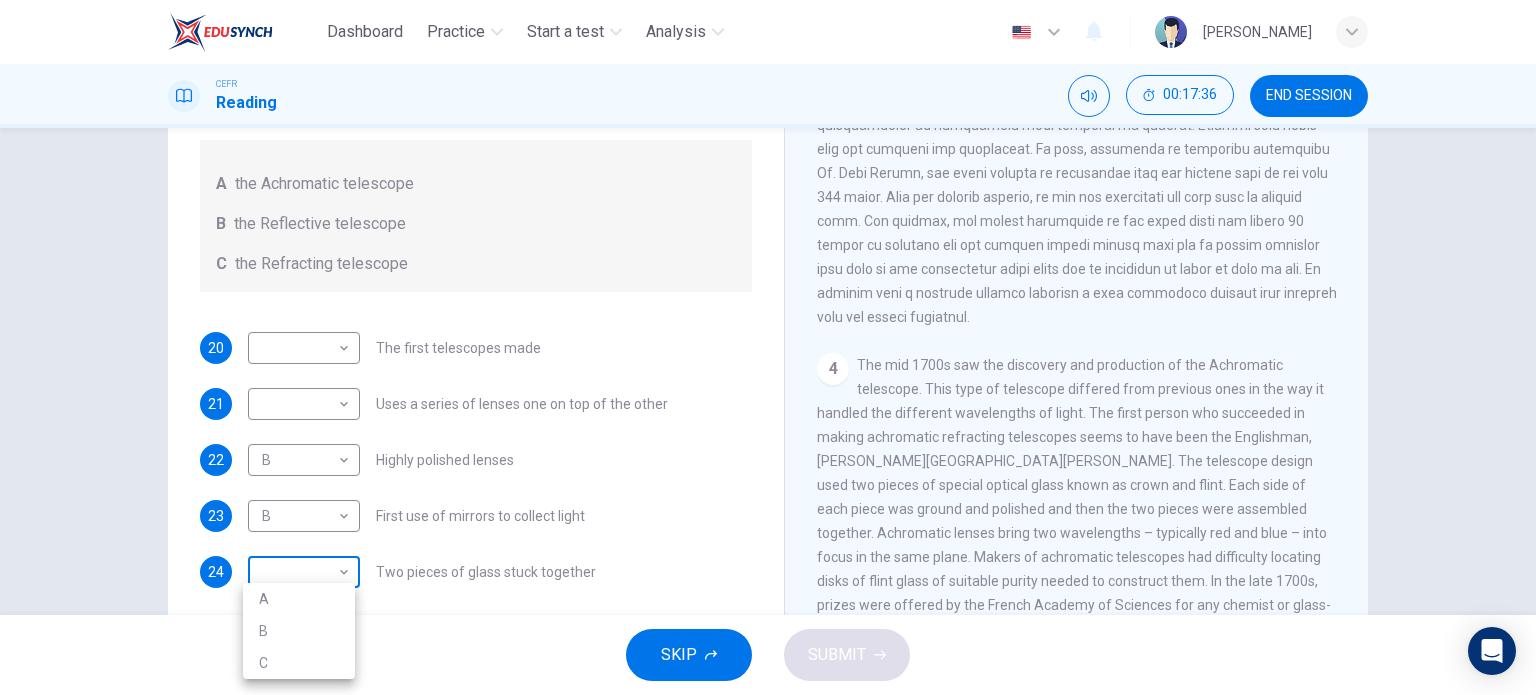 click on "Dashboard Practice Start a test Analysis English en ​ FATIN [PERSON_NAME] CEFR Reading 00:17:36 END SESSION Questions 20 - 24 Write the correct letter A, B or C, in the boxes below.
Classify the following features as belonging to A the Achromatic telescope B the Reflective telescope C the Refracting telescope 20 ​ ​ The first telescopes made 21 ​ ​ Uses a series of lenses one on top of the other 22 B B ​ Highly polished lenses 23 B B ​ First use of mirrors to collect light 24 ​ ​ Two pieces of glass stuck together Looking in the Telescope CLICK TO ZOOM Click to Zoom 1 2 3 4 5 SKIP SUBMIT EduSynch - Online Language Proficiency Testing
Dashboard Practice Start a test Analysis Notifications © Copyright  2025 A B C" at bounding box center (768, 347) 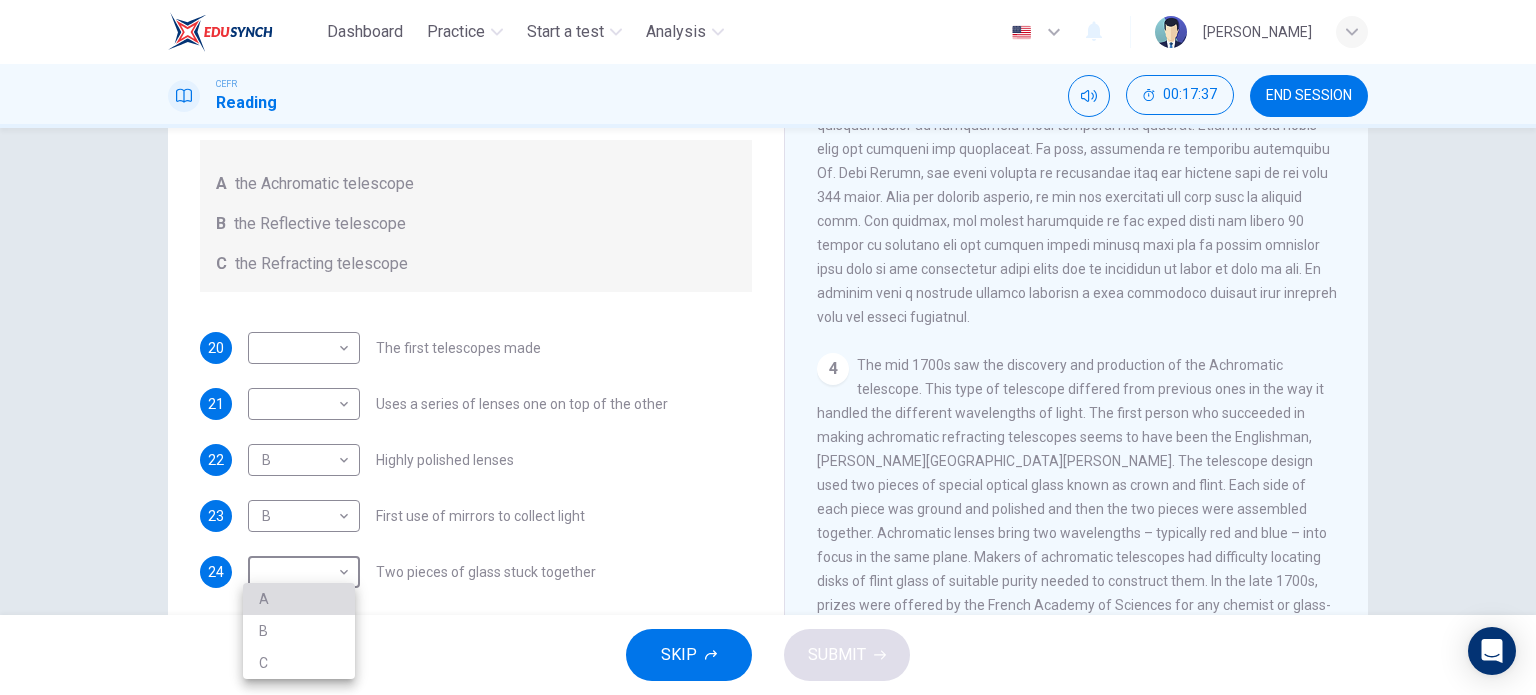 click on "A" at bounding box center [299, 599] 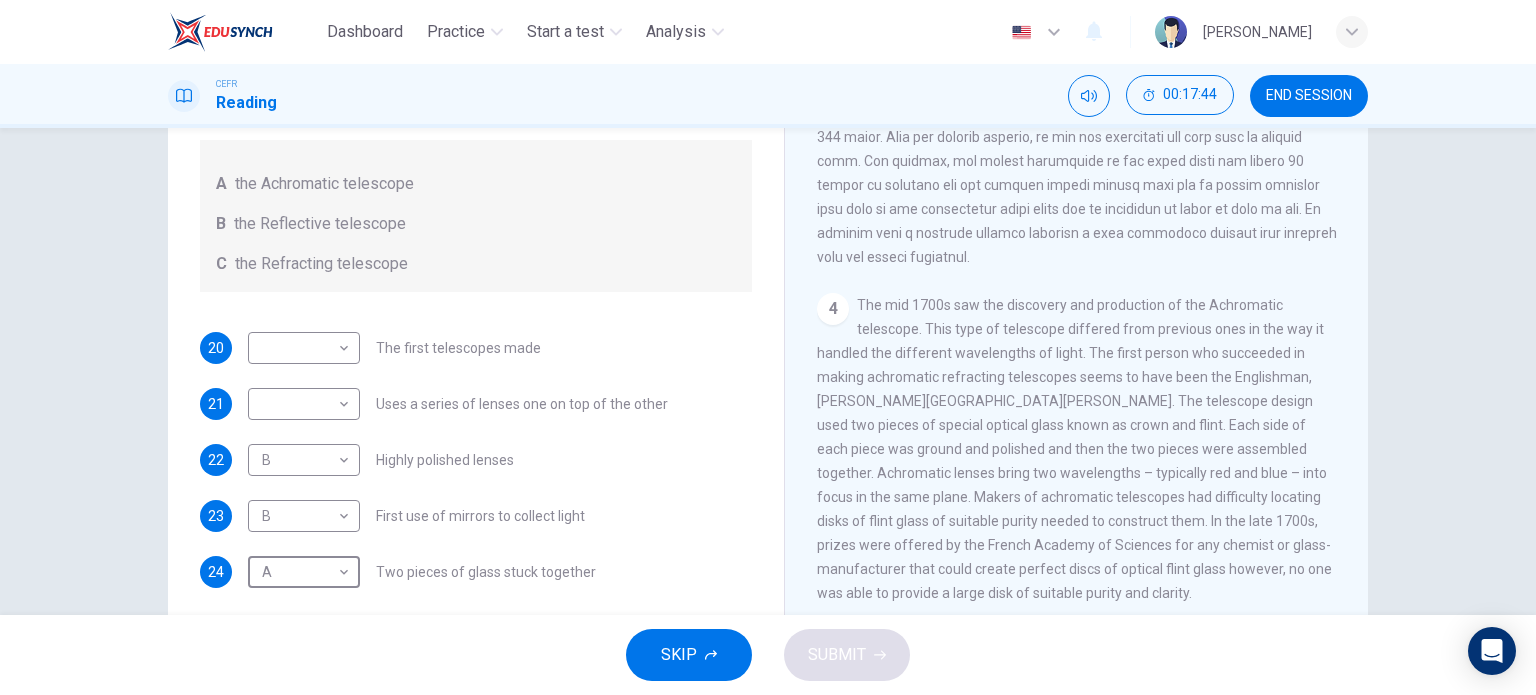 scroll, scrollTop: 1135, scrollLeft: 0, axis: vertical 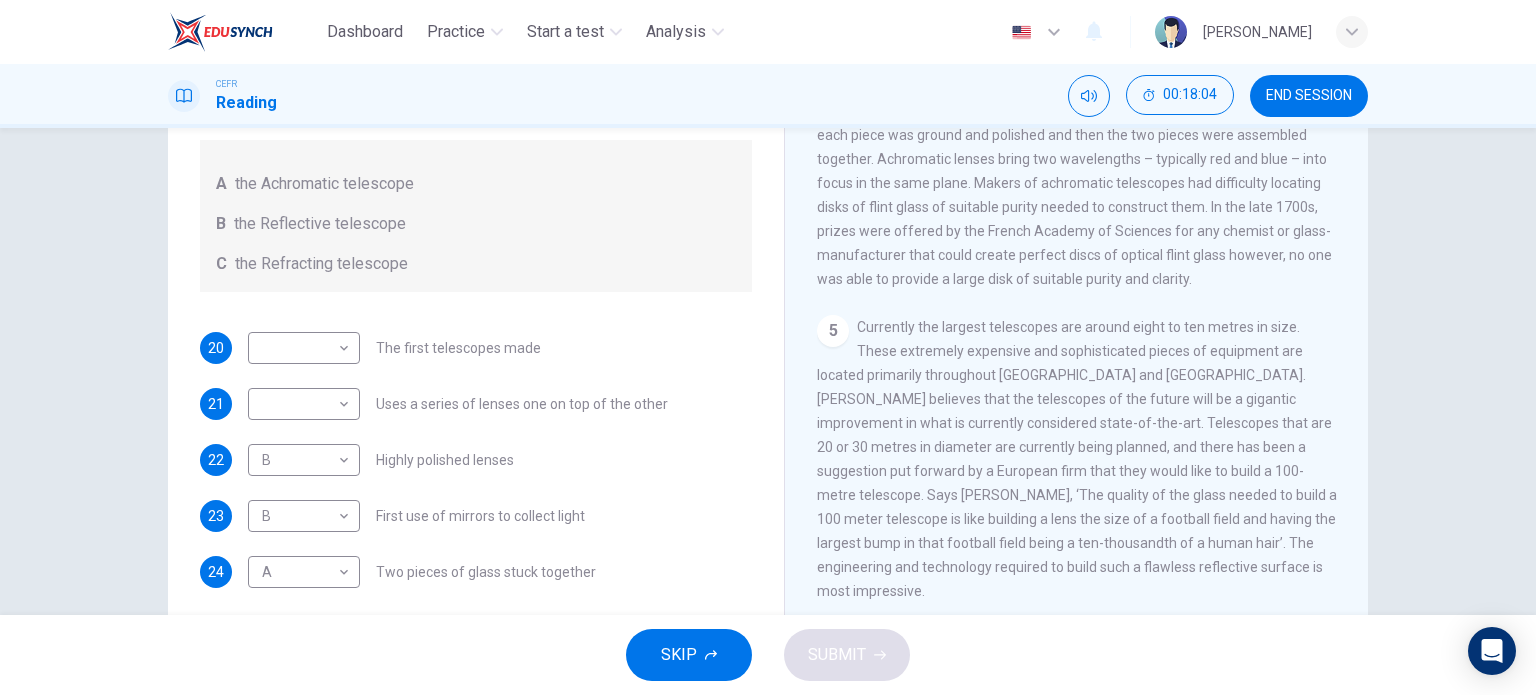 drag, startPoint x: 865, startPoint y: 365, endPoint x: 902, endPoint y: 383, distance: 41.14608 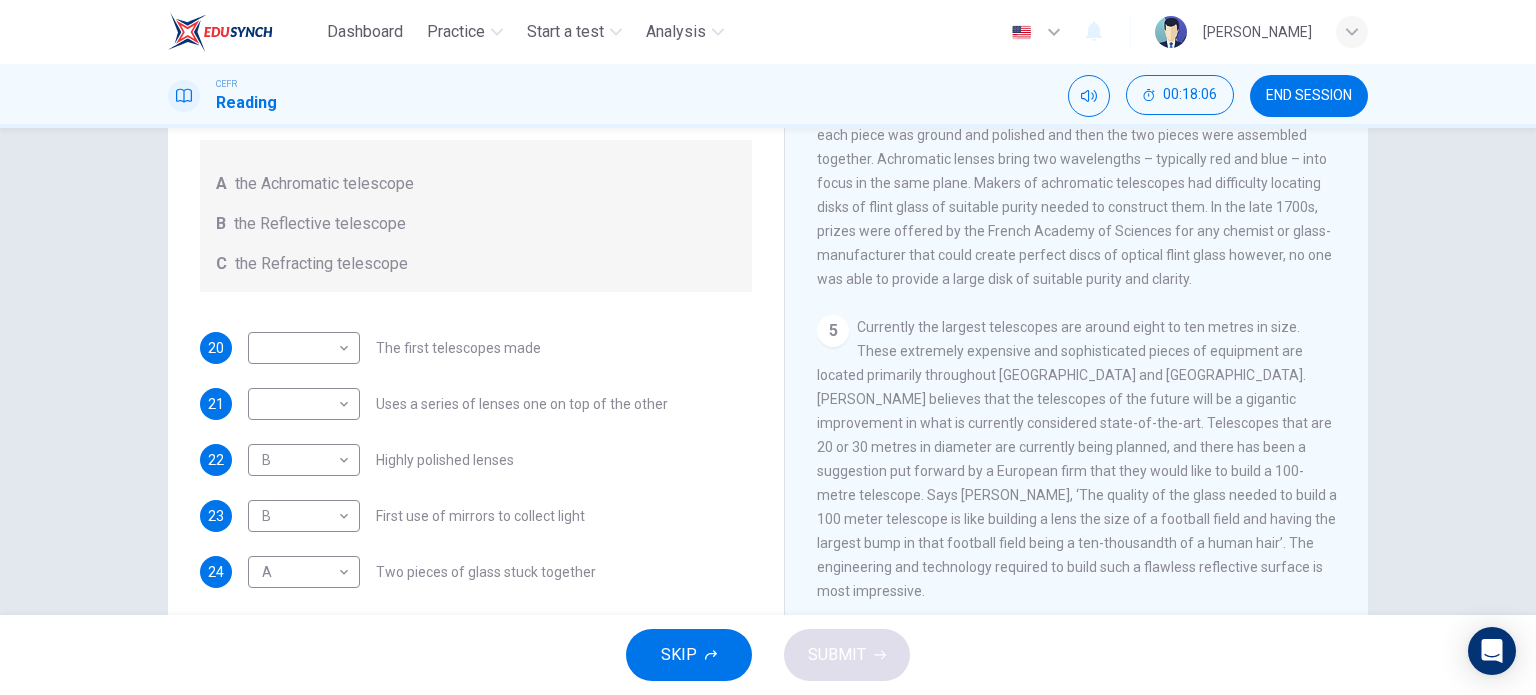 drag, startPoint x: 919, startPoint y: 412, endPoint x: 980, endPoint y: 437, distance: 65.9242 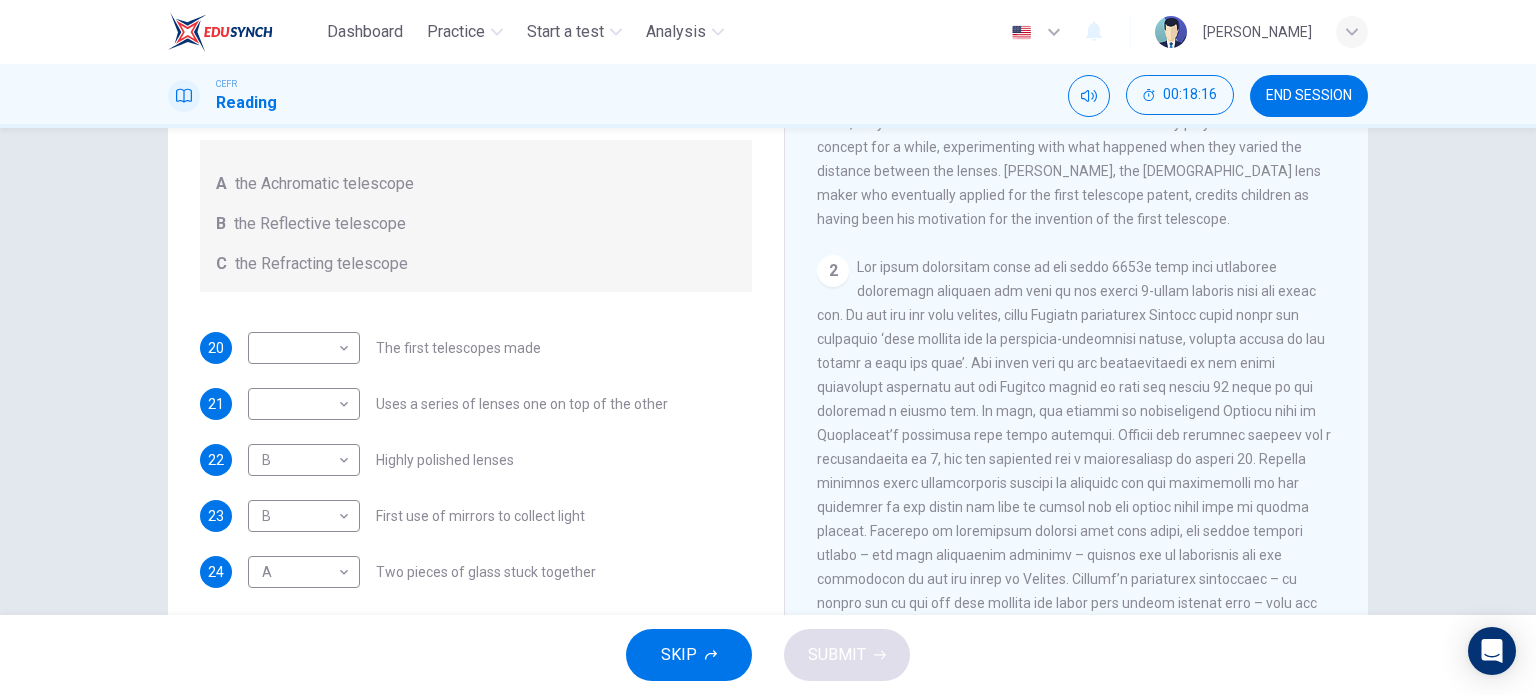 scroll, scrollTop: 387, scrollLeft: 0, axis: vertical 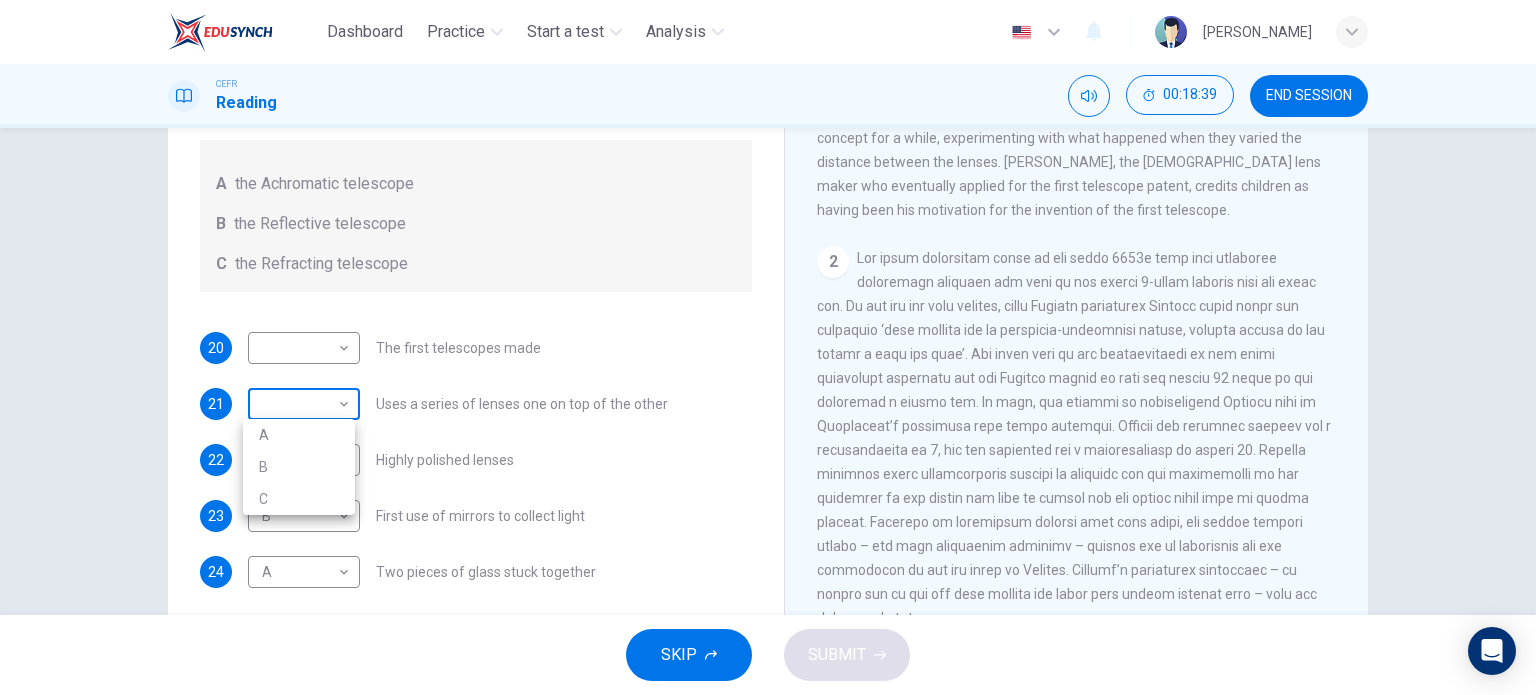 click on "Dashboard Practice Start a test Analysis English en ​ FATIN [PERSON_NAME] CEFR Reading 00:18:39 END SESSION Questions 20 - 24 Write the correct letter A, B or C, in the boxes below.
Classify the following features as belonging to A the Achromatic telescope B the Reflective telescope C the Refracting telescope 20 ​ ​ The first telescopes made 21 ​ ​ Uses a series of lenses one on top of the other 22 B B ​ Highly polished lenses 23 B B ​ First use of mirrors to collect light 24 A A ​ Two pieces of glass stuck together Looking in the Telescope CLICK TO ZOOM Click to Zoom 1 2 3 4 5 SKIP SUBMIT EduSynch - Online Language Proficiency Testing
Dashboard Practice Start a test Analysis Notifications © Copyright  2025 A B C" at bounding box center [768, 347] 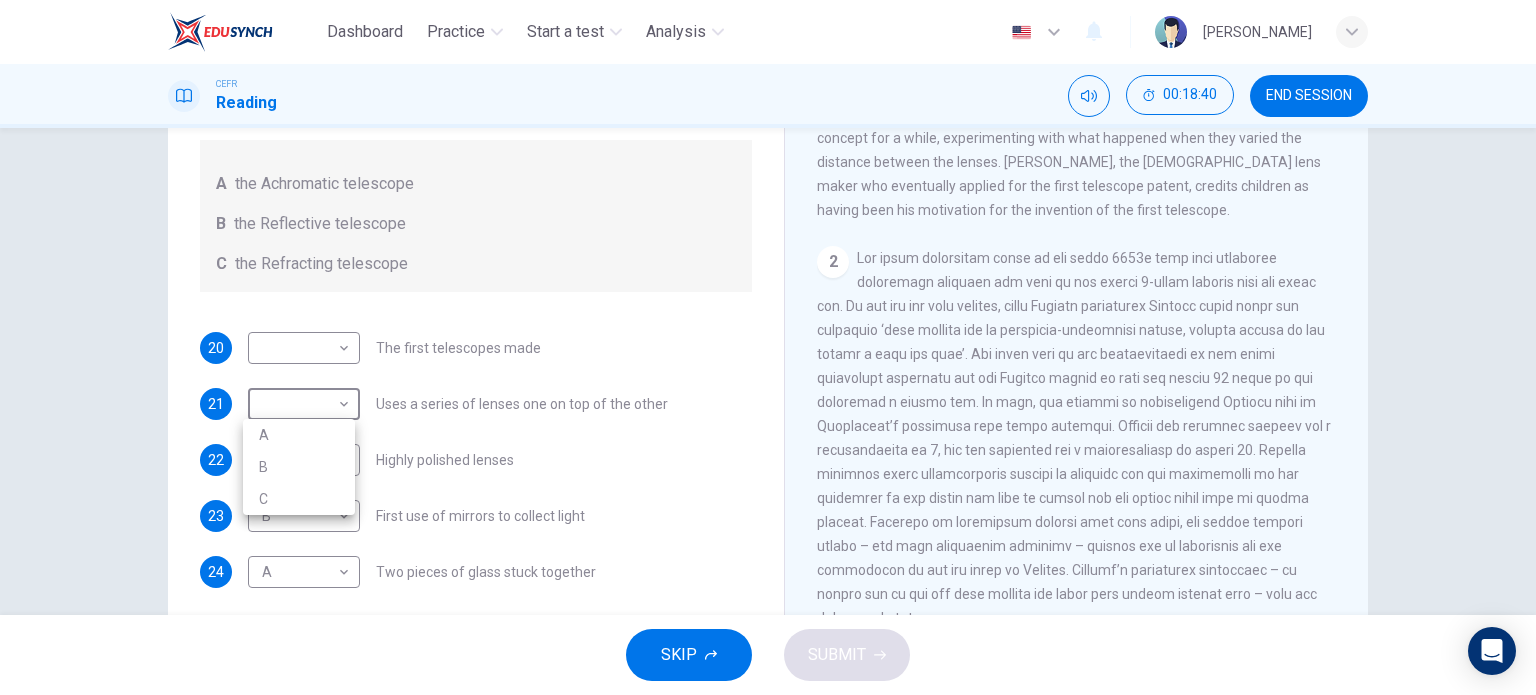click on "C" at bounding box center [299, 499] 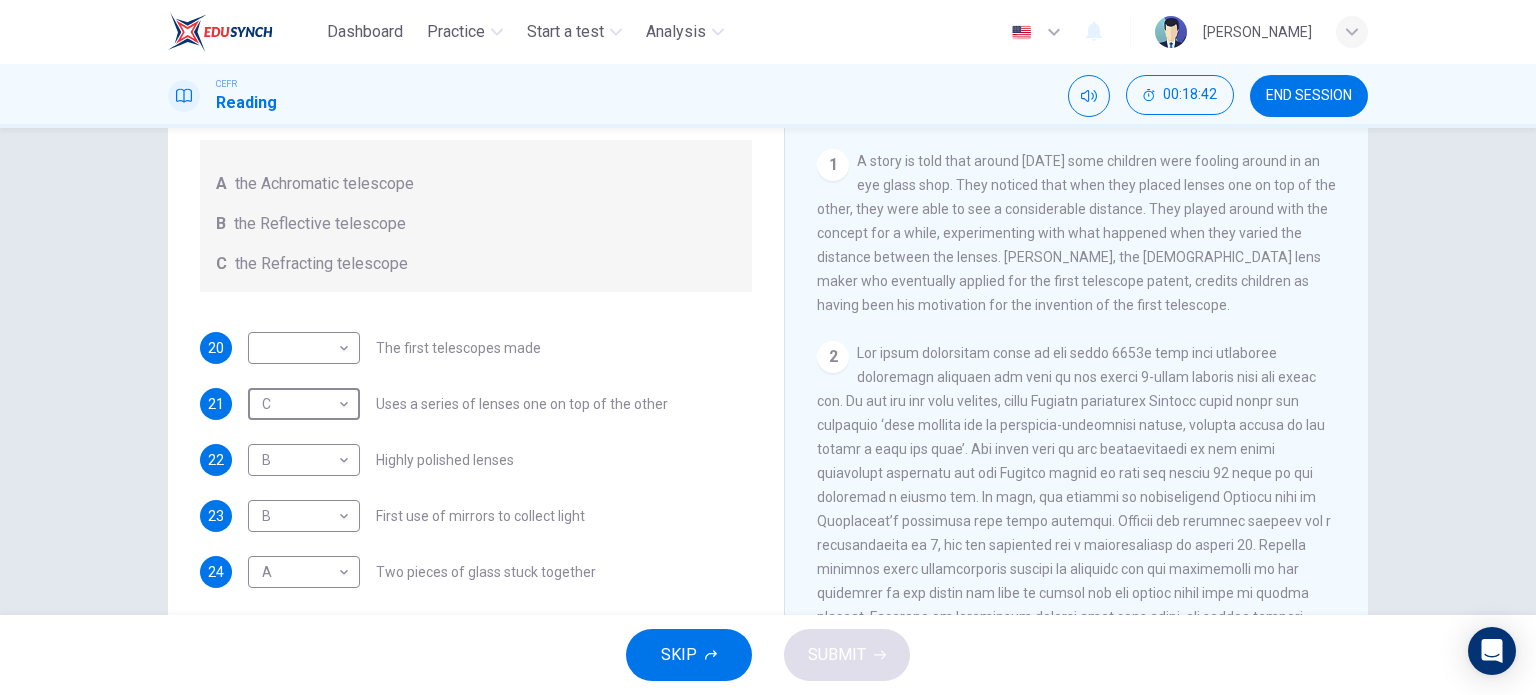 scroll, scrollTop: 232, scrollLeft: 0, axis: vertical 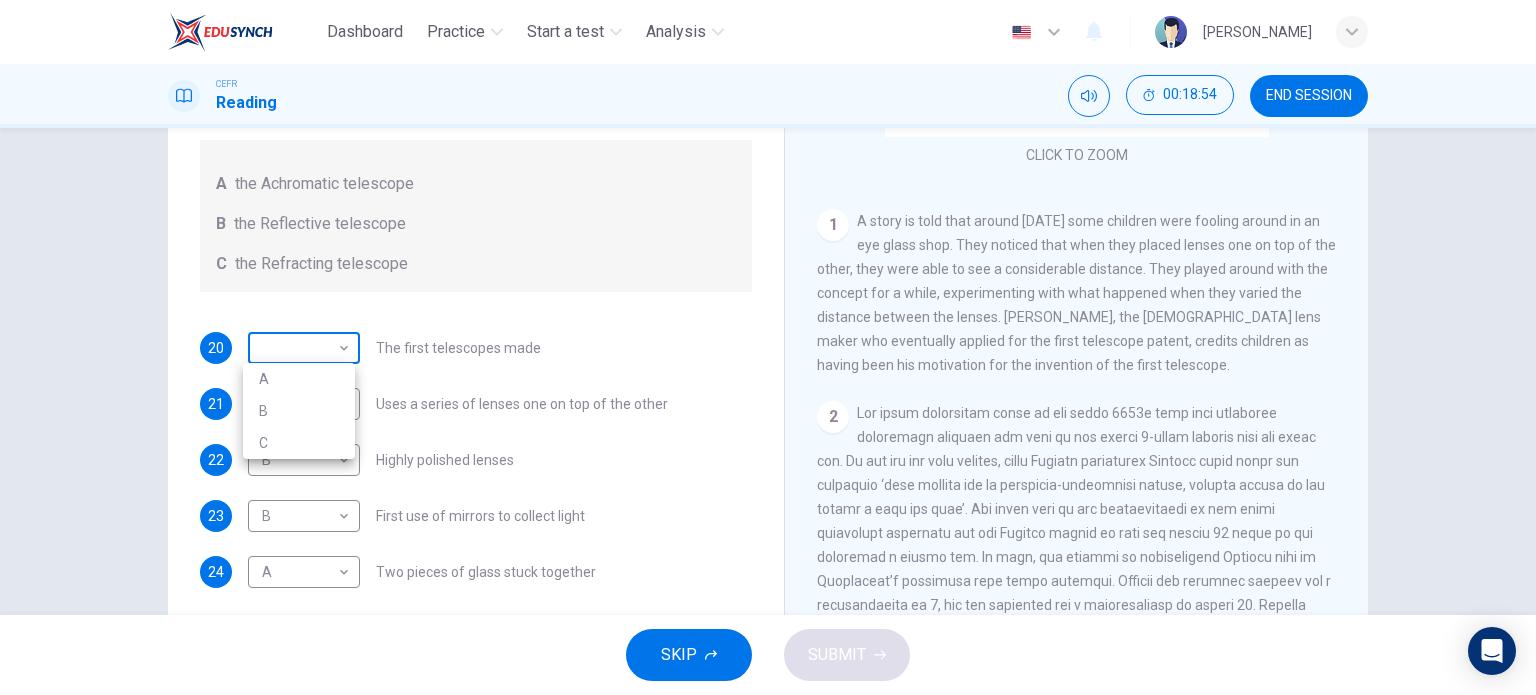 click on "Dashboard Practice Start a test Analysis English en ​ FATIN [PERSON_NAME] CEFR Reading 00:18:54 END SESSION Questions 20 - 24 Write the correct letter A, B or C, in the boxes below.
Classify the following features as belonging to A the Achromatic telescope B the Reflective telescope C the Refracting telescope 20 ​ ​ The first telescopes made 21 C C ​ Uses a series of lenses one on top of the other 22 B B ​ Highly polished lenses 23 B B ​ First use of mirrors to collect light 24 A A ​ Two pieces of glass stuck together Looking in the Telescope CLICK TO ZOOM Click to Zoom 1 2 3 4 5 SKIP SUBMIT EduSynch - Online Language Proficiency Testing
Dashboard Practice Start a test Analysis Notifications © Copyright  2025 A B C" at bounding box center [768, 347] 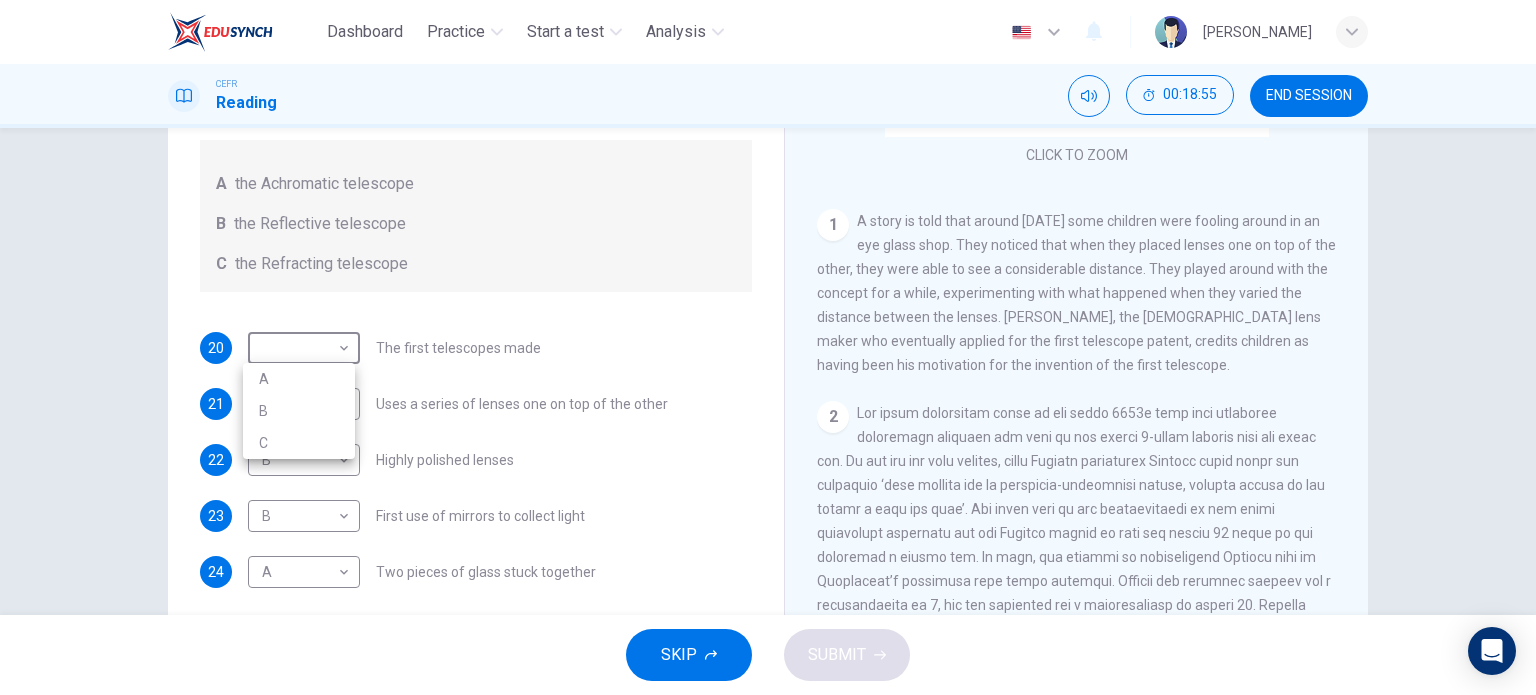 click on "C" at bounding box center [299, 443] 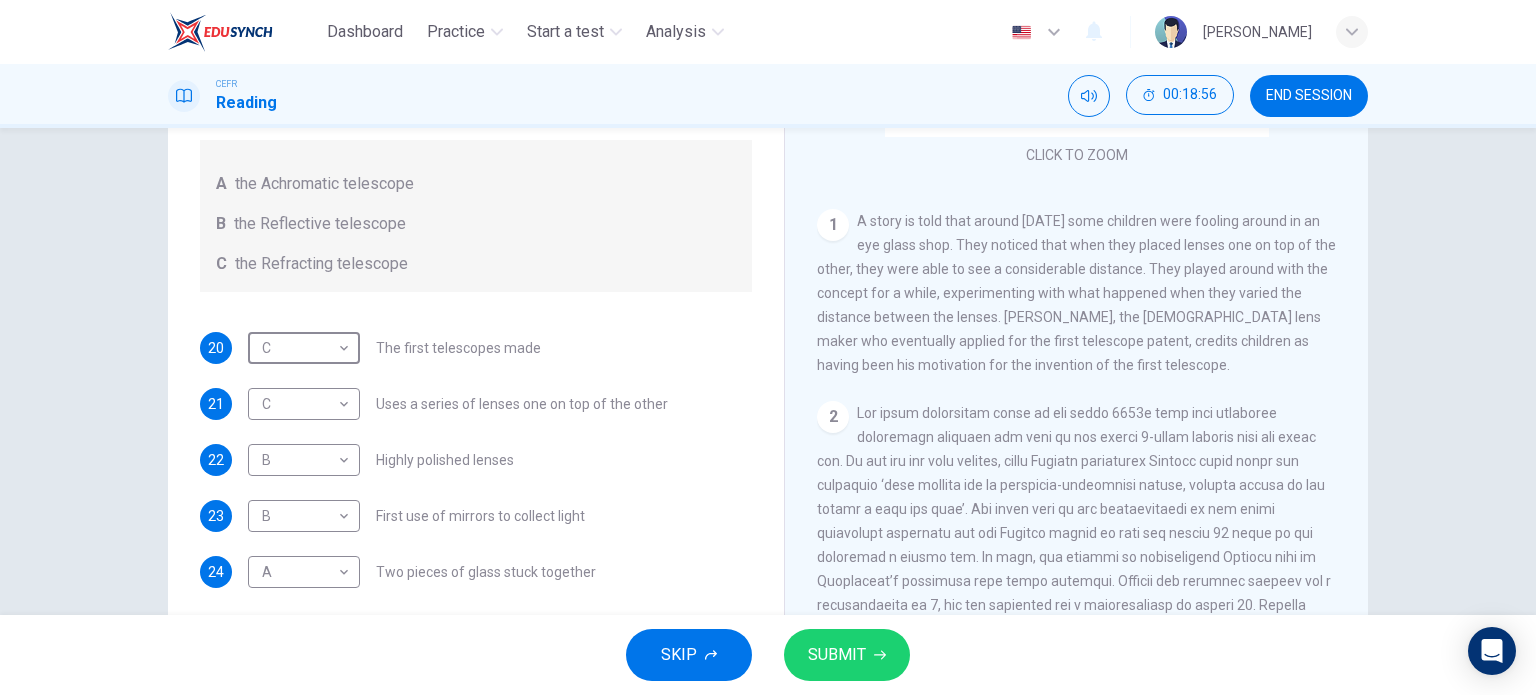 click on "SUBMIT" at bounding box center (837, 655) 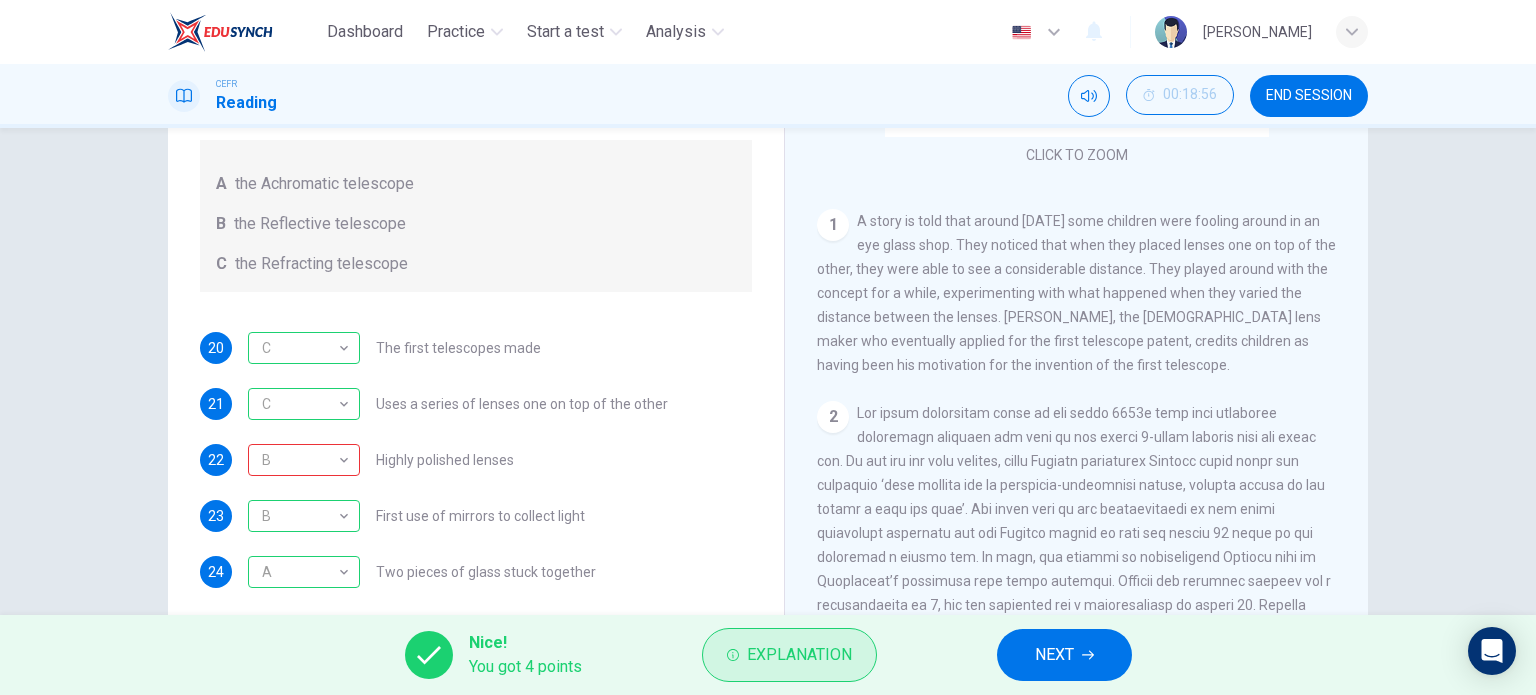 click on "Explanation" at bounding box center (799, 655) 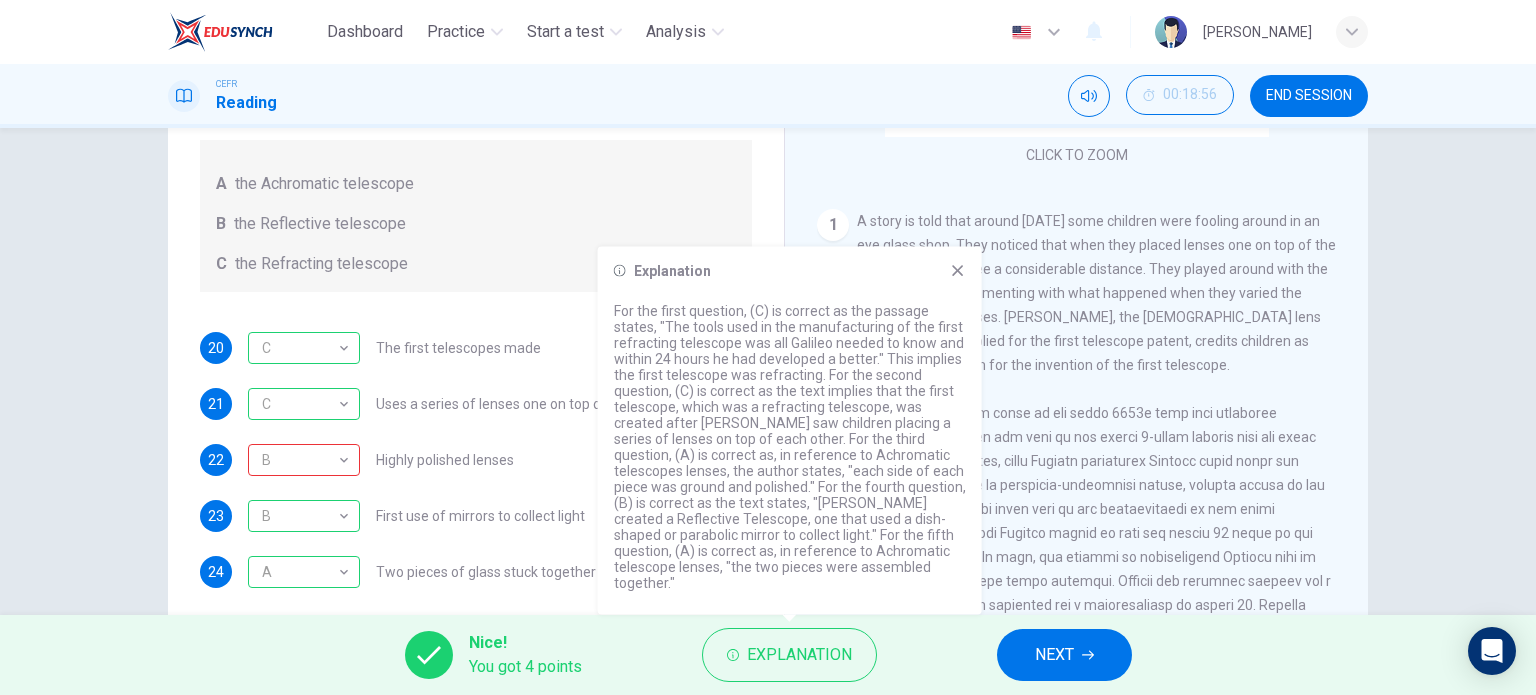 click on "For the first question, (C) is correct as the passage states, "The tools used in the manufacturing of the first refracting telescope was all Galileo needed to know and within 24 hours he had developed a better." This implies the first telescope was refracting.
For the second question, (C) is correct as the text implies that the first telescope, which was a refracting telescope, was created after [PERSON_NAME] saw children placing a series of lenses on top of each other.
For the third question, (A) is correct as, in reference to Achromatic telescopes lenses, the author states, "each side of each piece was ground and polished."
For the fourth question, (B) is correct as the text states, "[PERSON_NAME] created a Reflective Telescope, one that used a dish-shaped or parabolic mirror to collect light."
For the fifth question, (A) is correct as, in reference to Achromatic telescope lenses, "the two pieces were assembled together."" at bounding box center (790, 447) 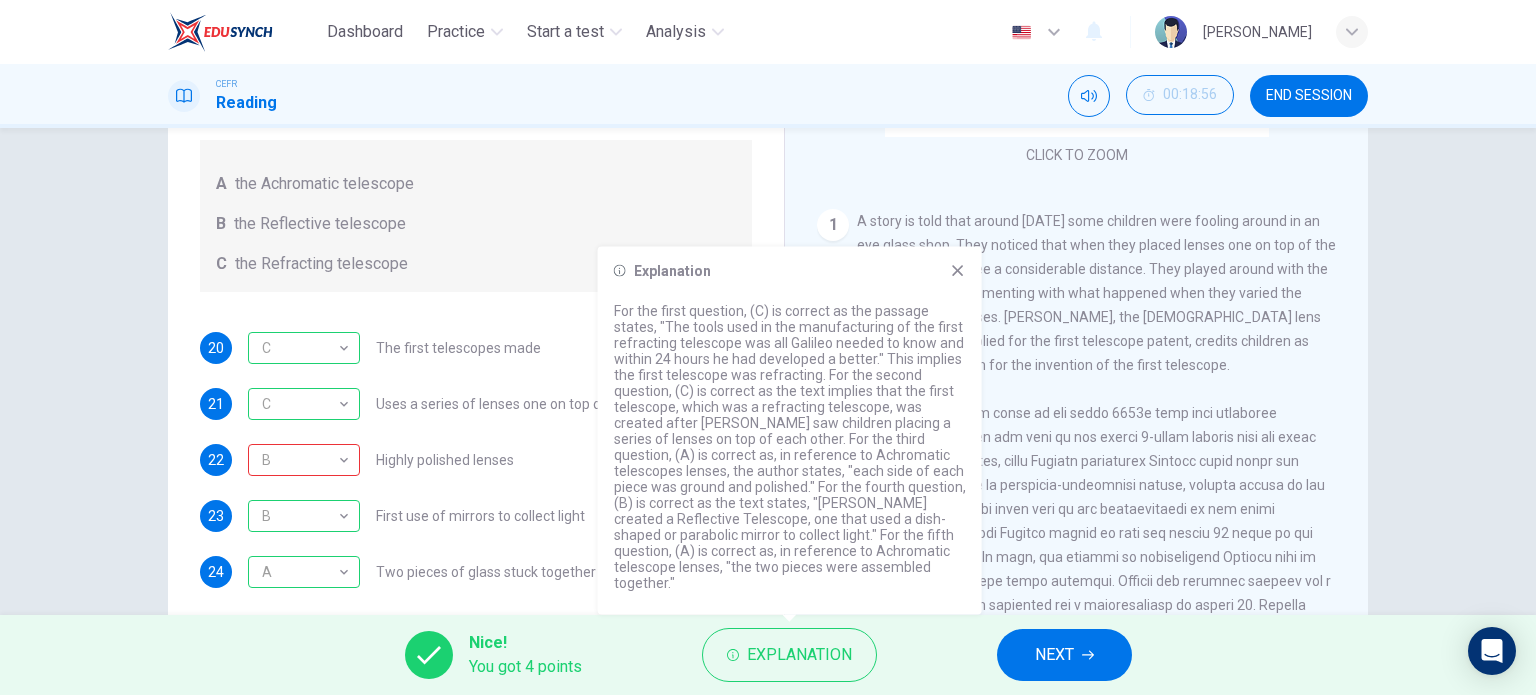 click on "NEXT" at bounding box center (1054, 655) 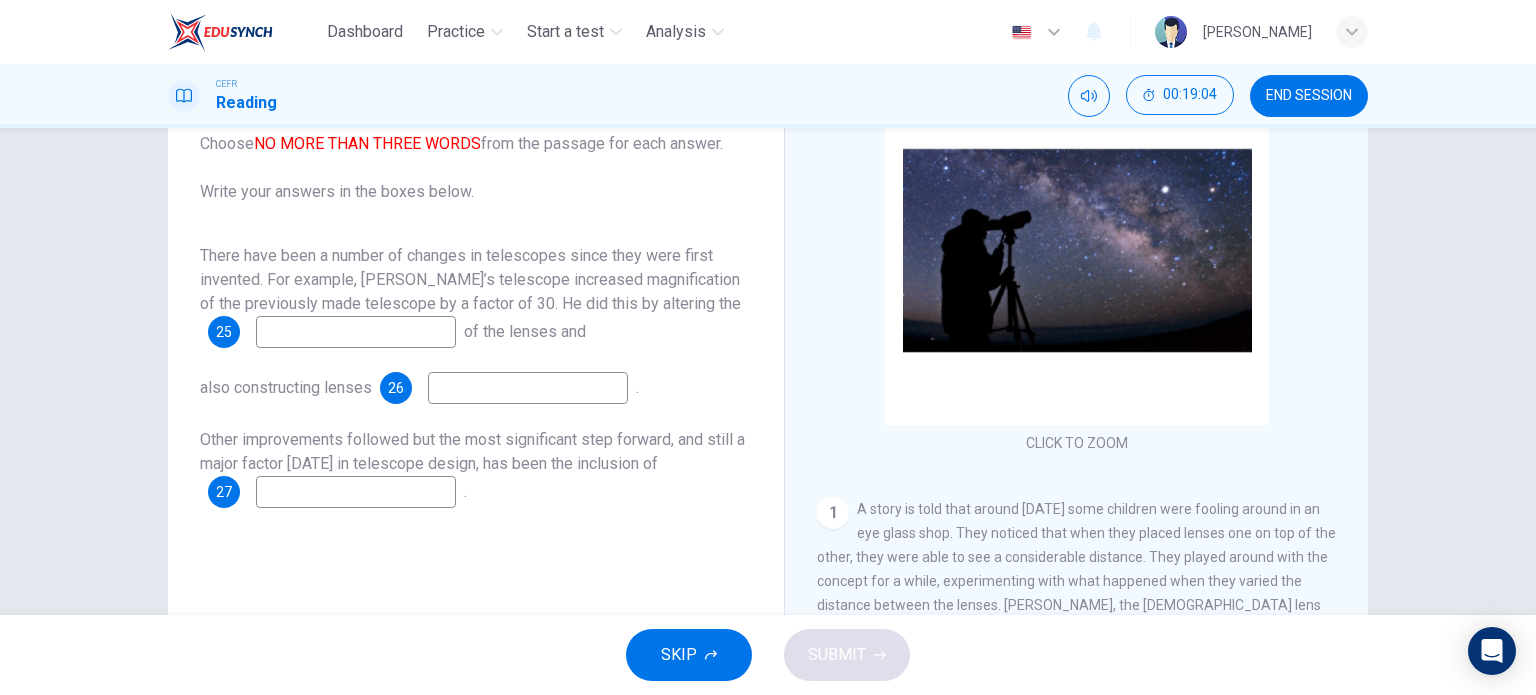 scroll, scrollTop: 183, scrollLeft: 0, axis: vertical 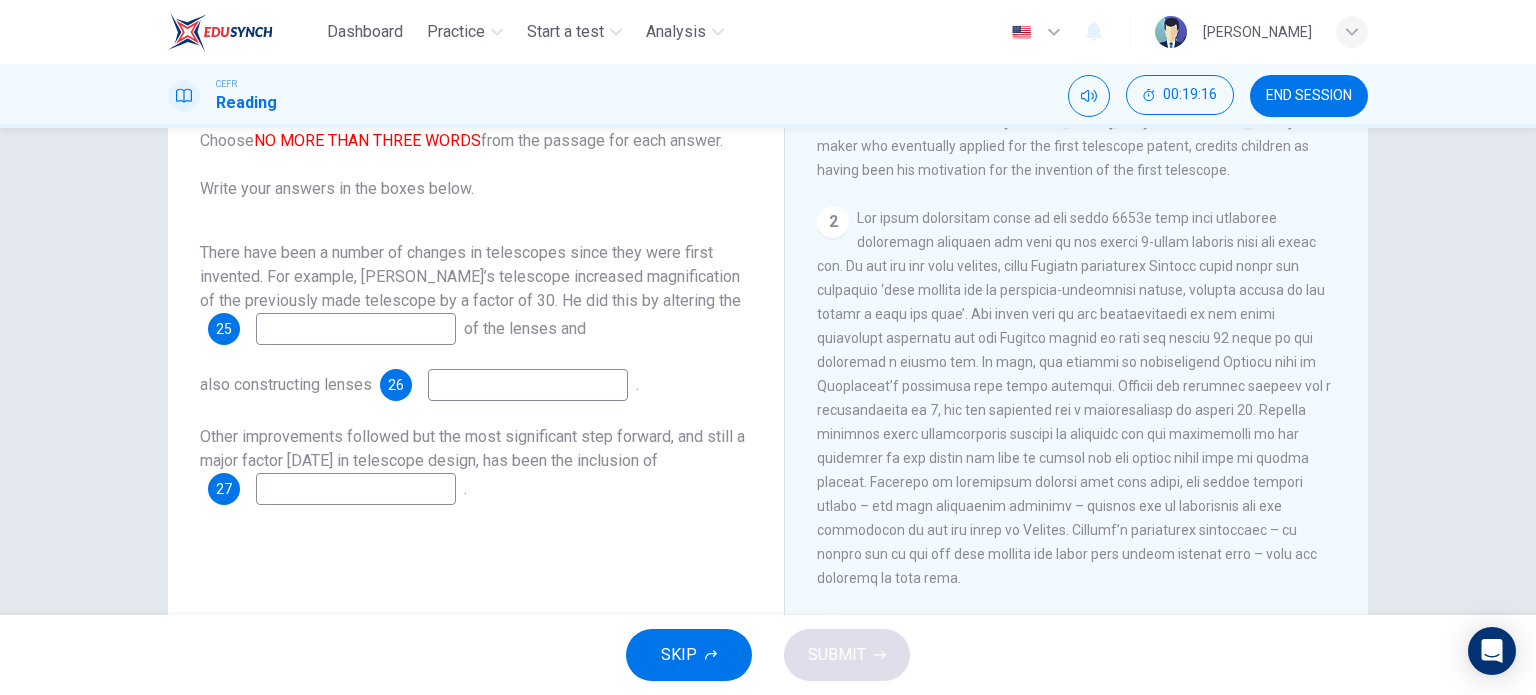 click at bounding box center [356, 329] 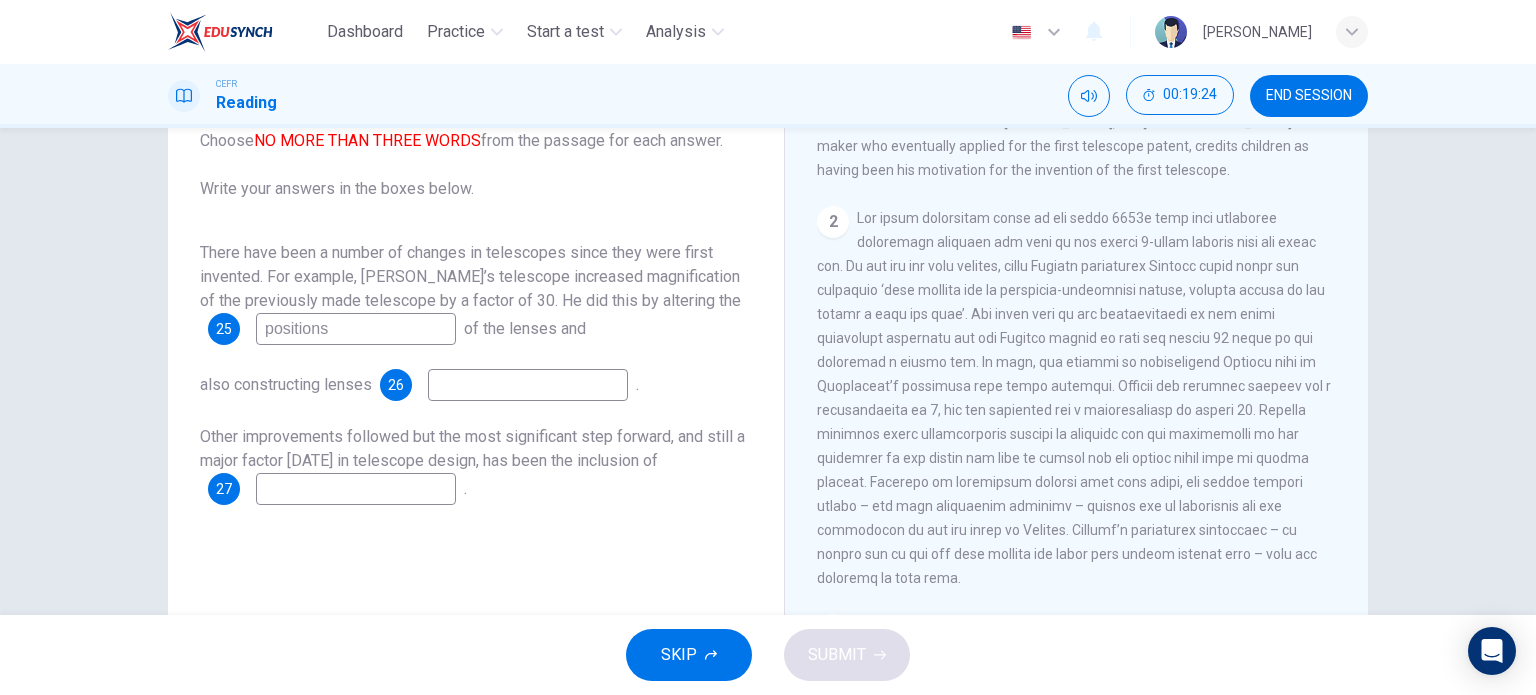 type on "positions" 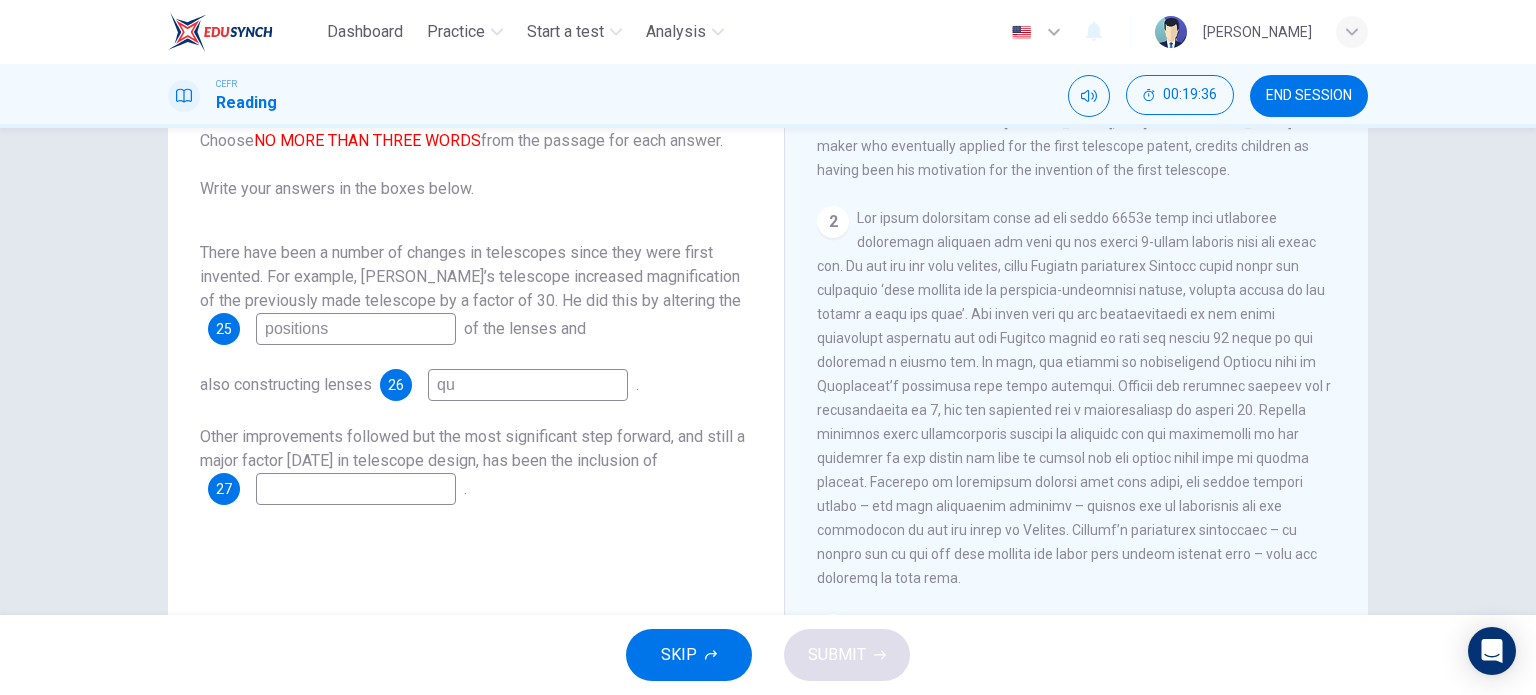 type on "q" 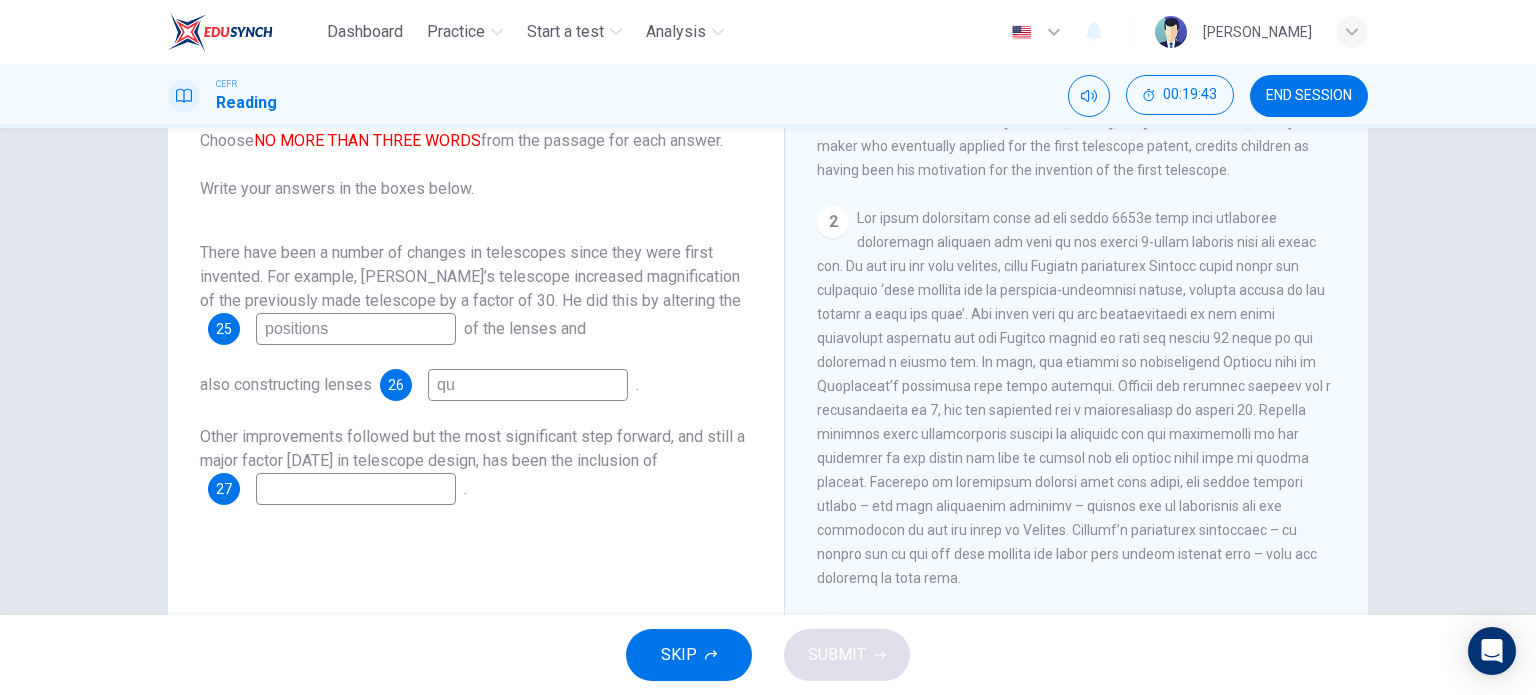 type on "q" 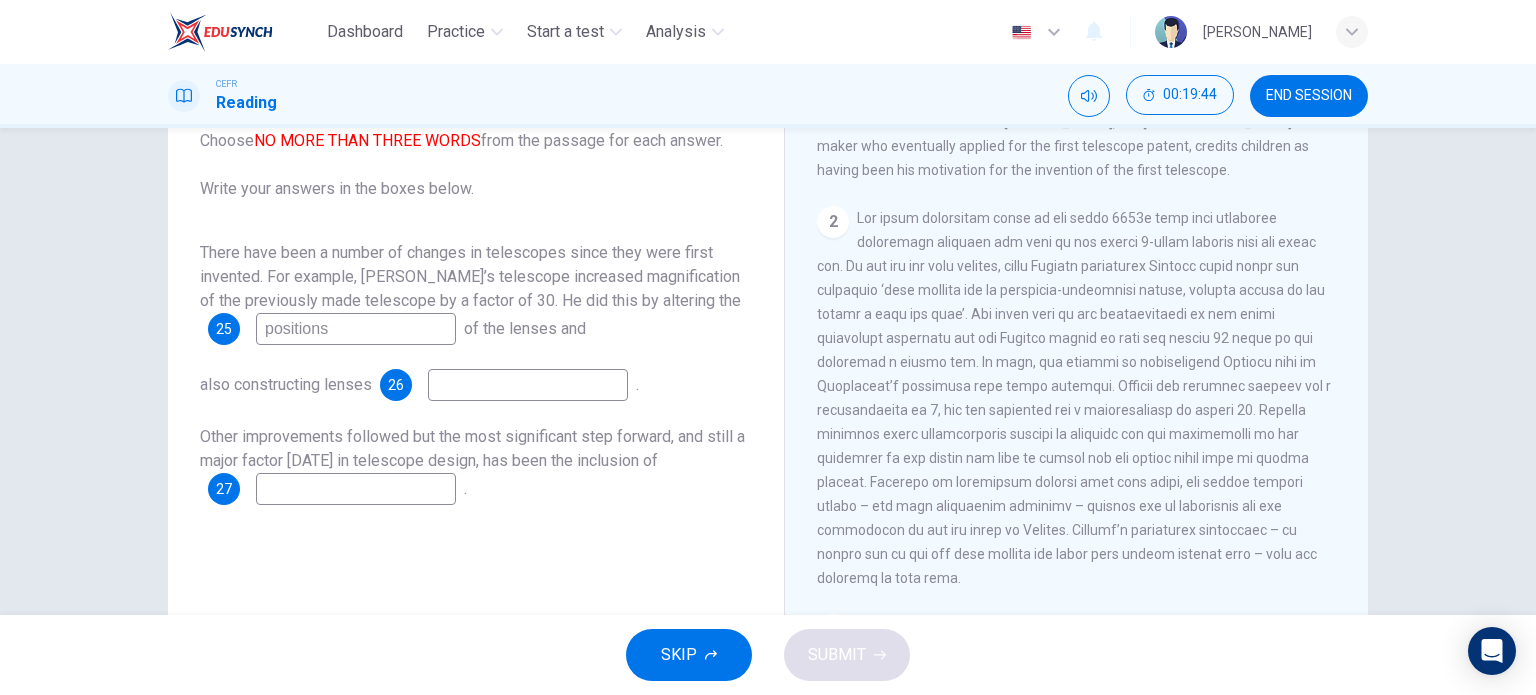 type on "u" 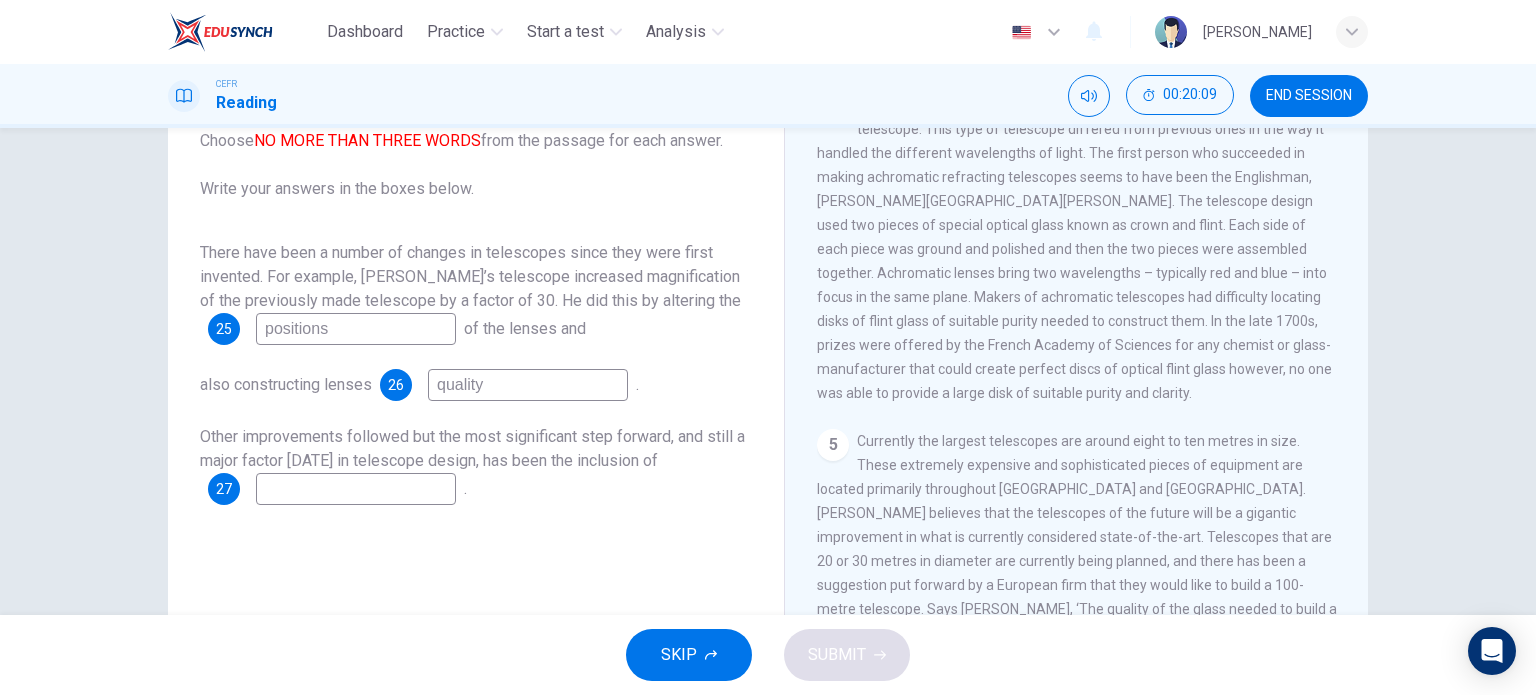 scroll, scrollTop: 1446, scrollLeft: 0, axis: vertical 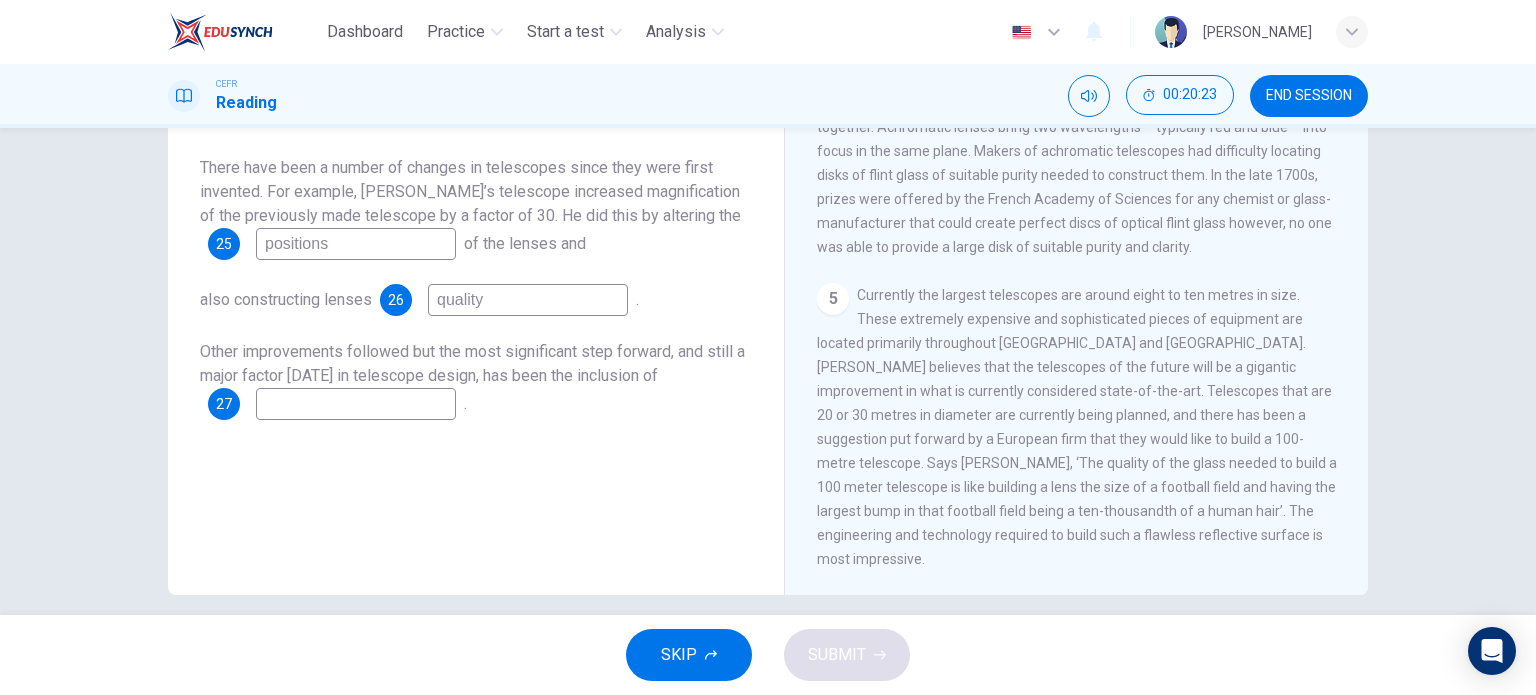 type on "quality" 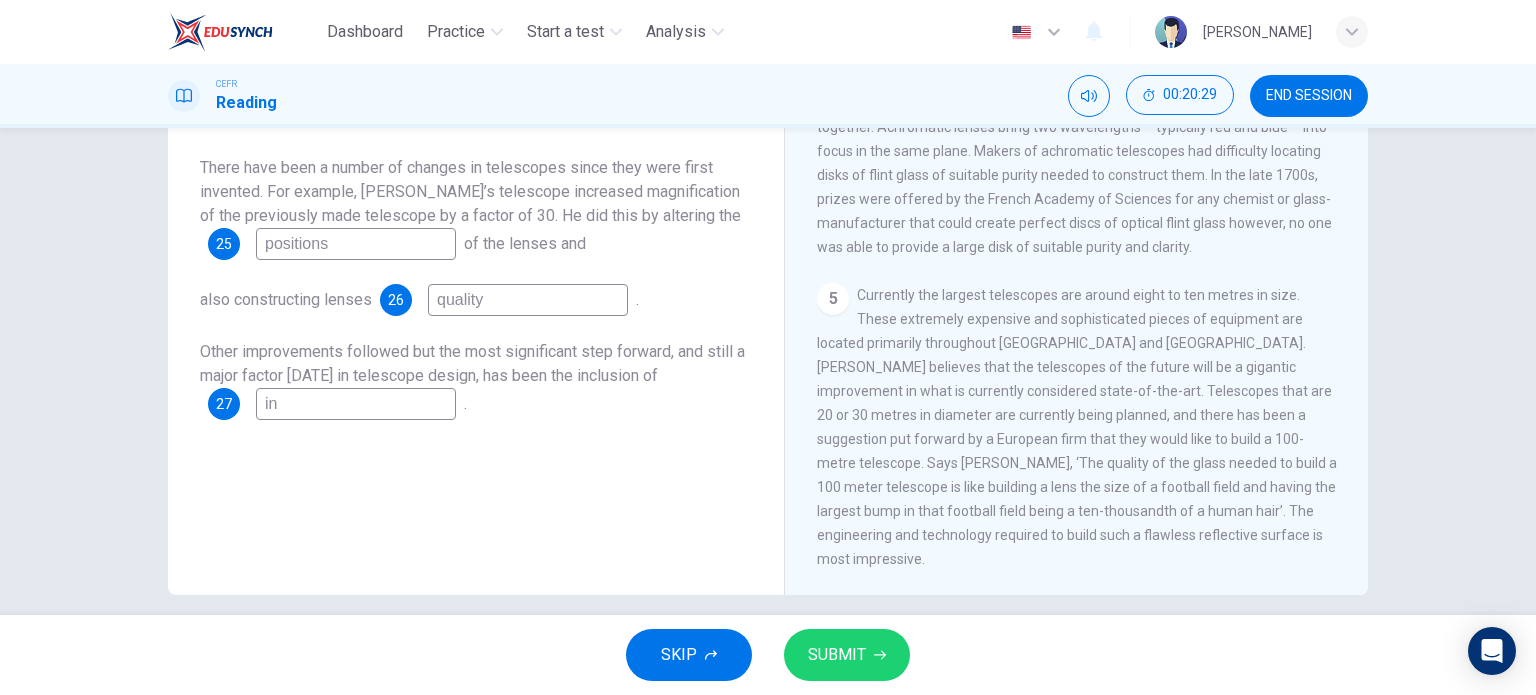 type on "i" 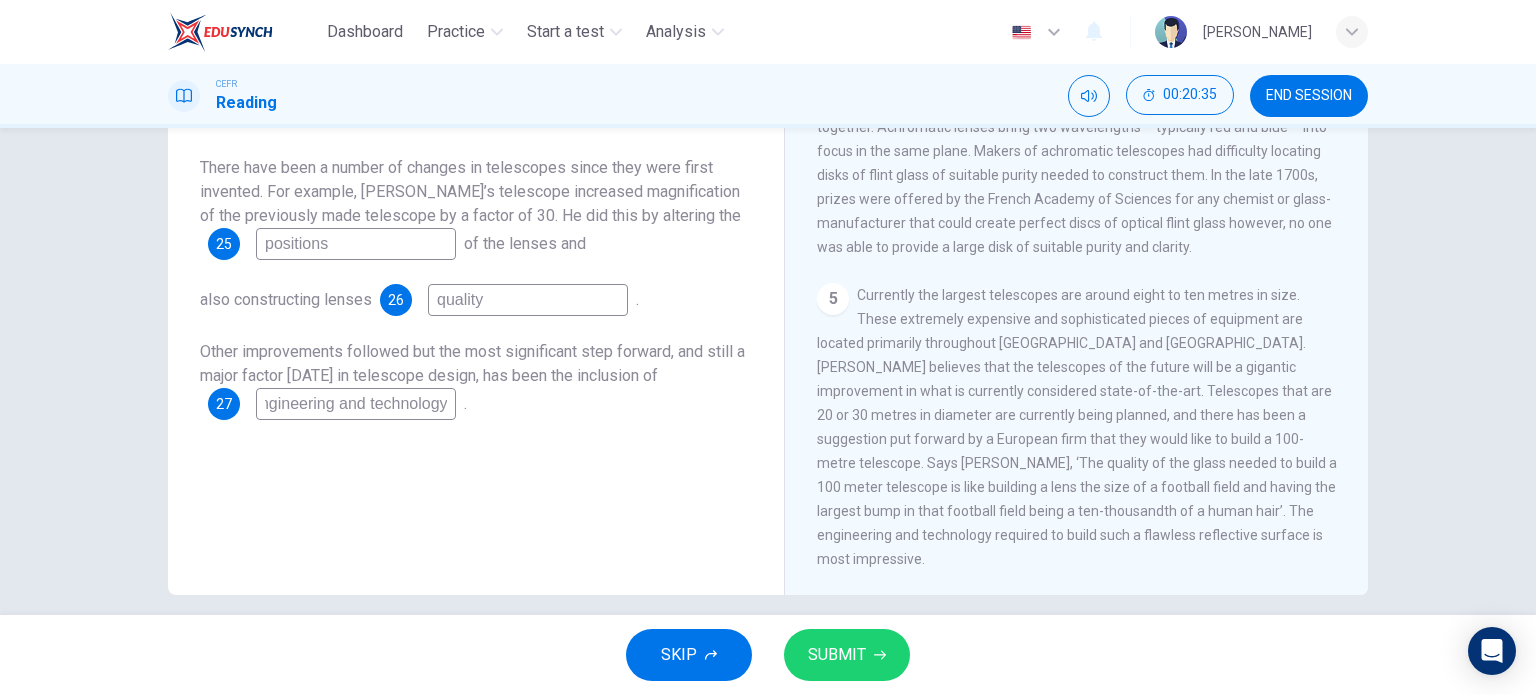 scroll, scrollTop: 0, scrollLeft: 18, axis: horizontal 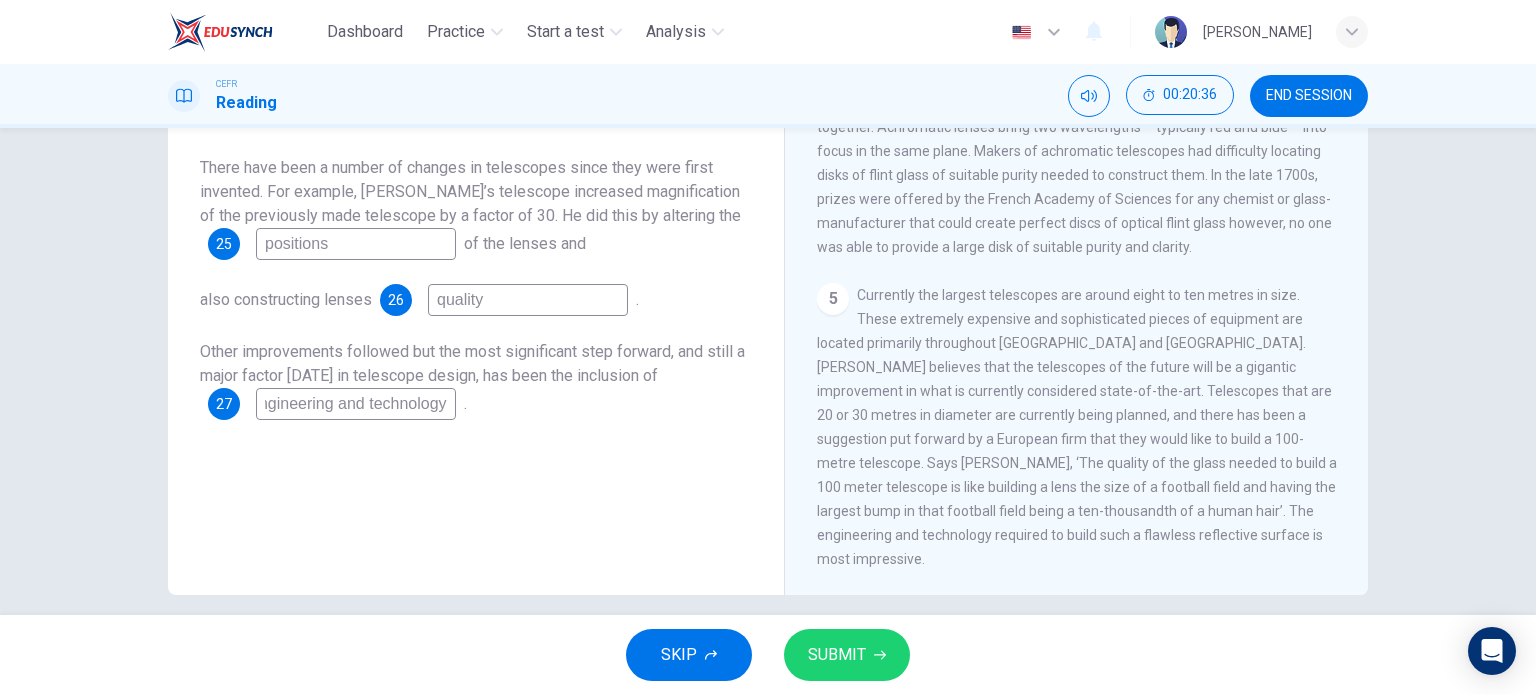 type on "engineering and technology" 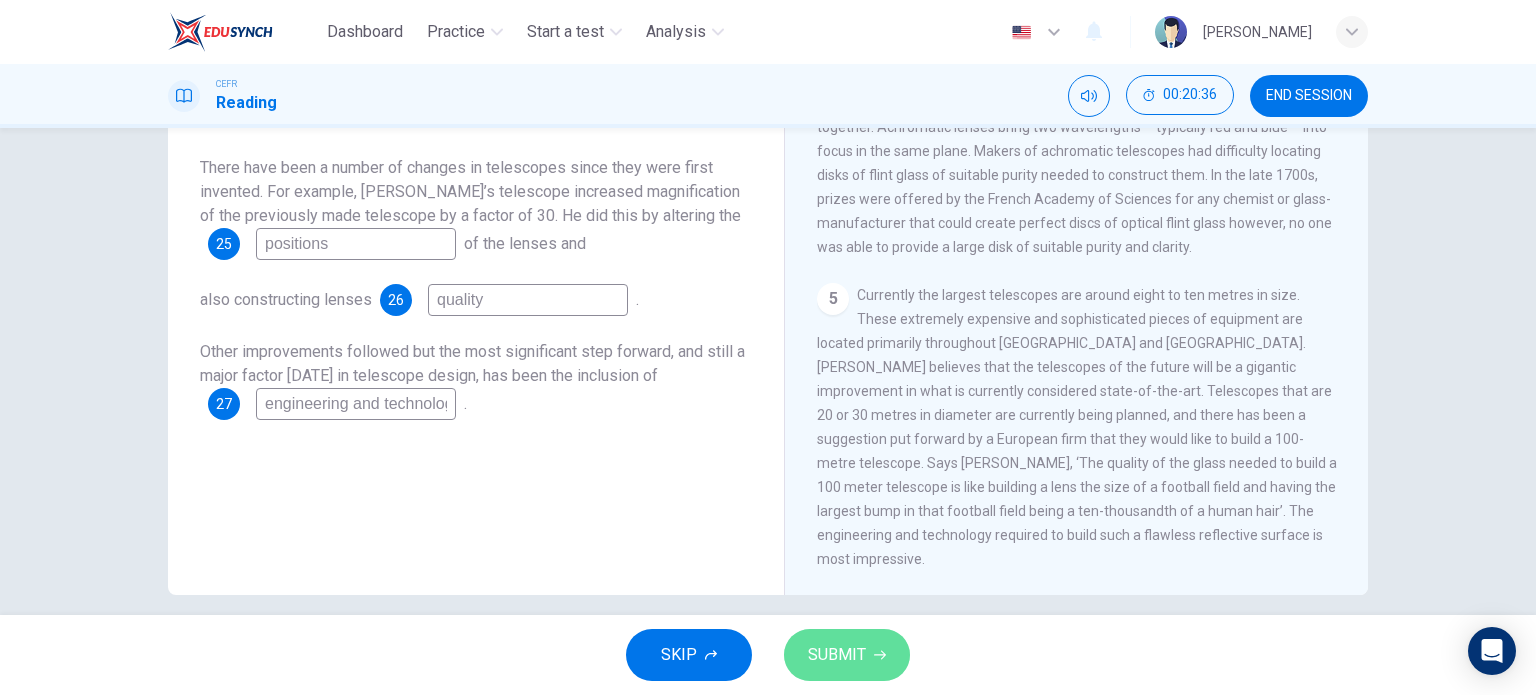 click on "SUBMIT" at bounding box center [837, 655] 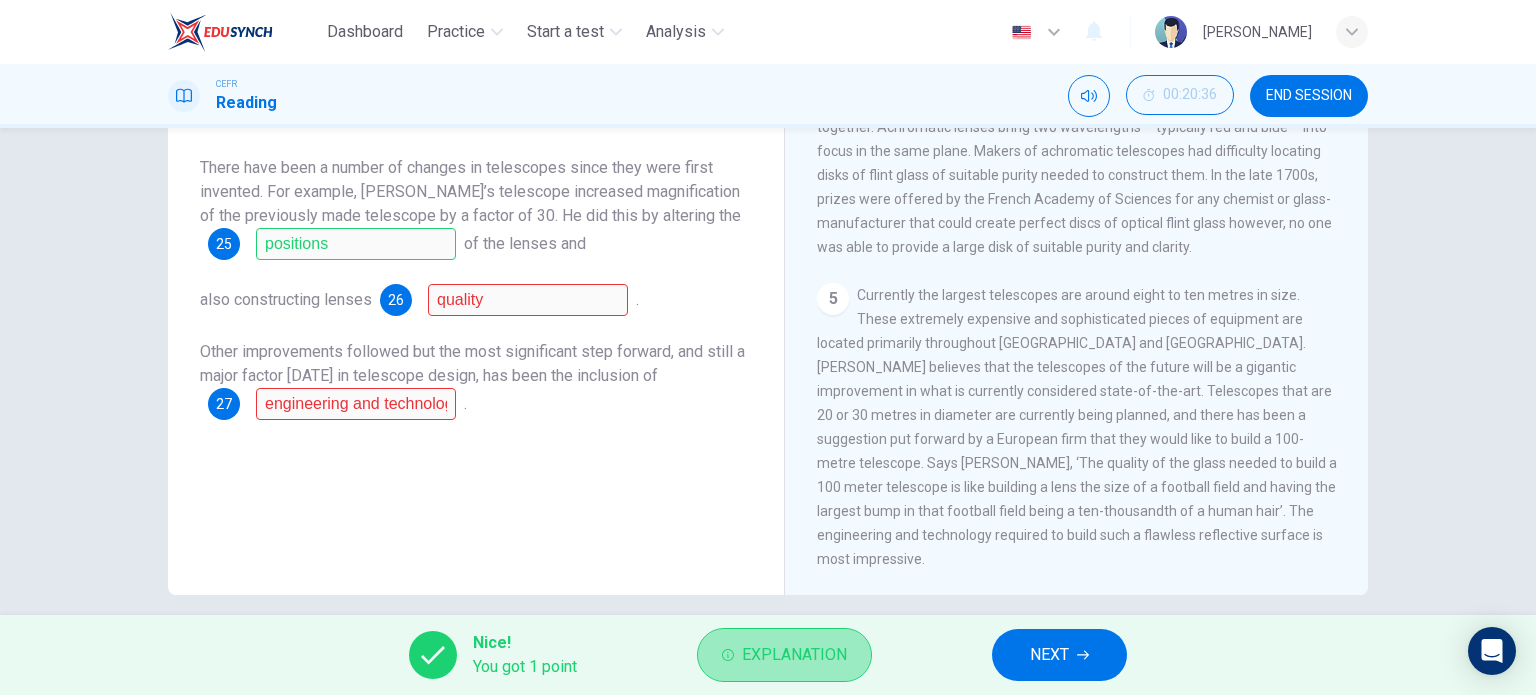 click on "Explanation" at bounding box center [794, 655] 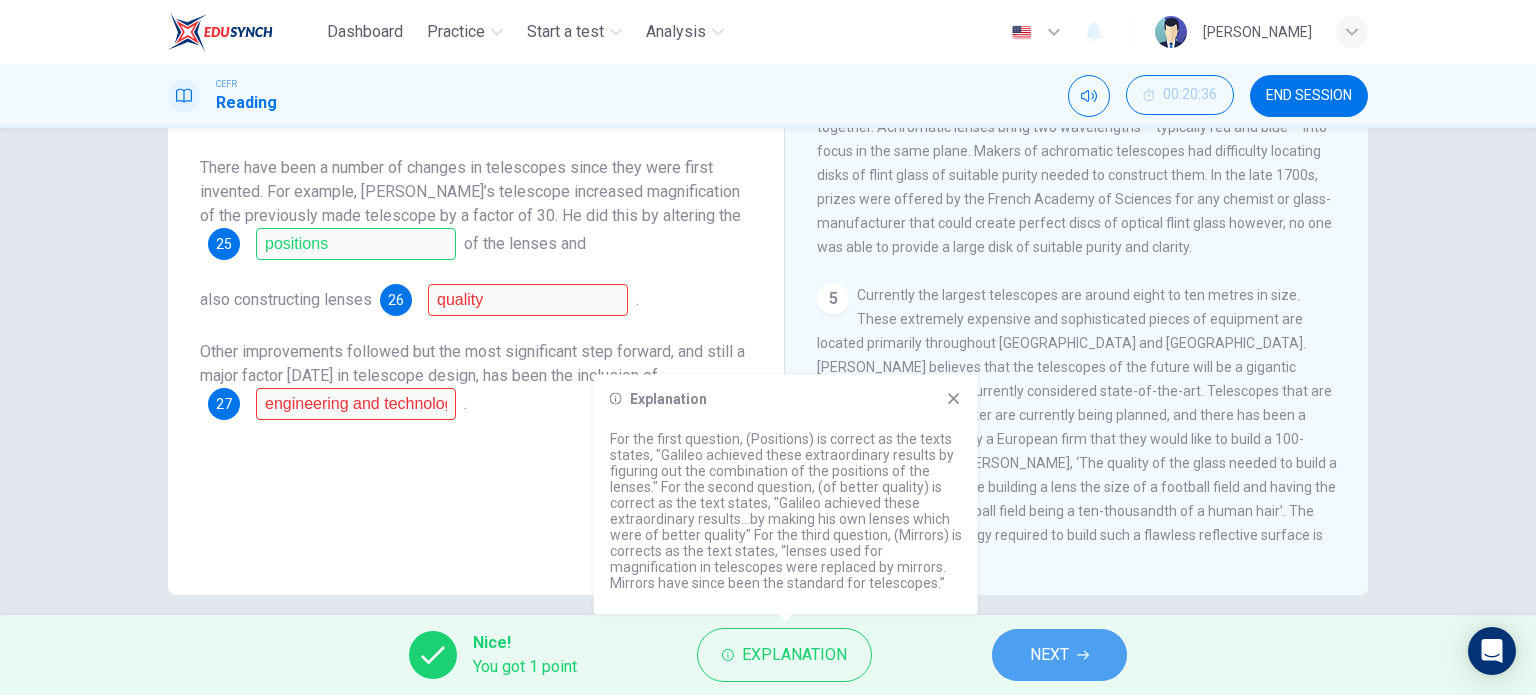 click on "NEXT" at bounding box center (1059, 655) 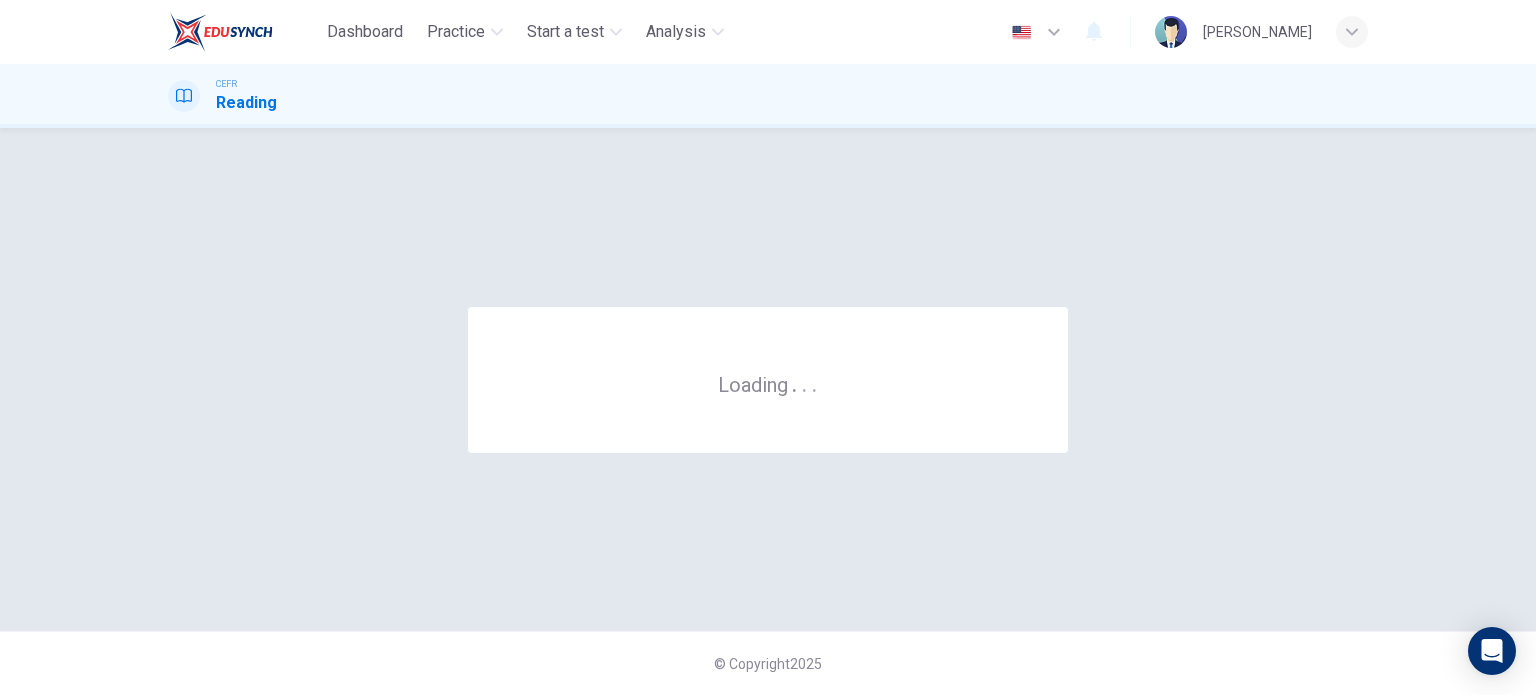 scroll, scrollTop: 0, scrollLeft: 0, axis: both 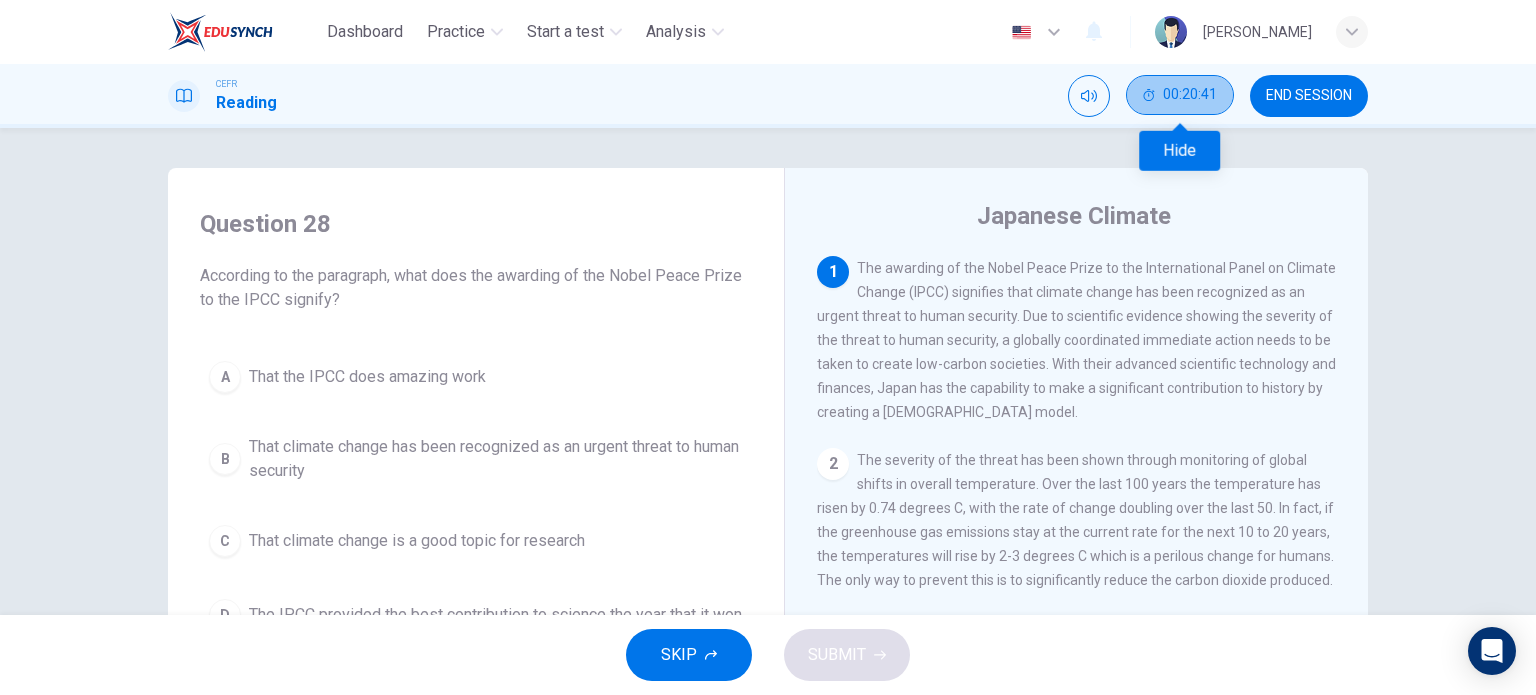 click on "00:20:41" at bounding box center (1180, 95) 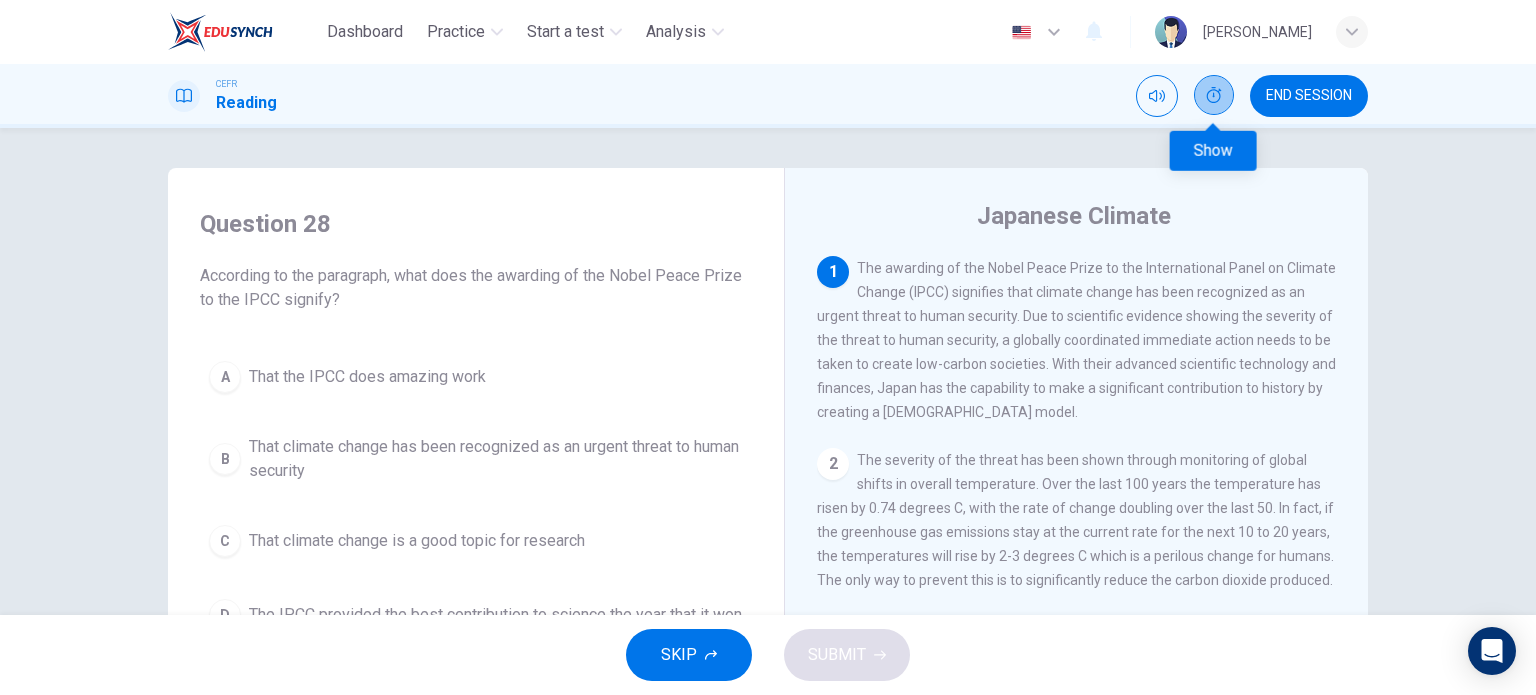click at bounding box center (1214, 95) 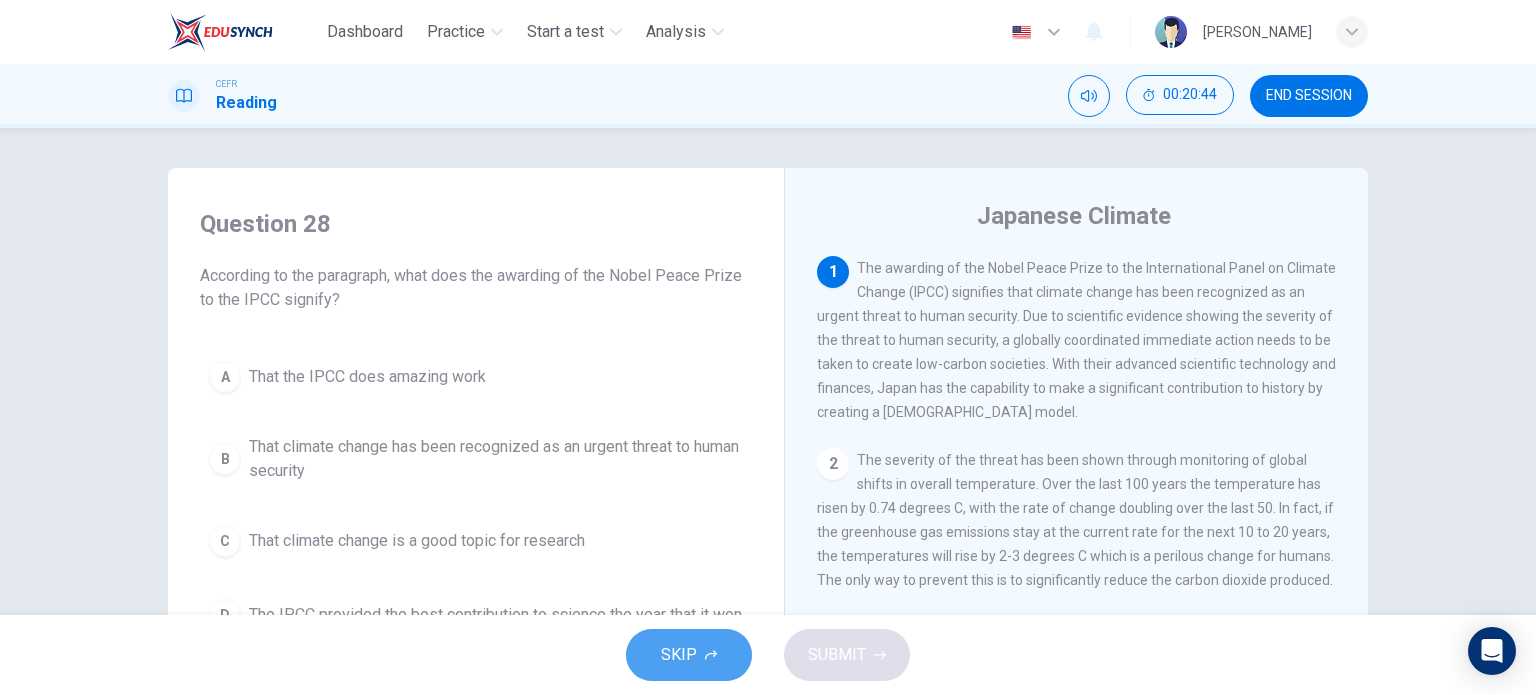 click 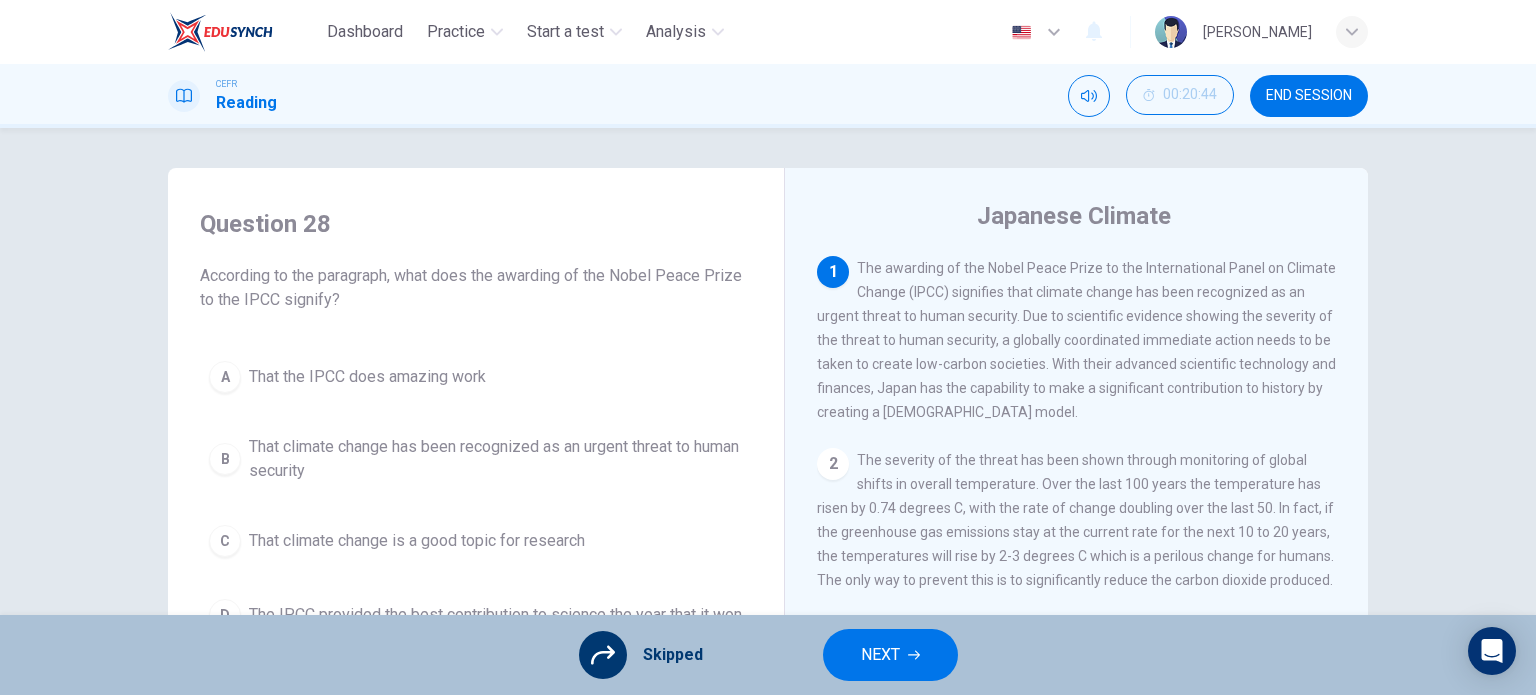 click on "Skipped NEXT" at bounding box center [768, 655] 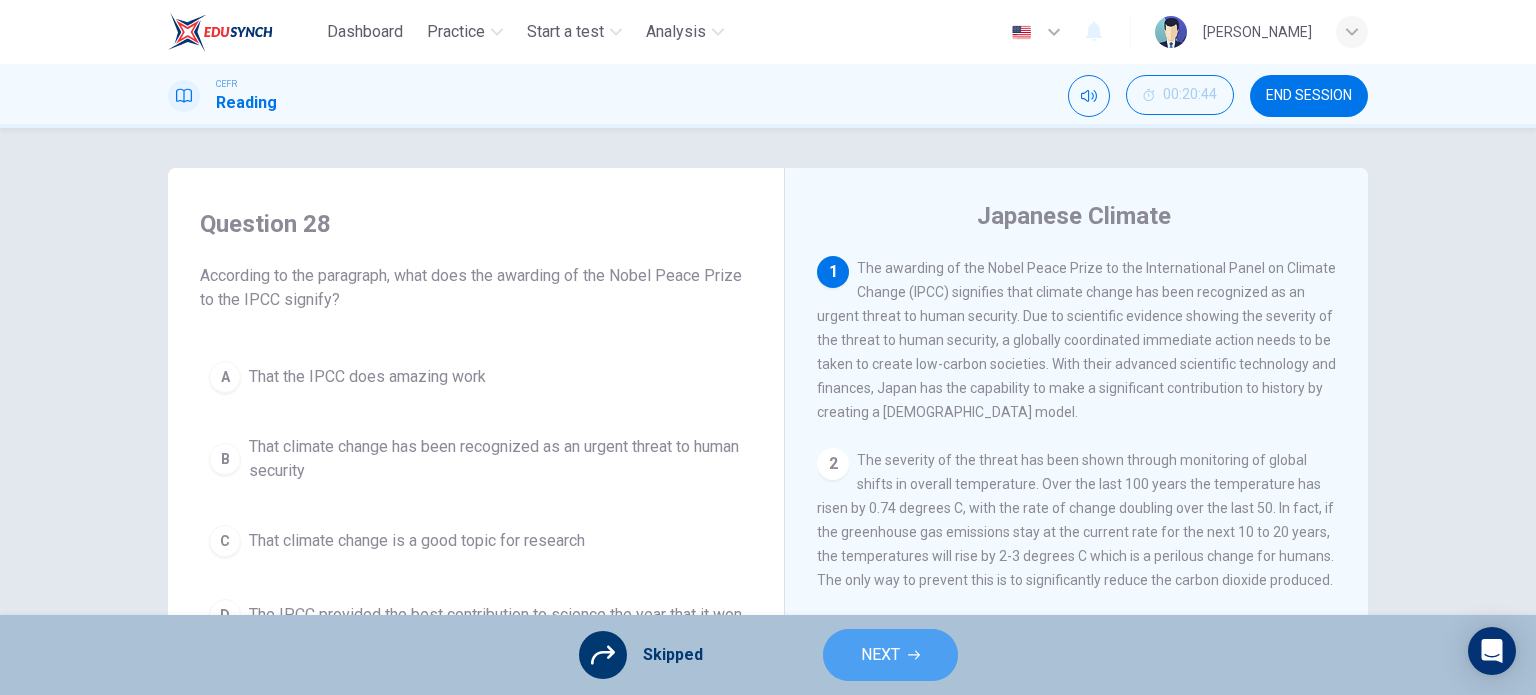 click on "NEXT" at bounding box center (880, 655) 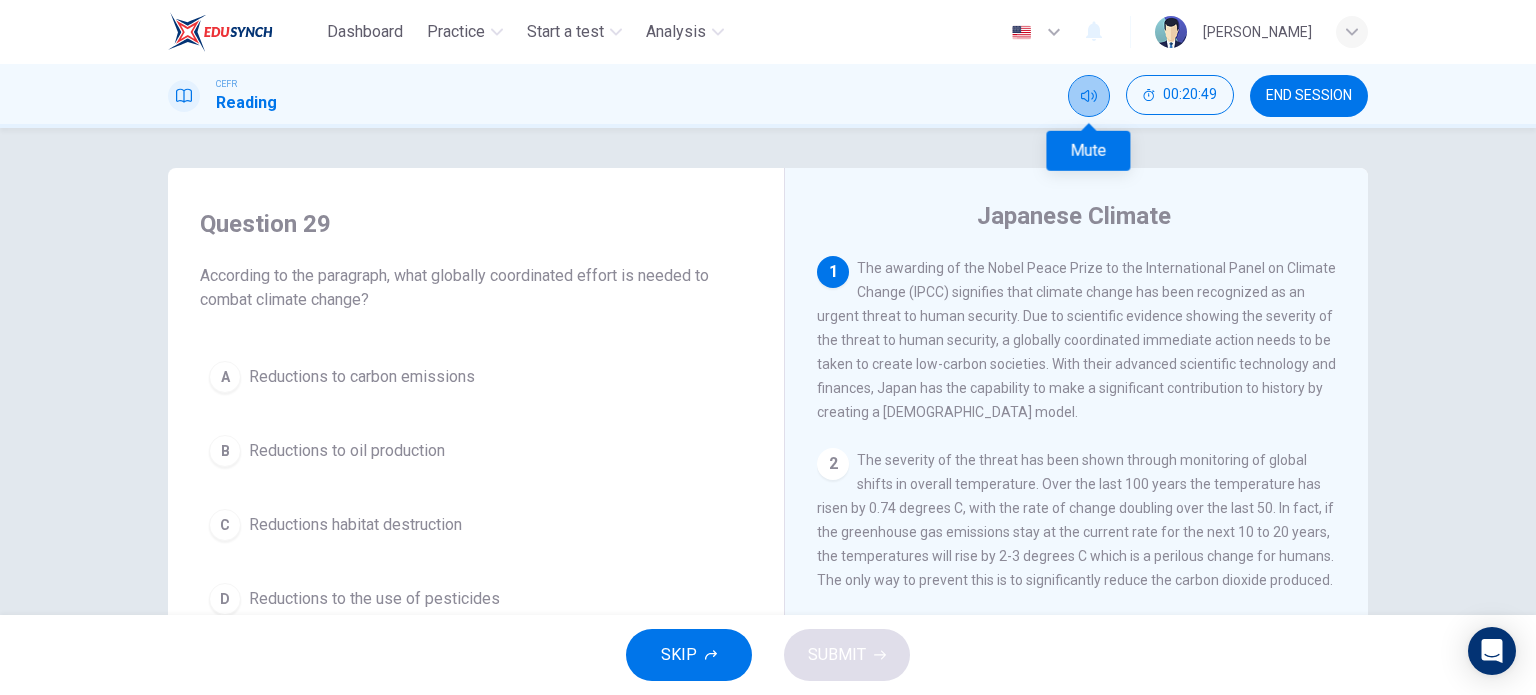 click 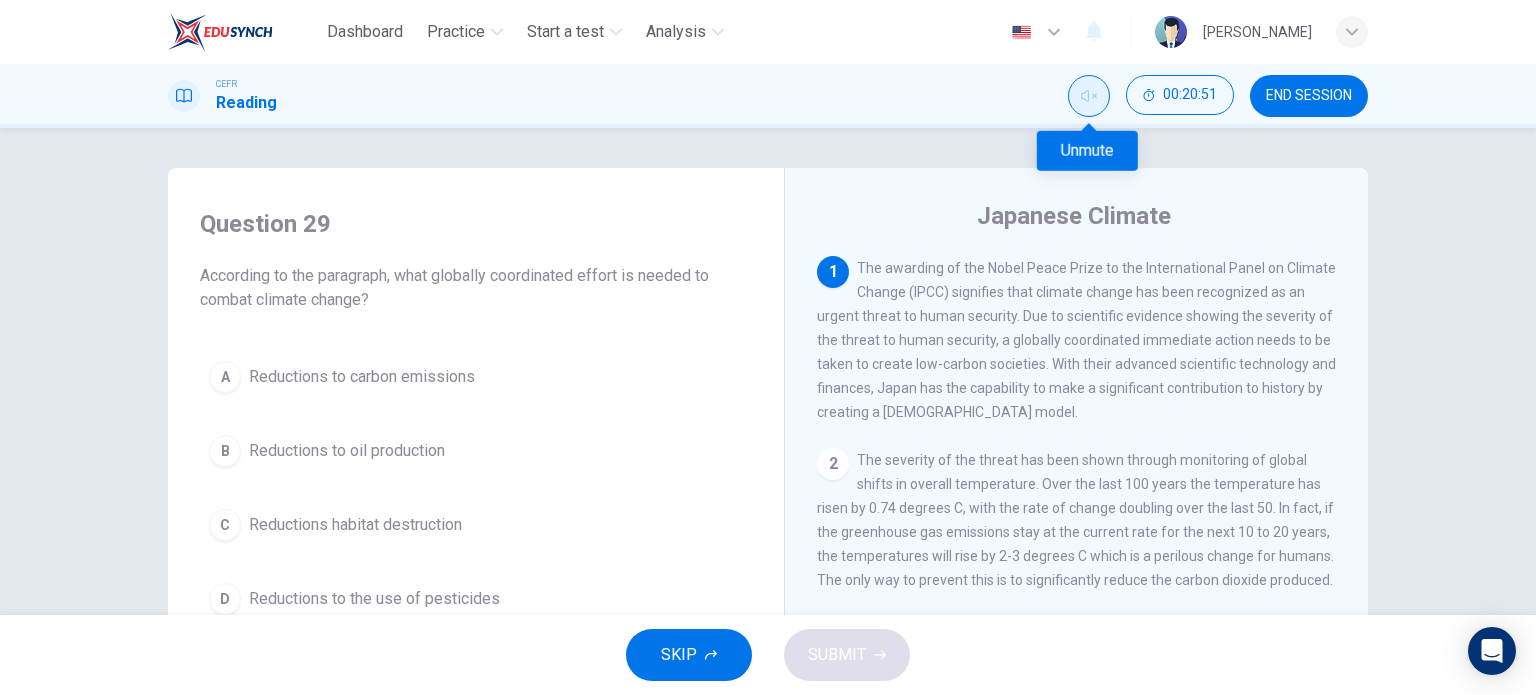 click 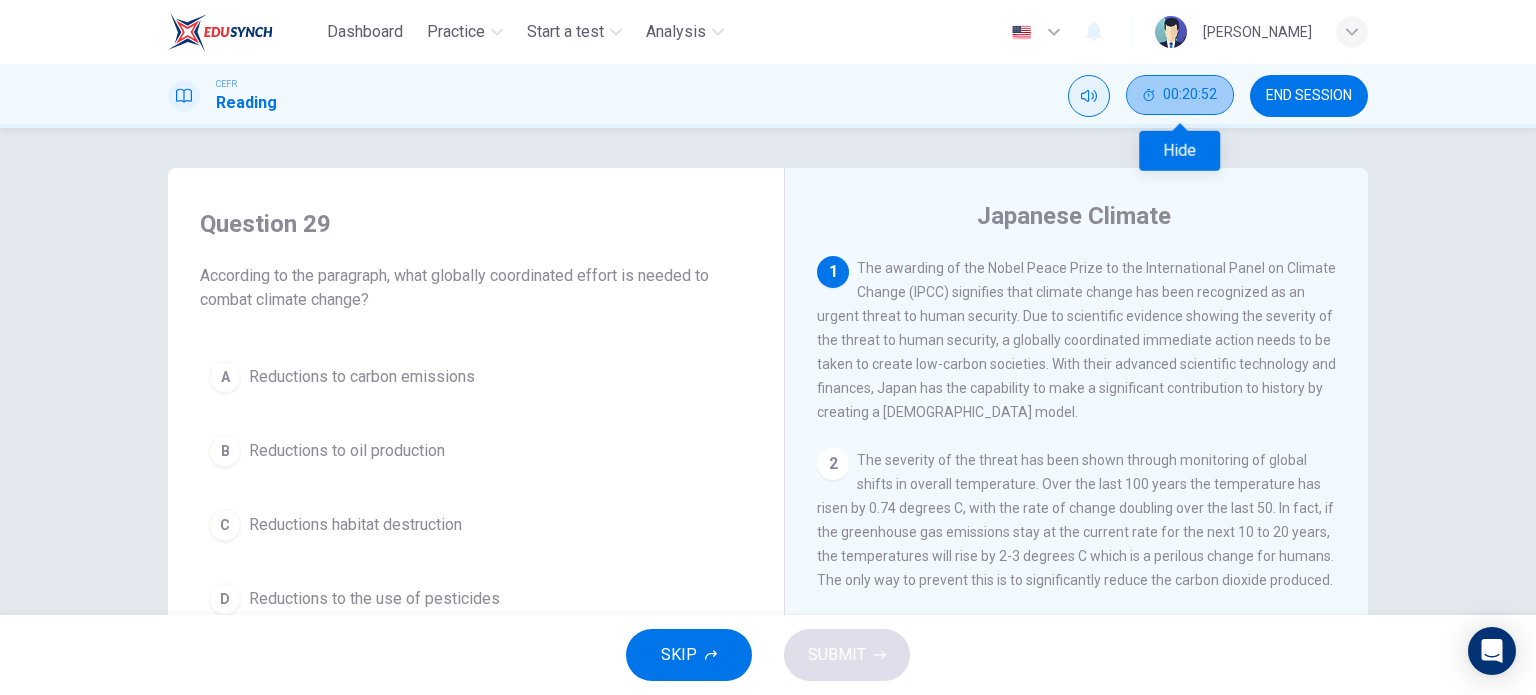 click 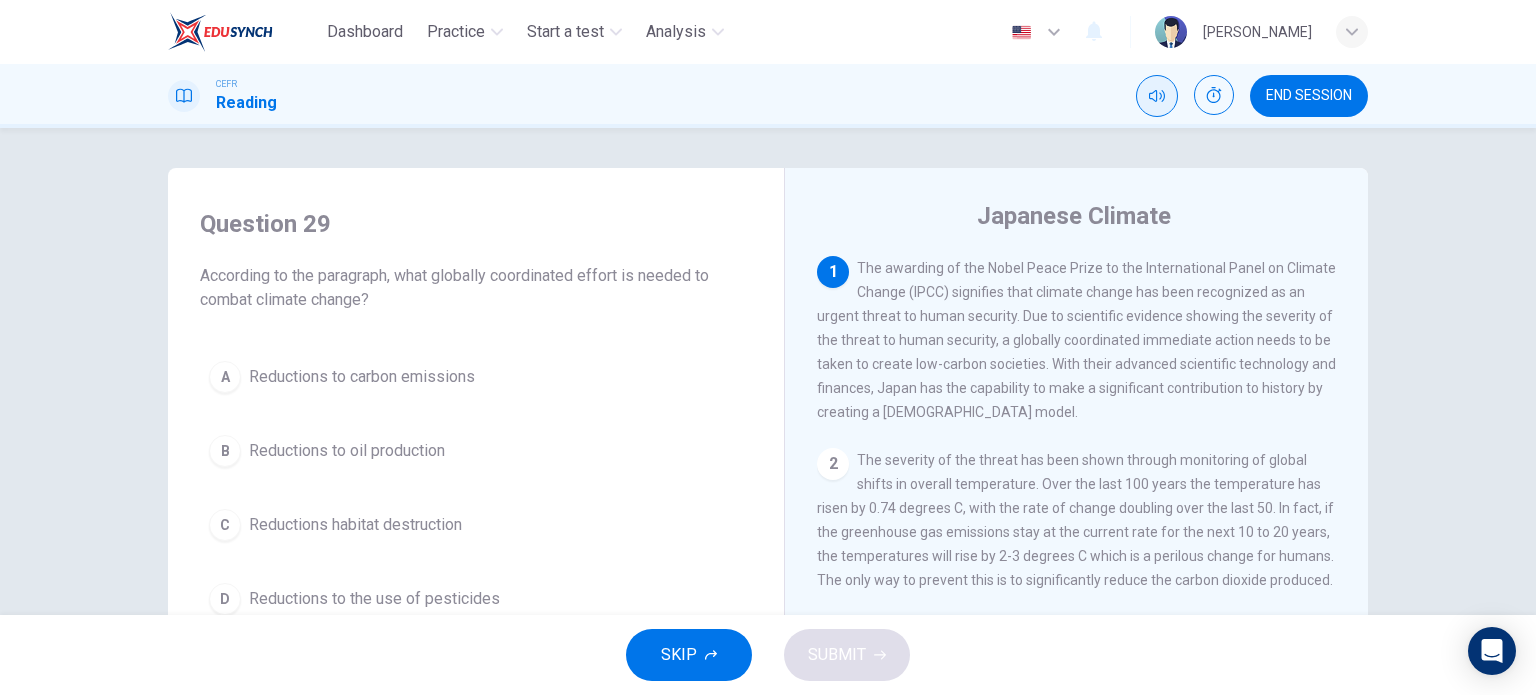 click on "END SESSION" at bounding box center (1309, 96) 